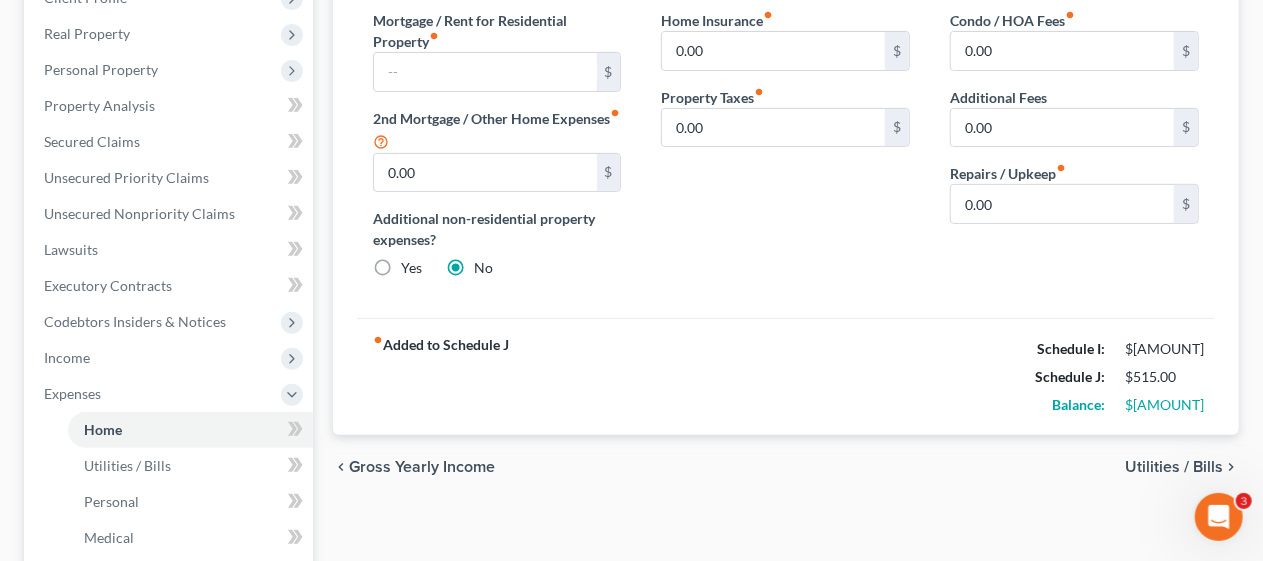 scroll, scrollTop: 0, scrollLeft: 0, axis: both 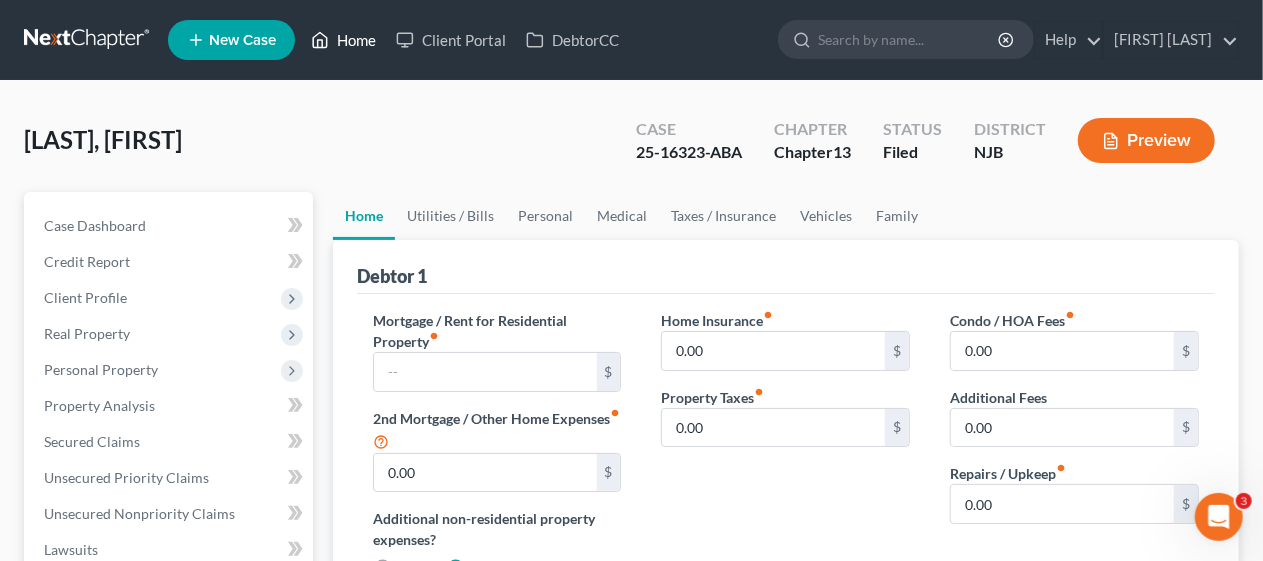 click on "Home" at bounding box center (343, 40) 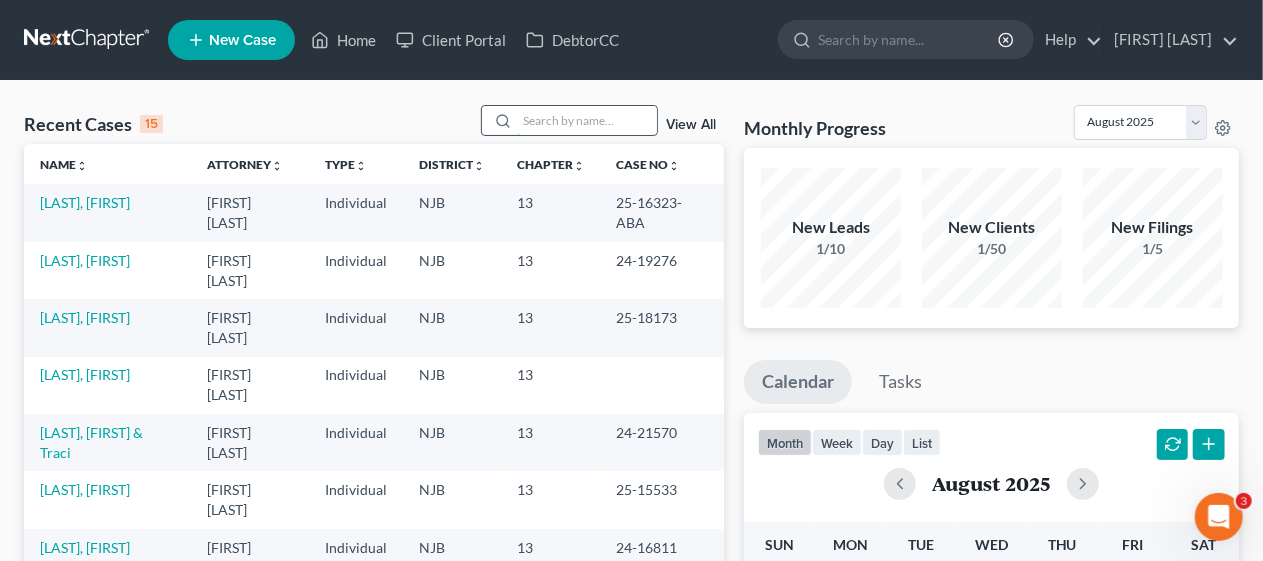 click at bounding box center (587, 120) 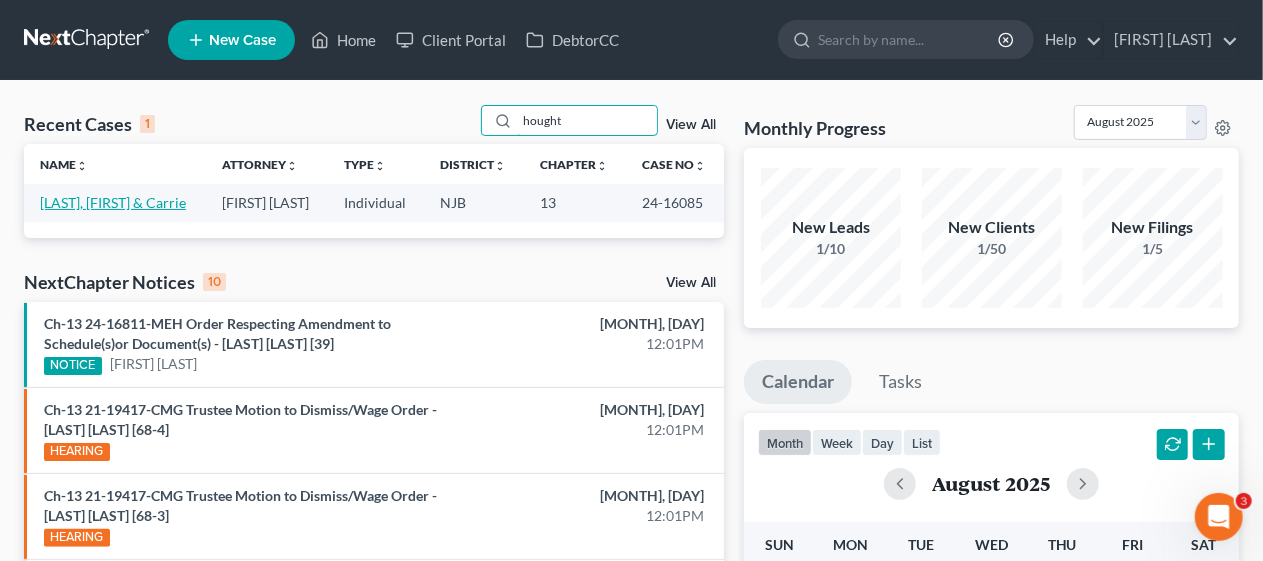 type on "hought" 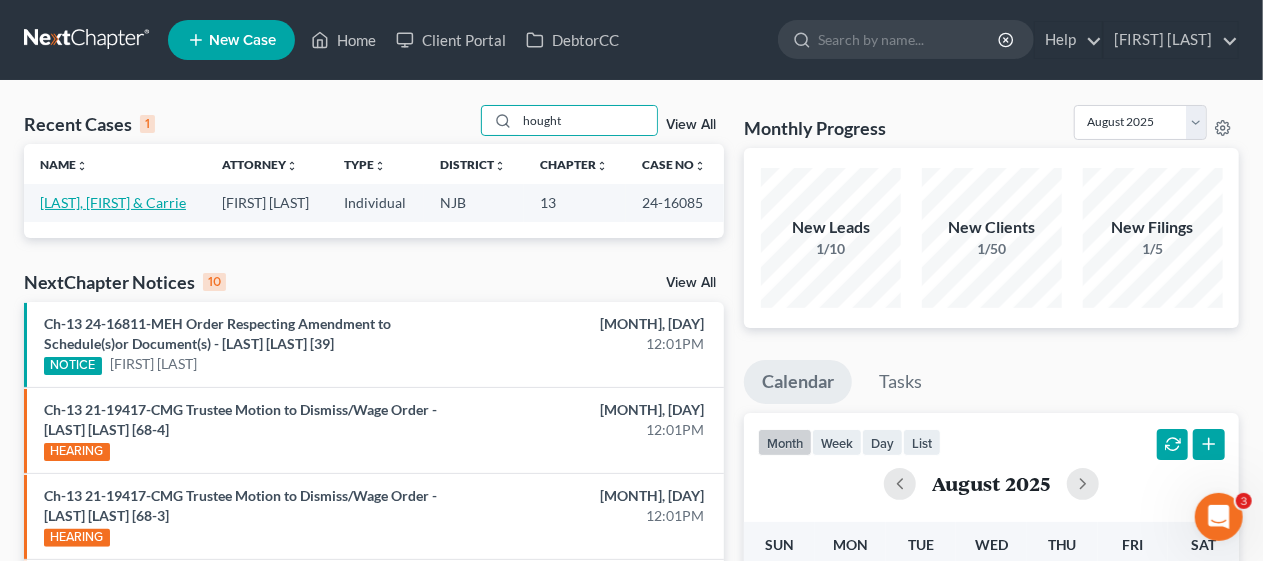 click on "[LAST], [FIRST] & Carrie" at bounding box center [113, 202] 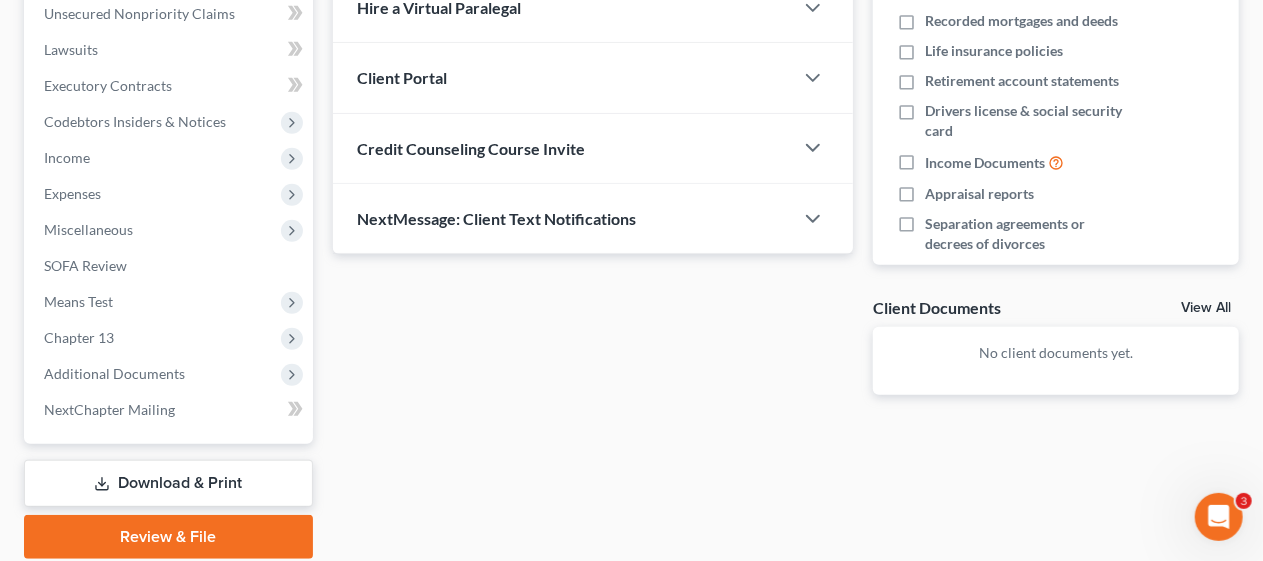scroll, scrollTop: 571, scrollLeft: 0, axis: vertical 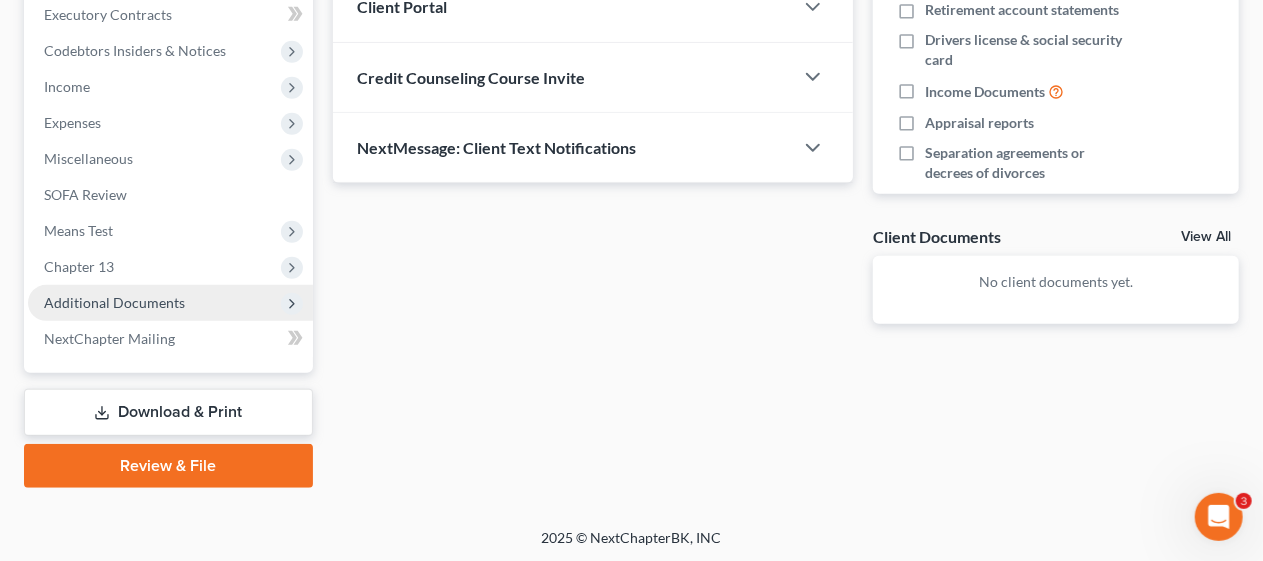 click on "Additional Documents" at bounding box center [114, 302] 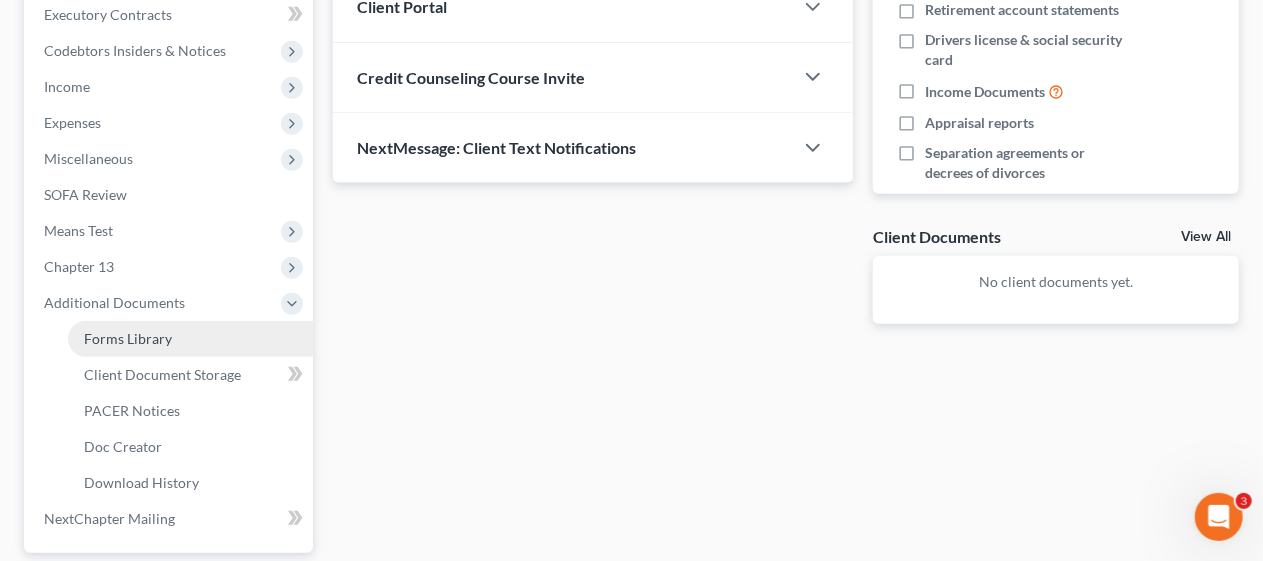 click on "Forms Library" at bounding box center [128, 338] 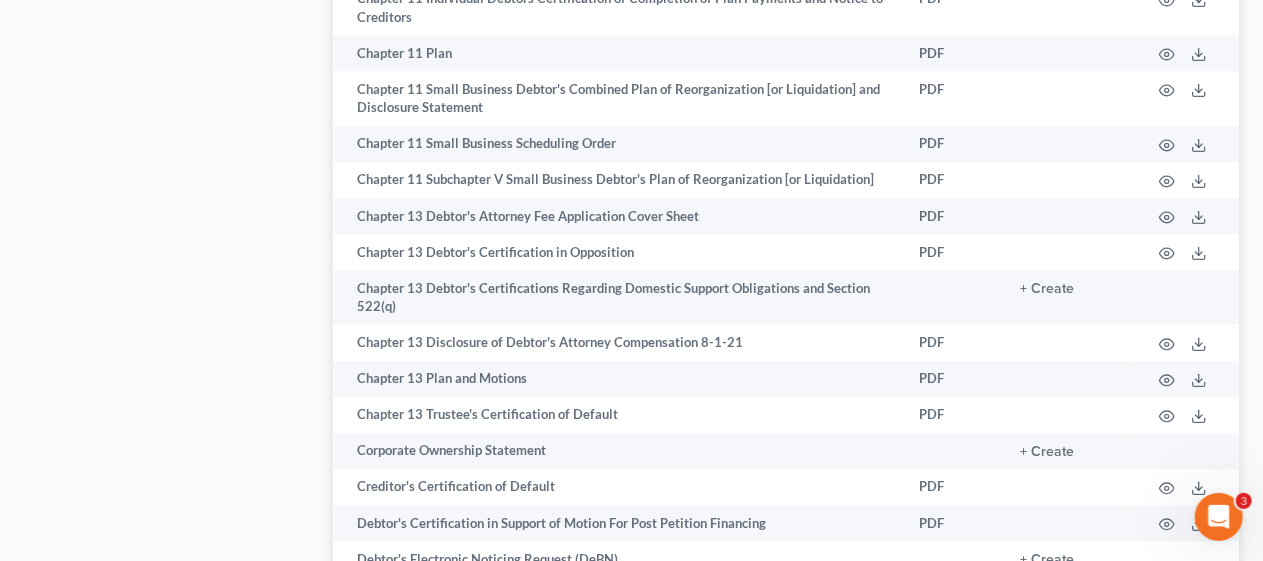 scroll, scrollTop: 2200, scrollLeft: 0, axis: vertical 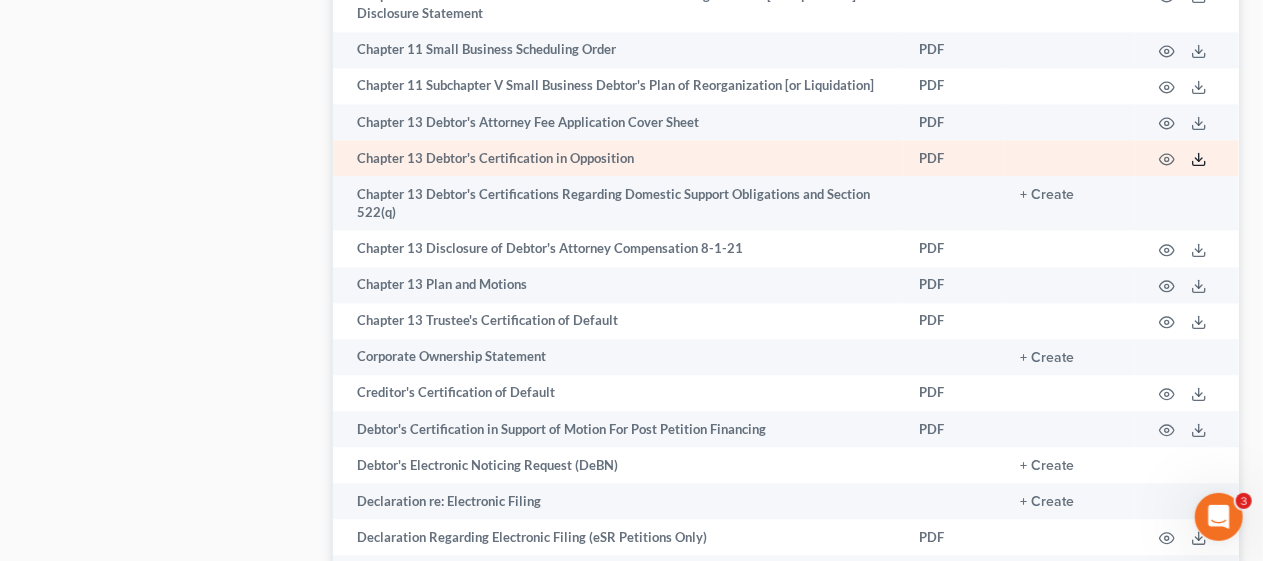 click 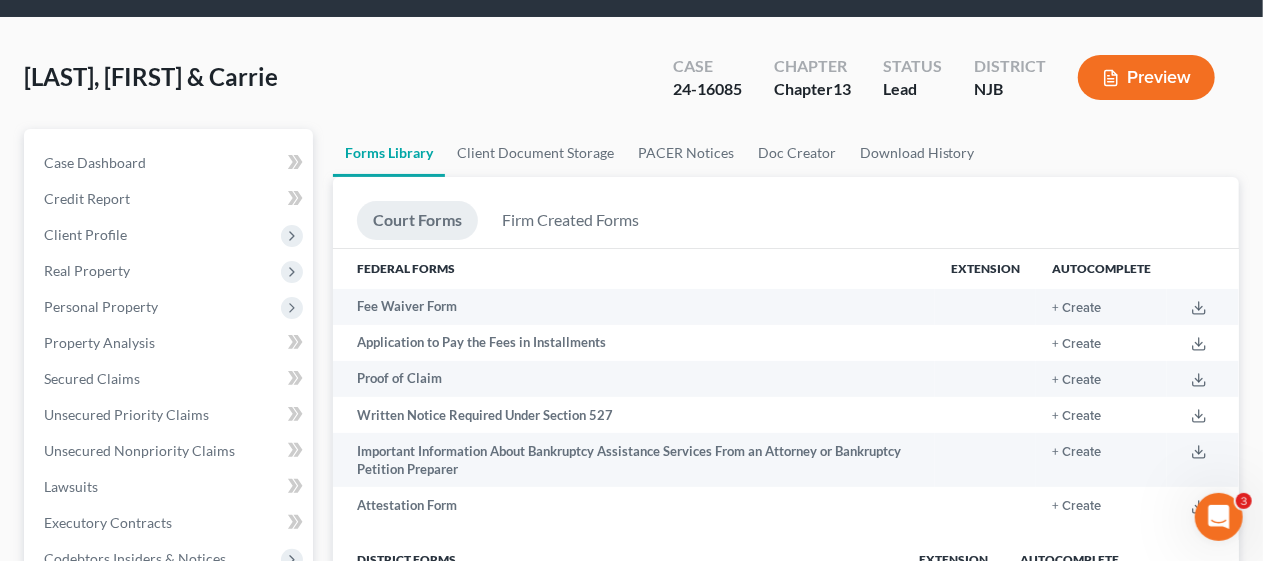 scroll, scrollTop: 0, scrollLeft: 0, axis: both 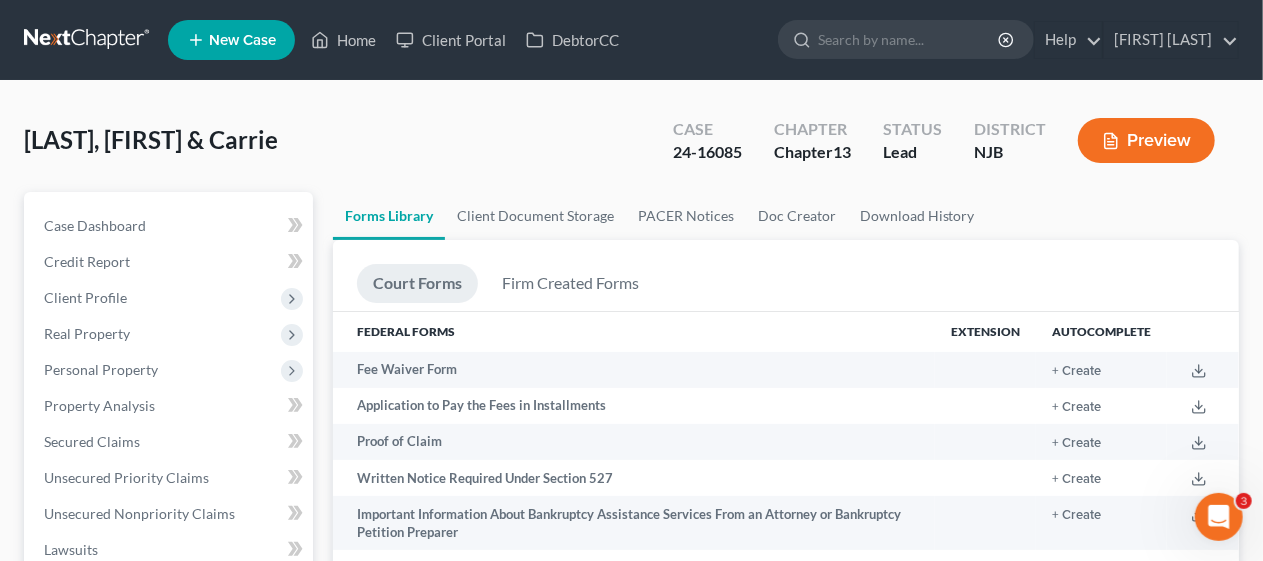 click on "New Case" at bounding box center (242, 40) 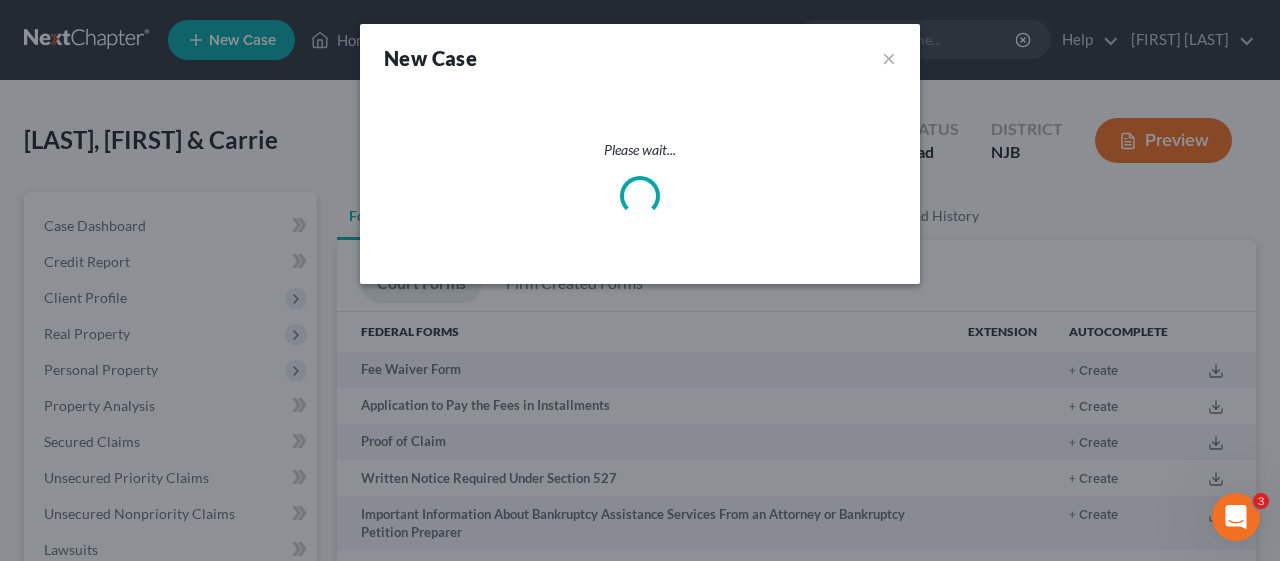 select on "51" 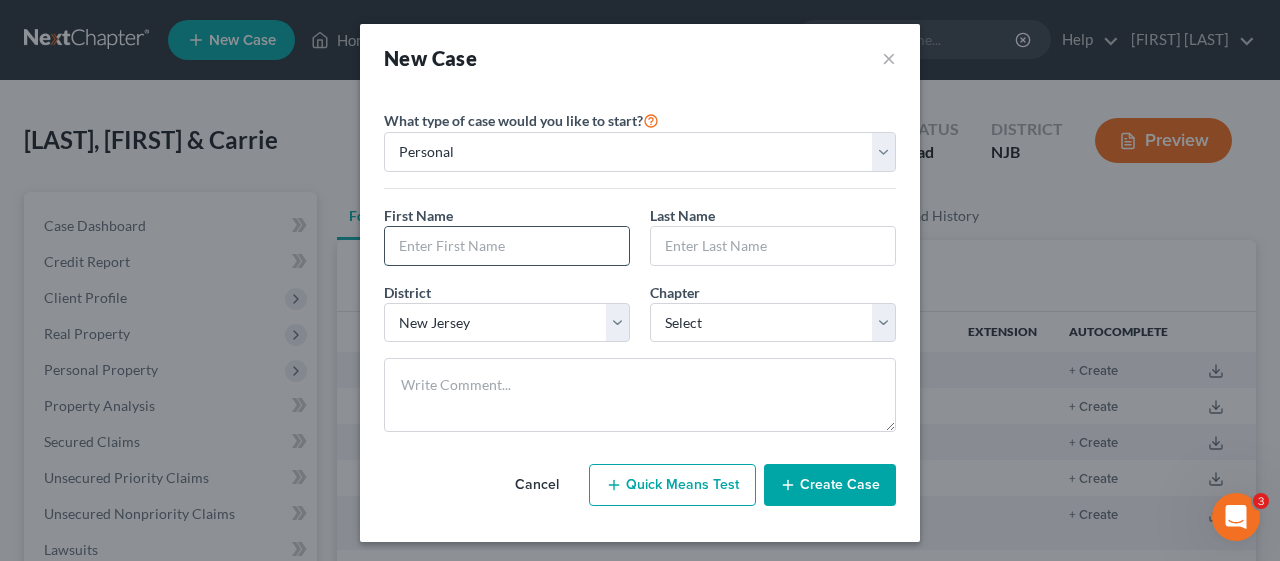 click at bounding box center [507, 246] 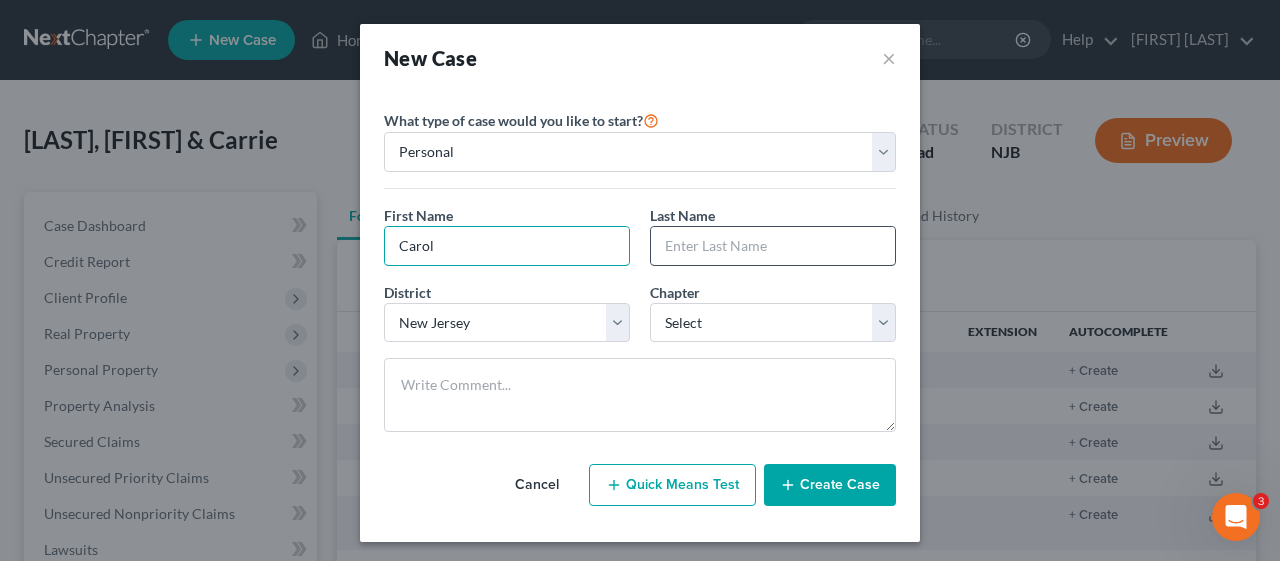 type on "Carol" 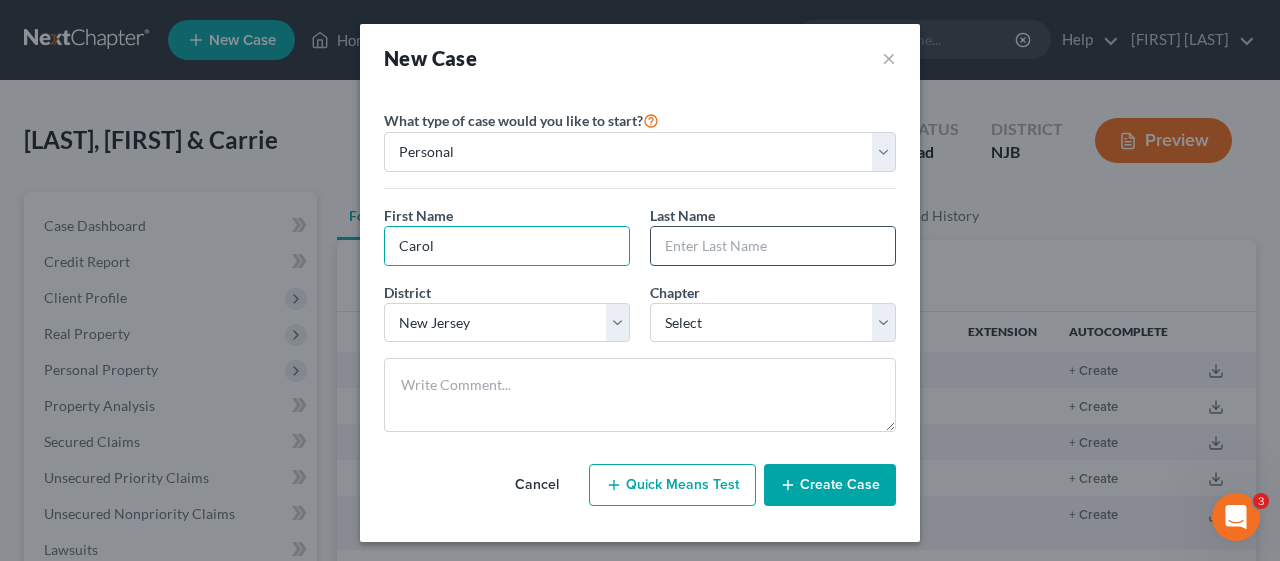 click at bounding box center (773, 246) 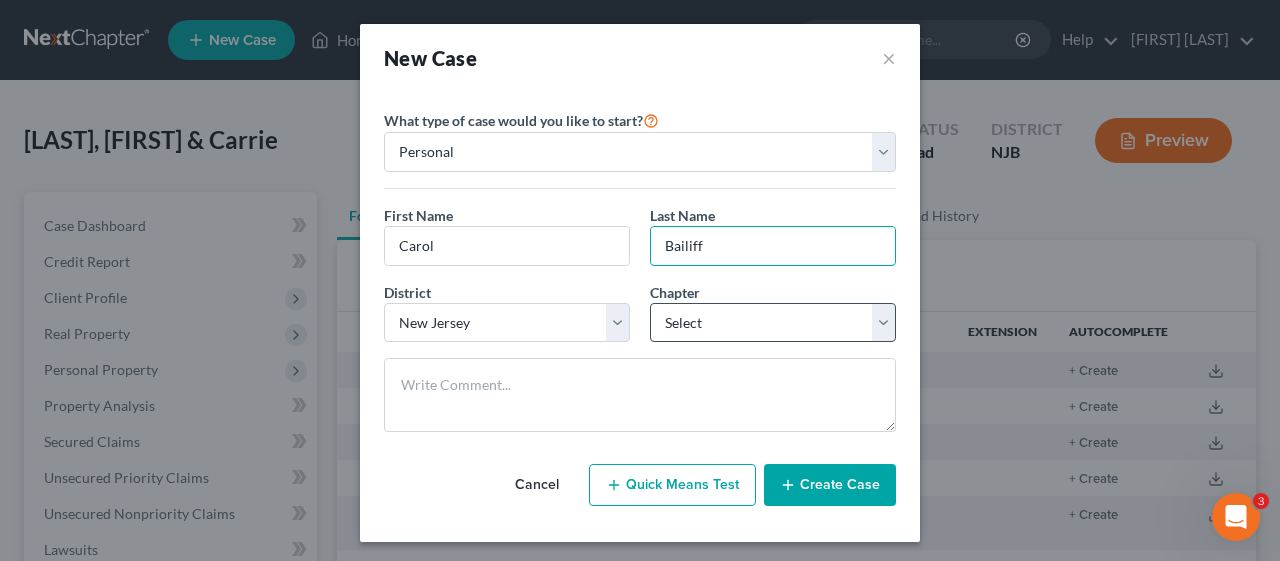 type on "Bailiff" 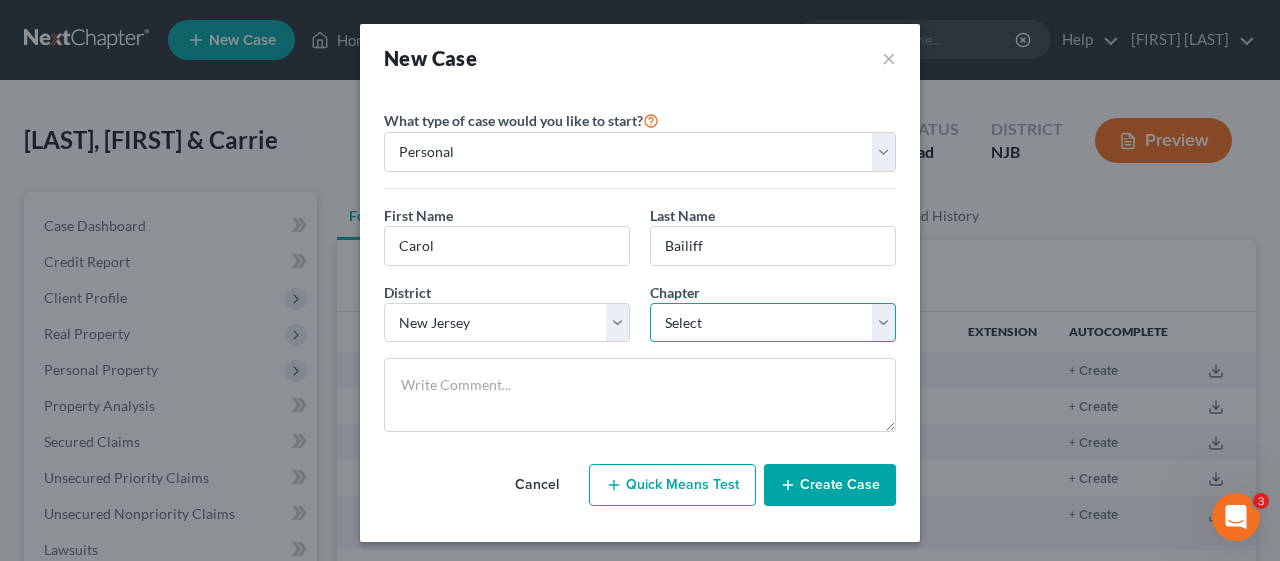 click on "Select 7 11 12 13" at bounding box center (773, 323) 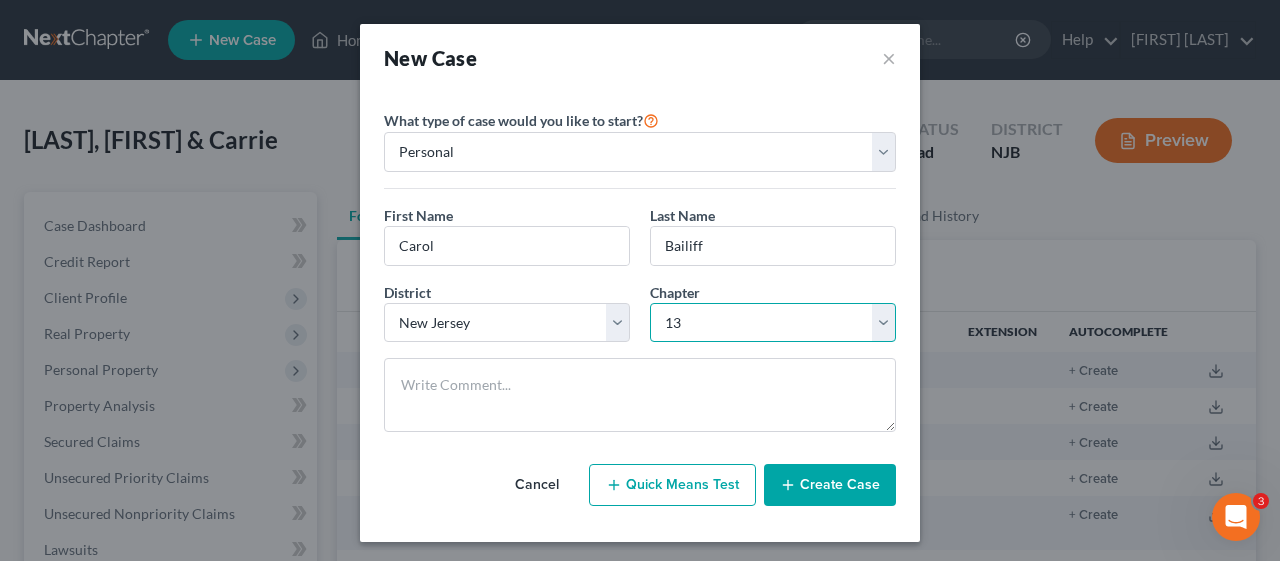 click on "Select 7 11 12 13" at bounding box center (773, 323) 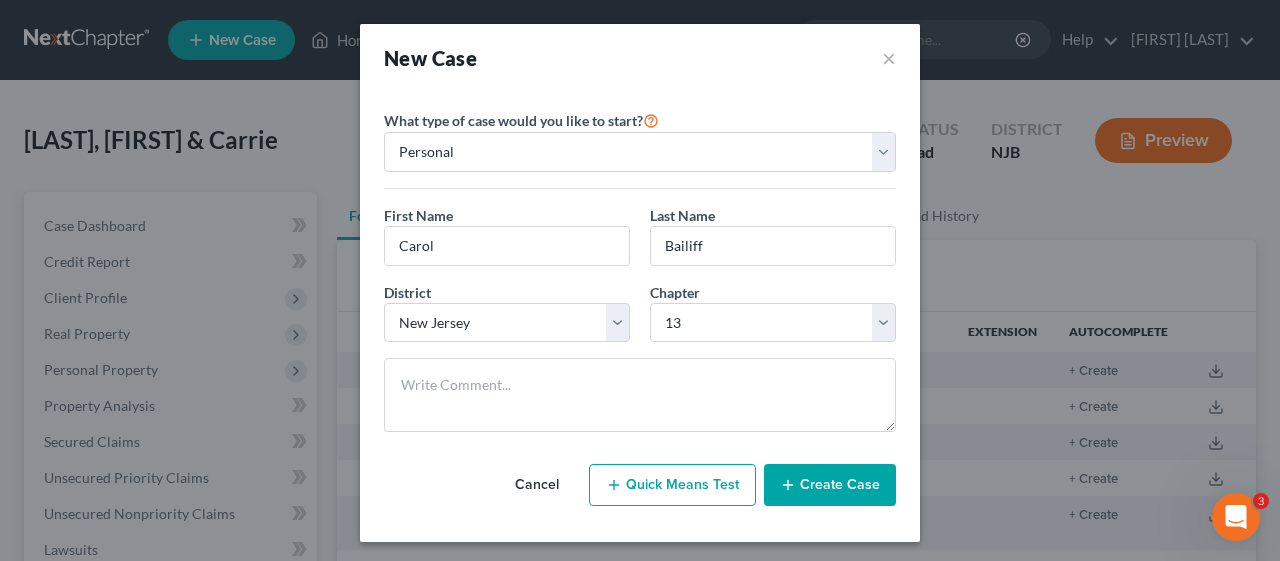 click on "Create Case" at bounding box center [830, 485] 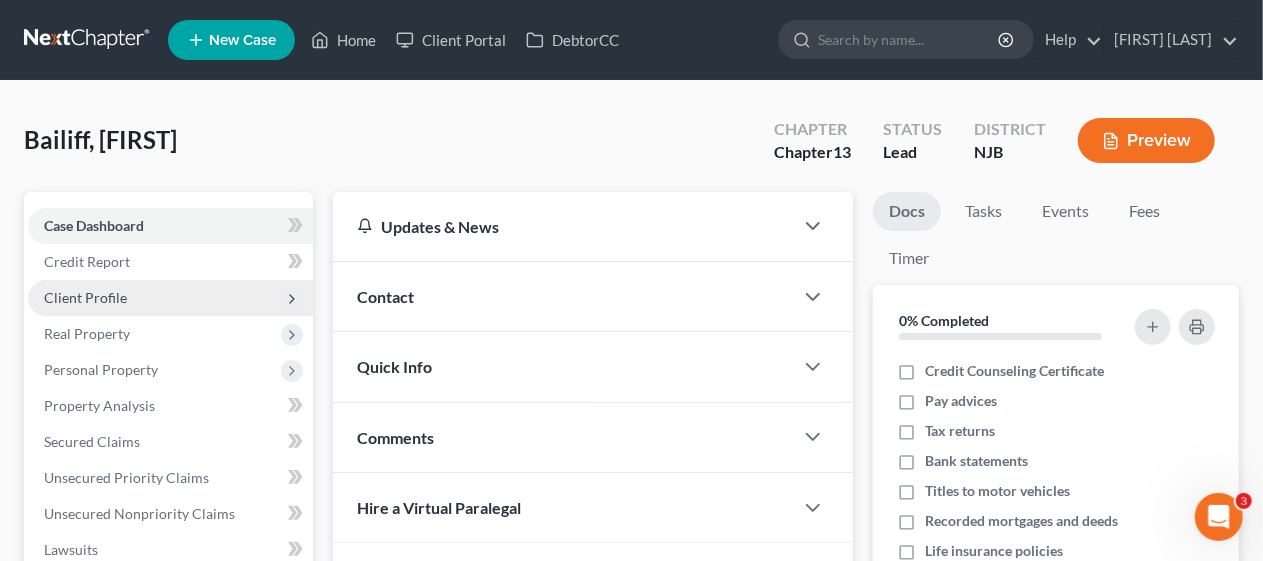 click on "Client Profile" at bounding box center [170, 298] 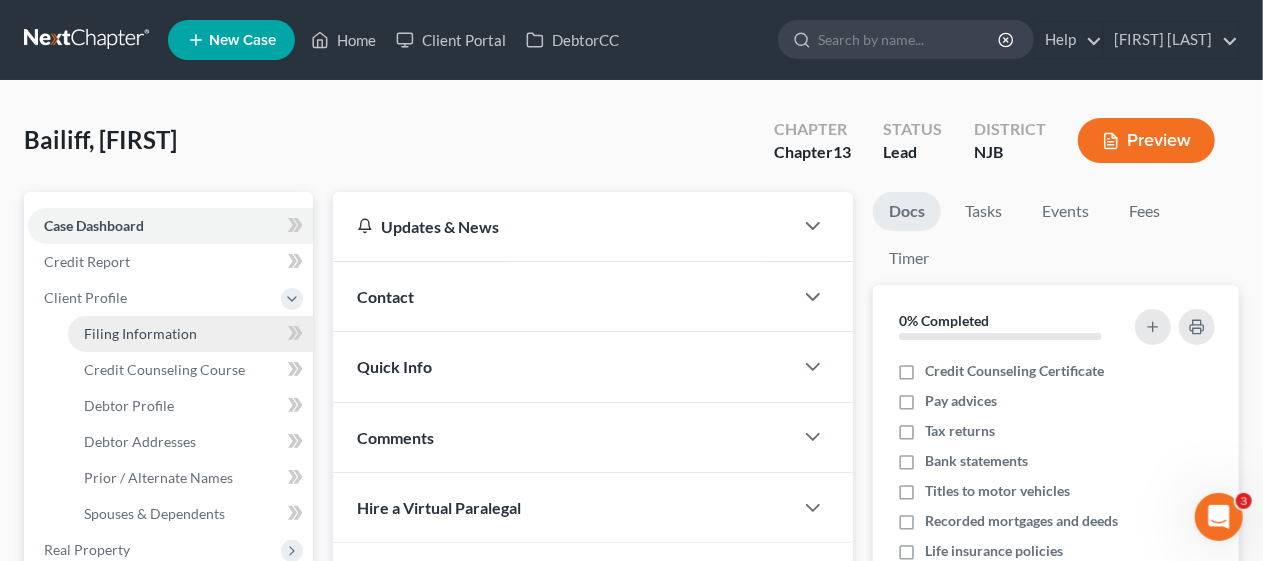 click on "Filing Information" at bounding box center (190, 334) 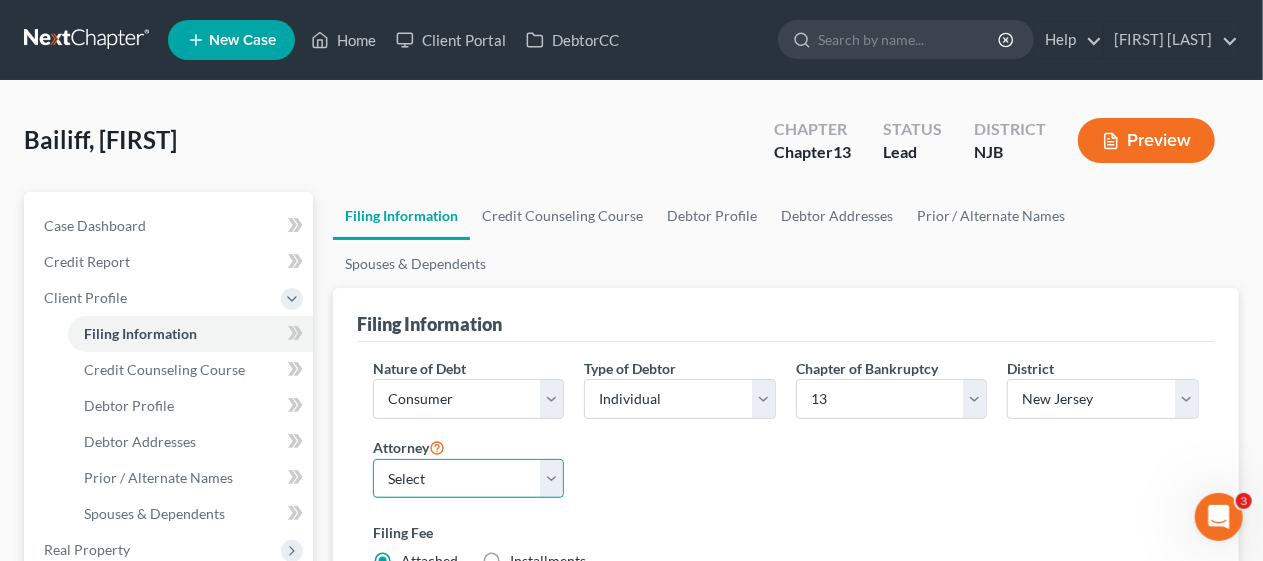 click on "Select [FIRST] [LAST] - NJB" at bounding box center [469, 479] 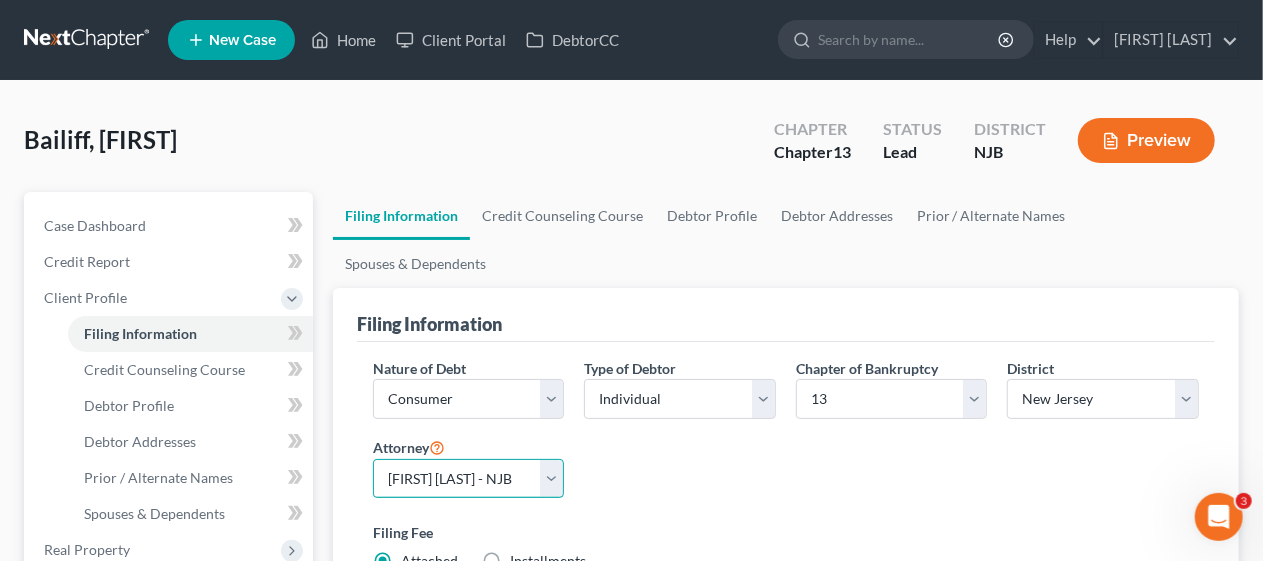 click on "Select [FIRST] [LAST] - NJB" at bounding box center (469, 479) 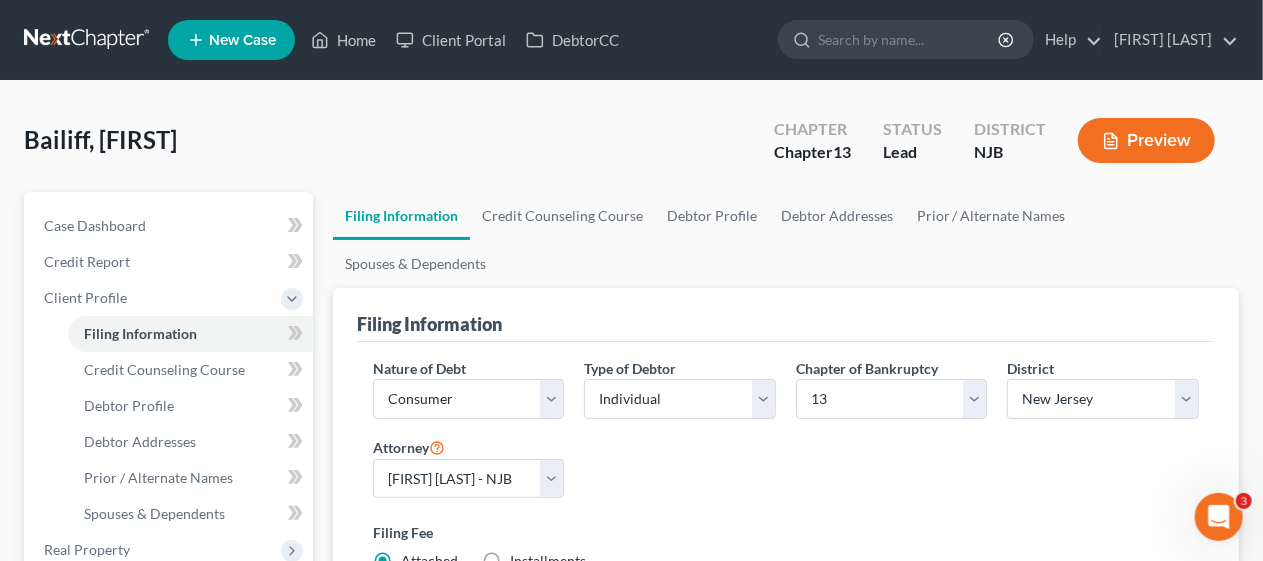 click on "Nature of Debt Select Business Consumer Other Nature of Business Select Clearing Bank Commodity Broker Health Care Business Other Railroad Single Asset Real Estate As Defined In 11 USC § 101(51B) Stockbroker Type of Debtor Select Individual Joint Chapter of Bankruptcy Select 7 11 12 13 District Select Alabama - Middle Alabama - Northern Alabama - Southern Alaska Arizona Arkansas - Eastern Arkansas - Western California - Central California - Eastern California - Northern California - Southern Colorado Connecticut Delaware District of Columbia Florida - Middle Florida - Northern Florida - Southern Georgia - Middle Georgia - Northern Georgia - Southern Guam Hawaii Idaho Illinois - Central Illinois - Northern Illinois - Southern Indiana - Northern Indiana - Southern Iowa - Northern Iowa - Southern Kansas Kentucky - Eastern Kentucky - Western Louisiana - Eastern Louisiana - Middle Louisiana - Western Maine Maryland Massachusetts Michigan - Eastern Michigan - Western Minnesota Mississippi - Northern Montana Nevada" at bounding box center [786, 473] 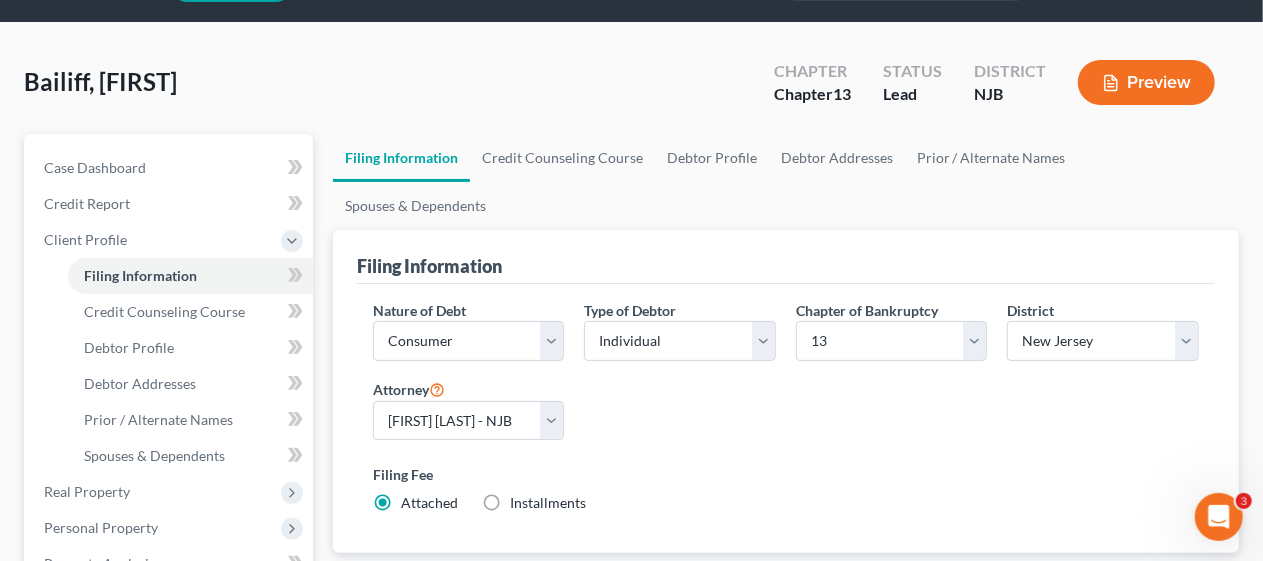 scroll, scrollTop: 53, scrollLeft: 0, axis: vertical 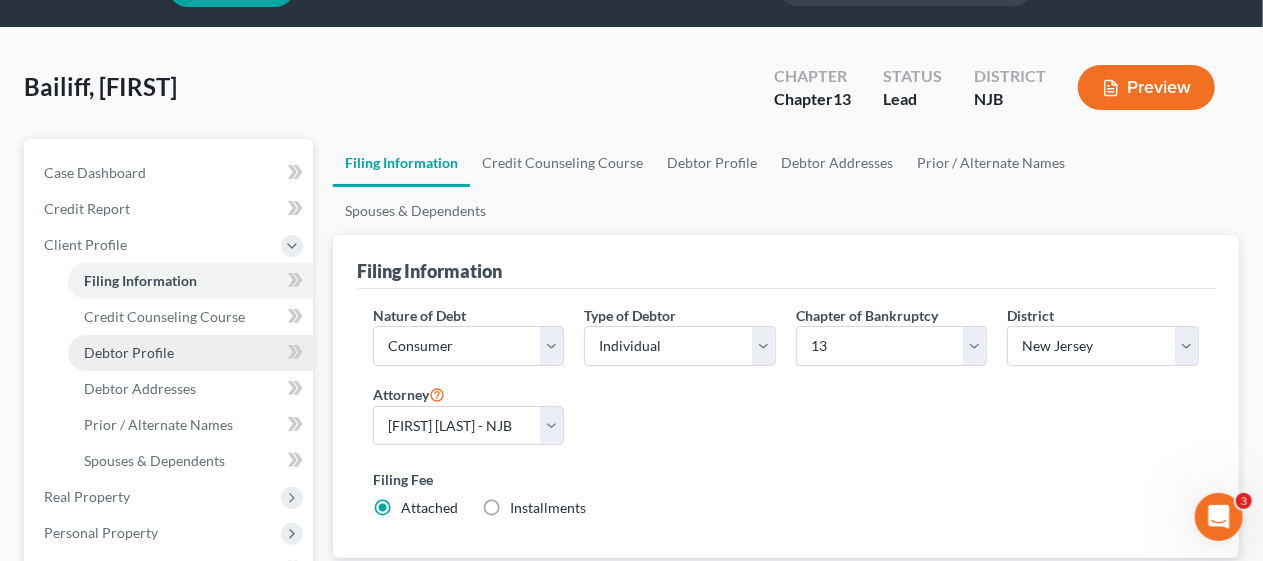 click on "Debtor Profile" at bounding box center (190, 353) 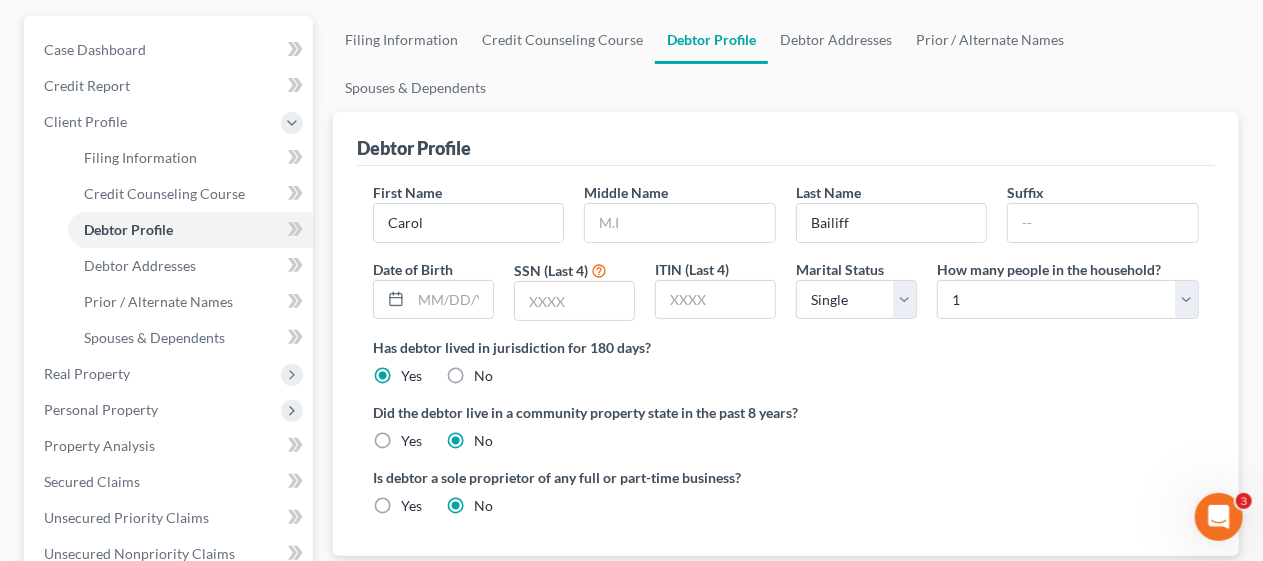scroll, scrollTop: 200, scrollLeft: 0, axis: vertical 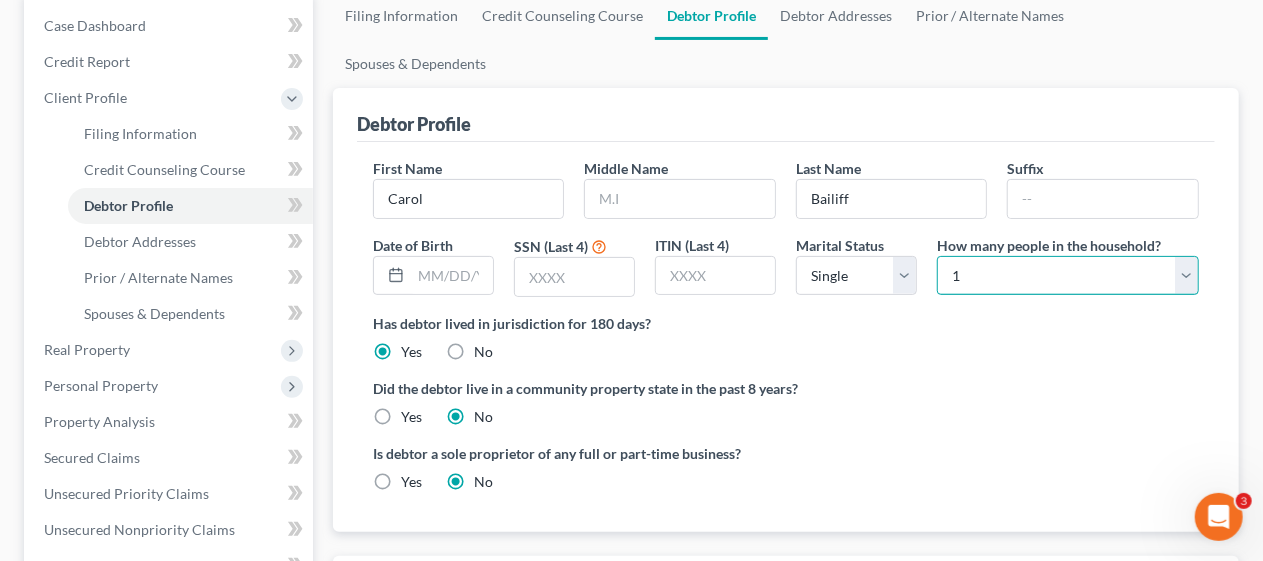 click on "Select 1 2 3 4 5 6 7 8 9 10 11 12 13 14 15 16 17 18 19 20" at bounding box center (1068, 276) 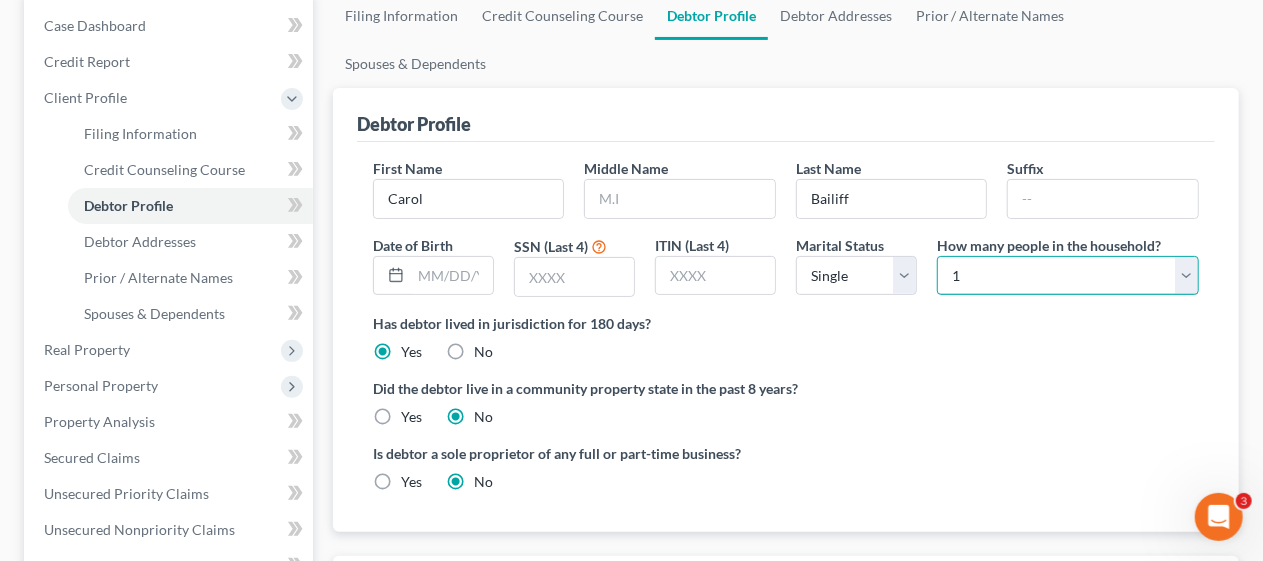 select on "1" 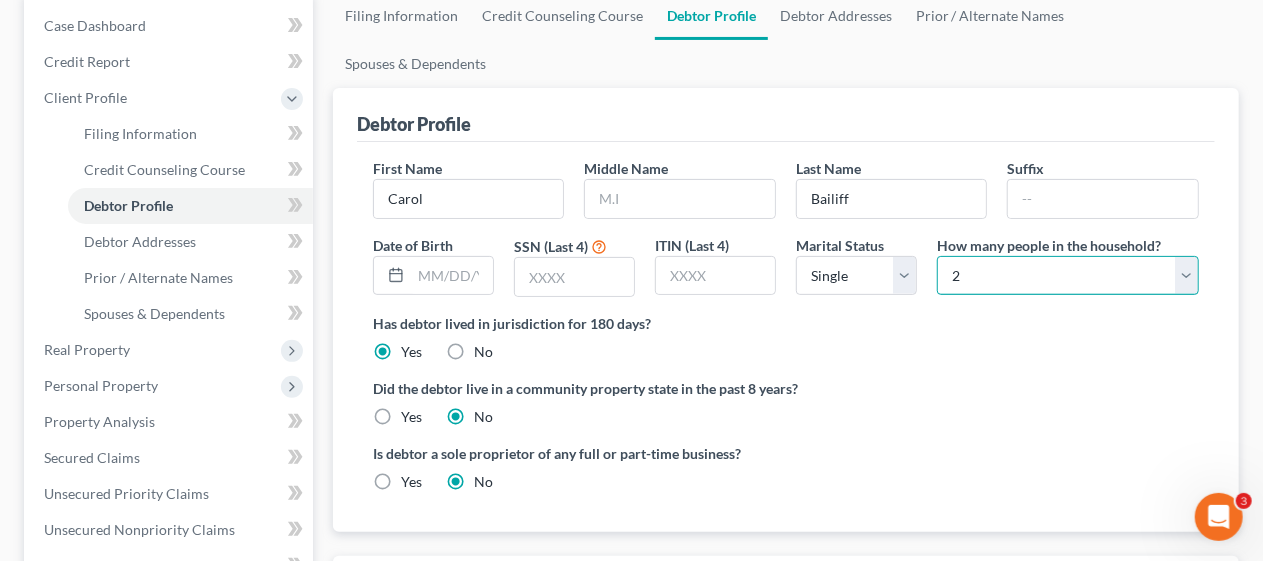 click on "Select 1 2 3 4 5 6 7 8 9 10 11 12 13 14 15 16 17 18 19 20" at bounding box center (1068, 276) 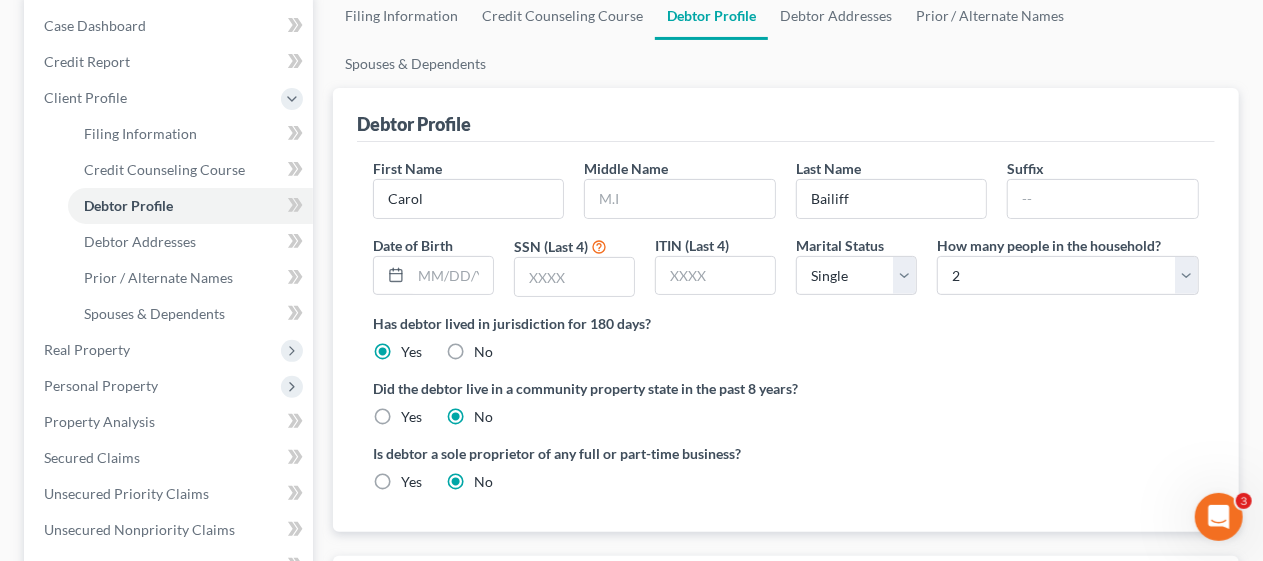 click on "Did the debtor live in a community property state in the past 8 years?" at bounding box center [786, 388] 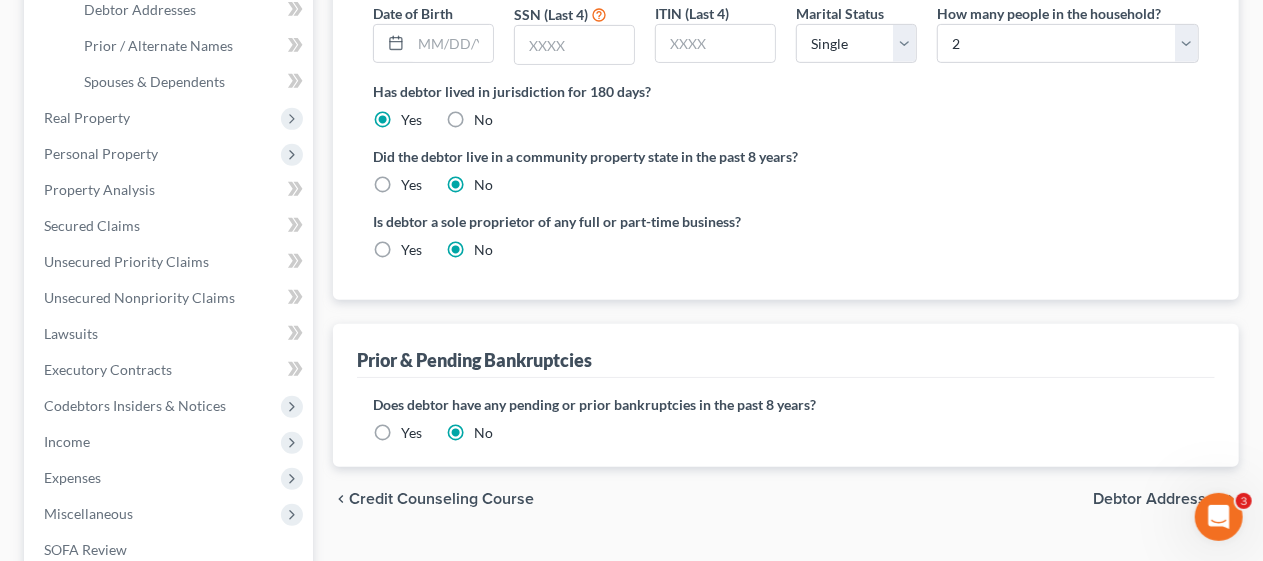 scroll, scrollTop: 500, scrollLeft: 0, axis: vertical 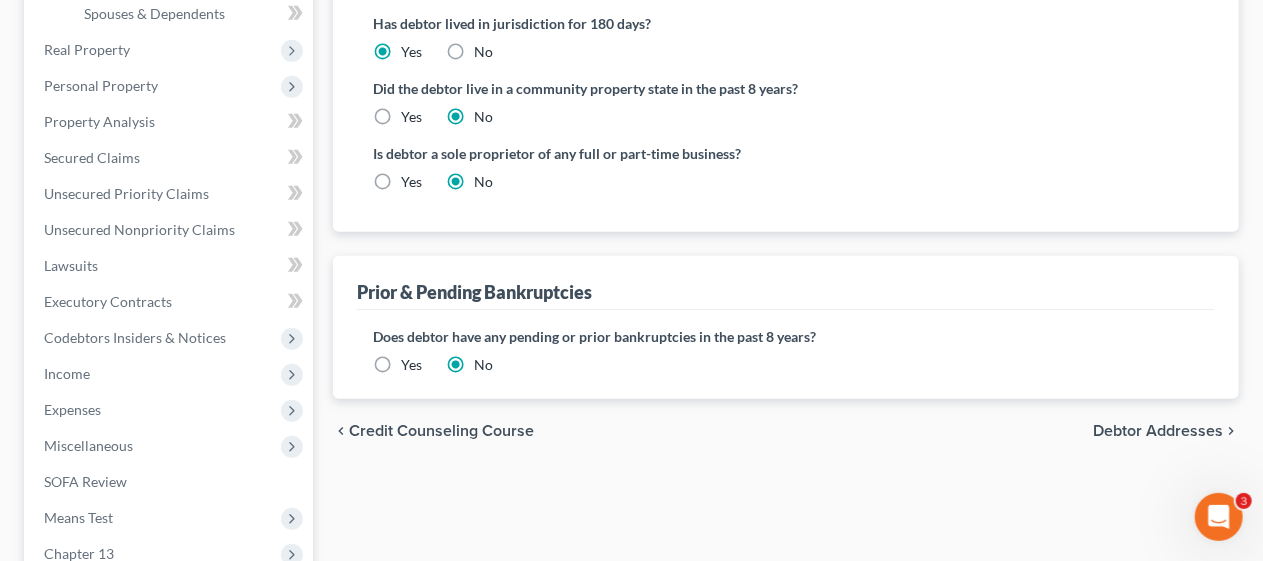 click on "Debtor Addresses" at bounding box center (1158, 431) 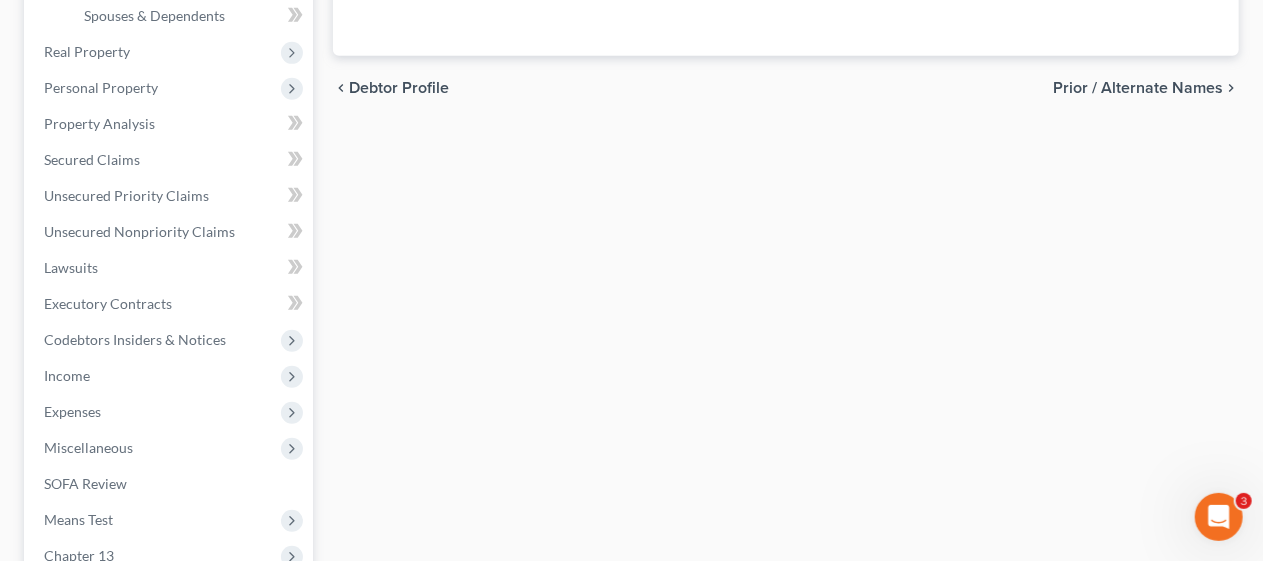 select on "0" 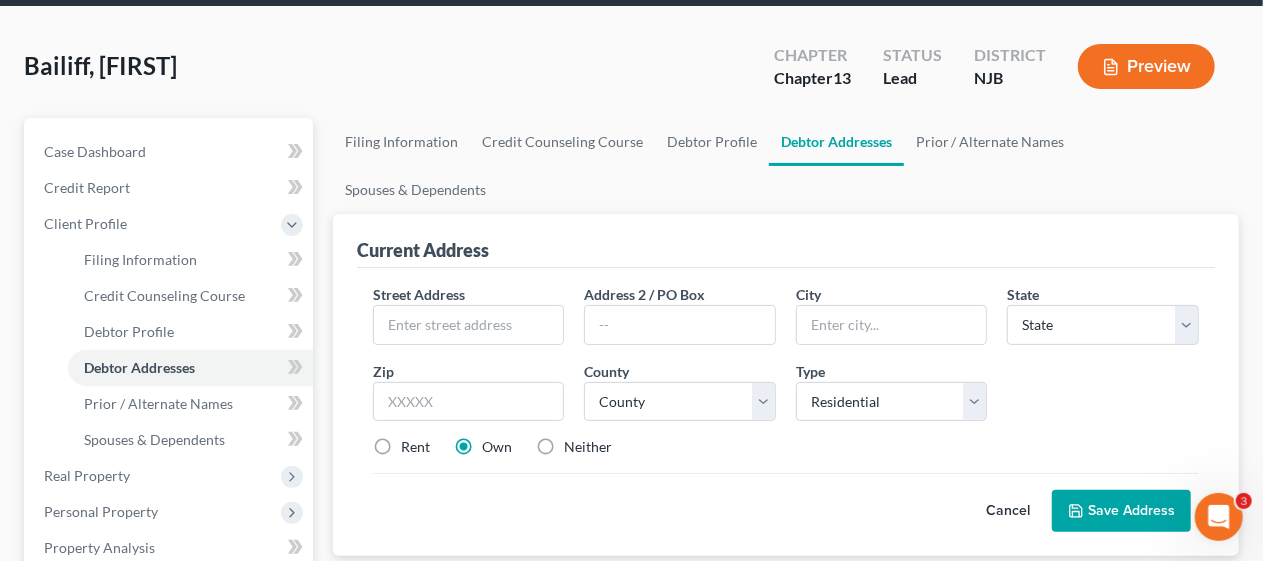 scroll, scrollTop: 0, scrollLeft: 0, axis: both 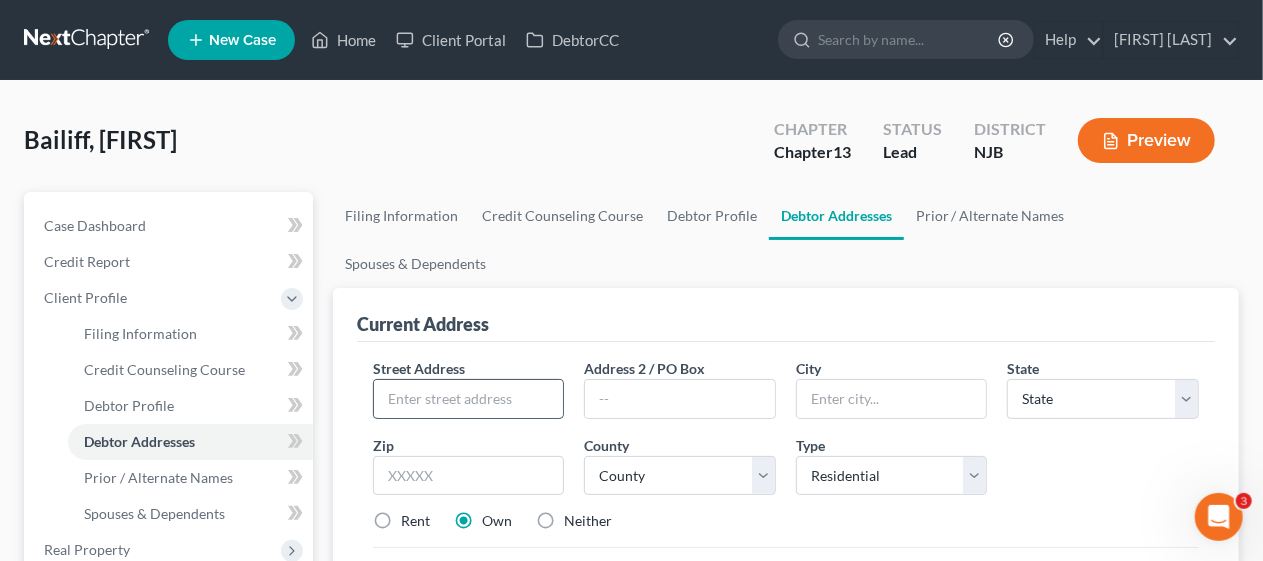 click at bounding box center (469, 399) 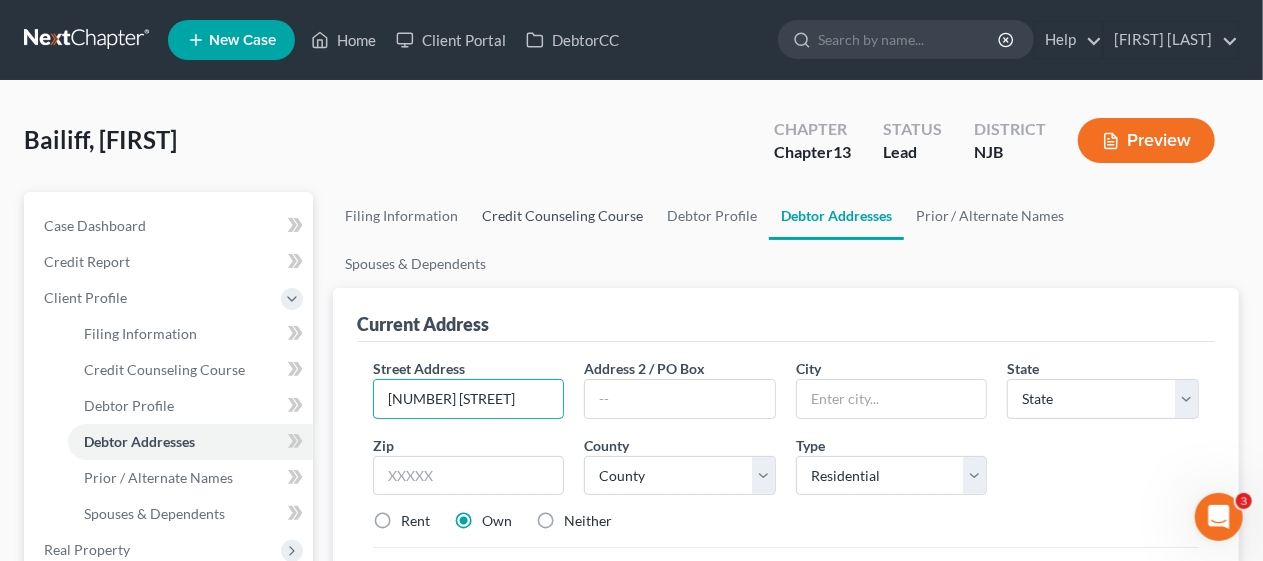 type on "[NUMBER] [STREET]" 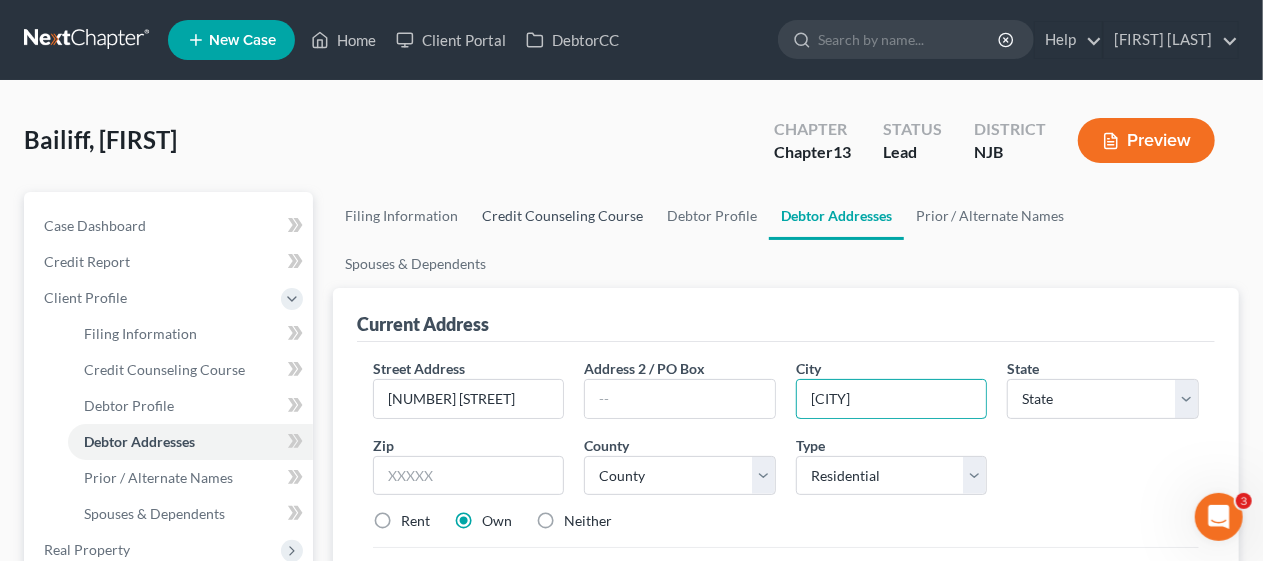 type on "[CITY]" 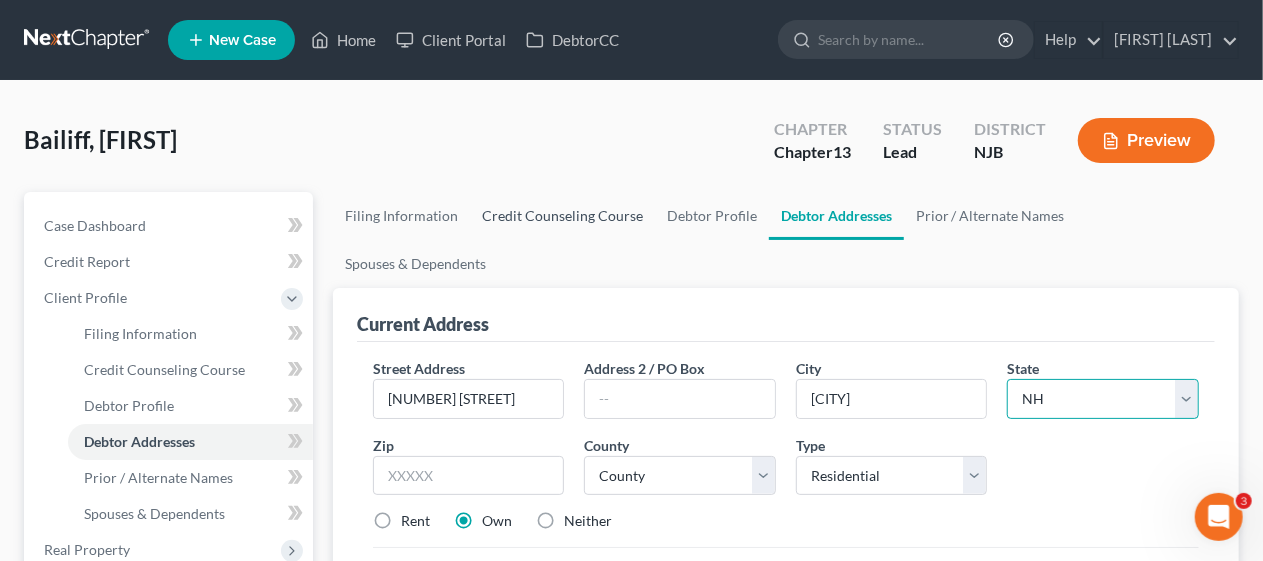 select on "33" 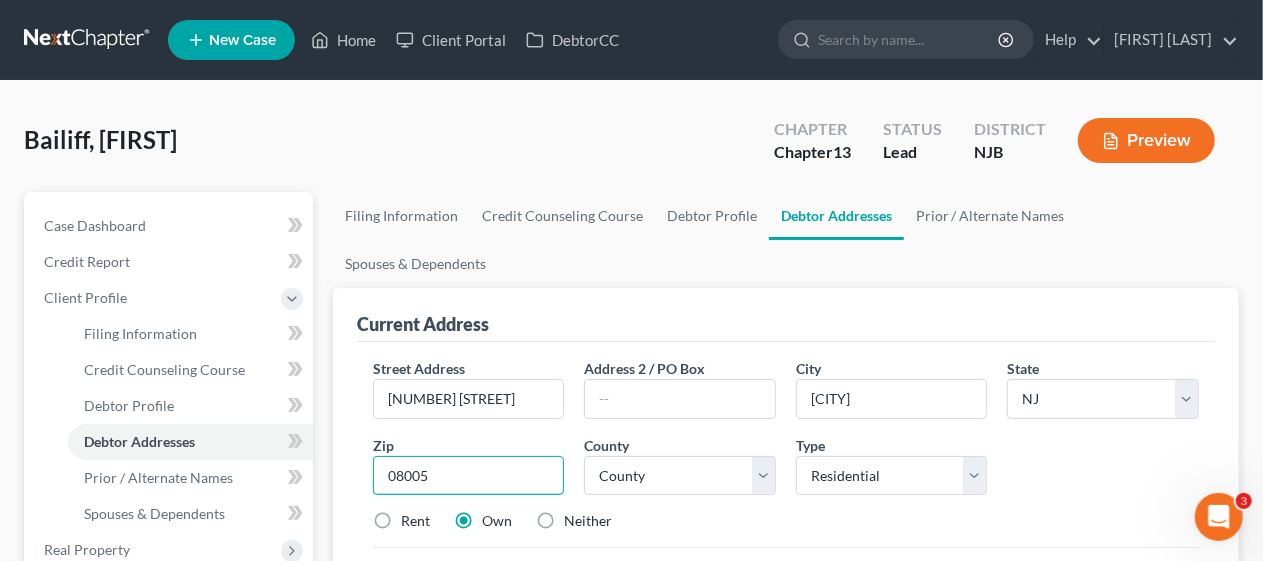 type on "08005" 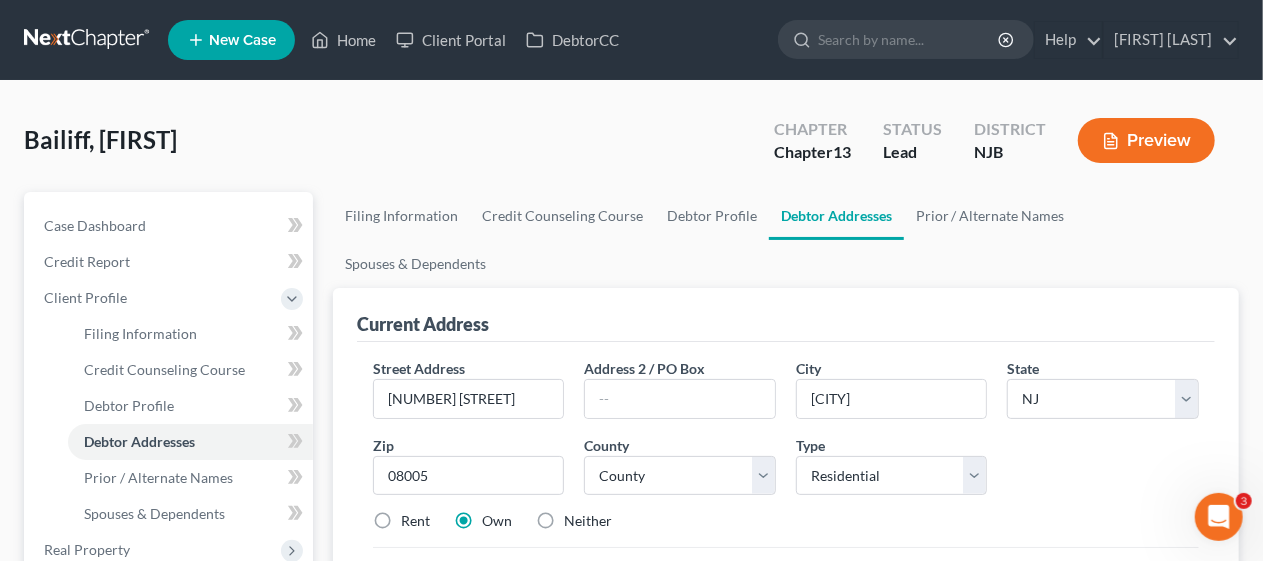 click on "Rent" at bounding box center [415, 521] 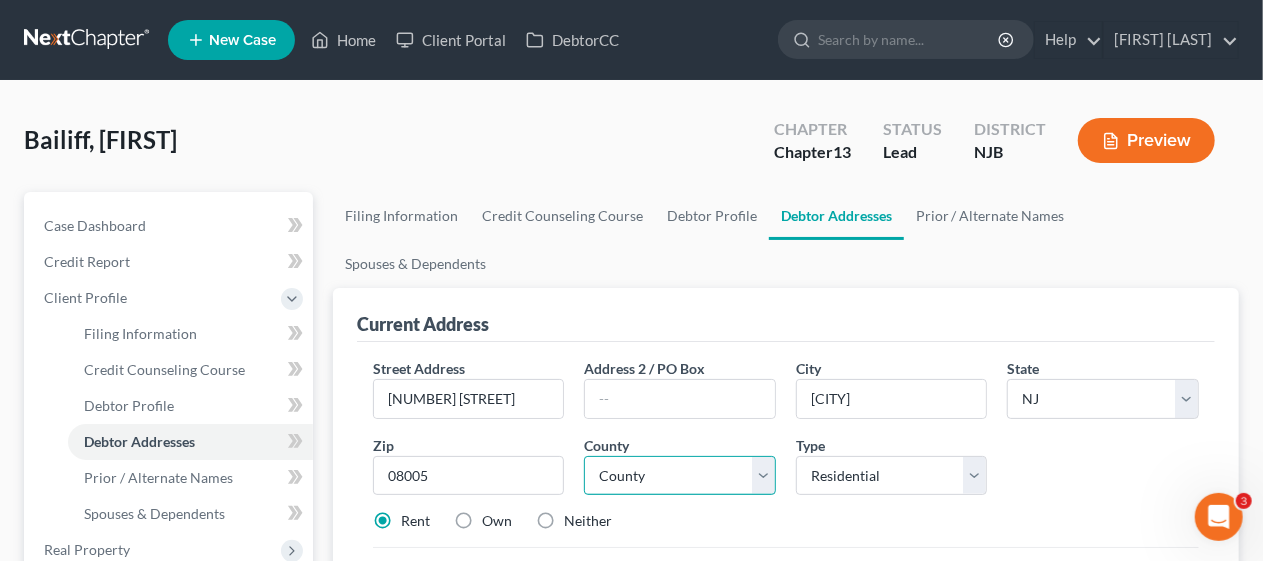 click on "County Atlantic County Bergen County Burlington County Camden County Cape May County Cumberland County Essex County Gloucester County Hudson County Hunterdon County Mercer County Middlesex County Monmouth County Morris County Ocean County Passaic County Salem County Somerset County Sussex County Union County Warren County" at bounding box center [680, 476] 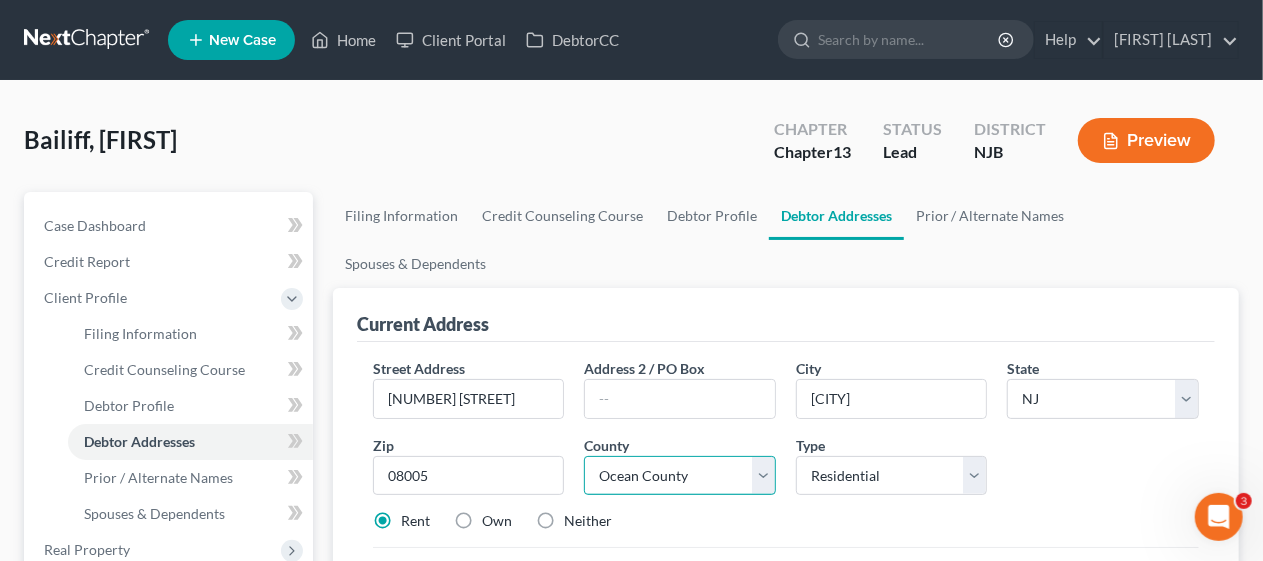 click on "County Atlantic County Bergen County Burlington County Camden County Cape May County Cumberland County Essex County Gloucester County Hudson County Hunterdon County Mercer County Middlesex County Monmouth County Morris County Ocean County Passaic County Salem County Somerset County Sussex County Union County Warren County" at bounding box center (680, 476) 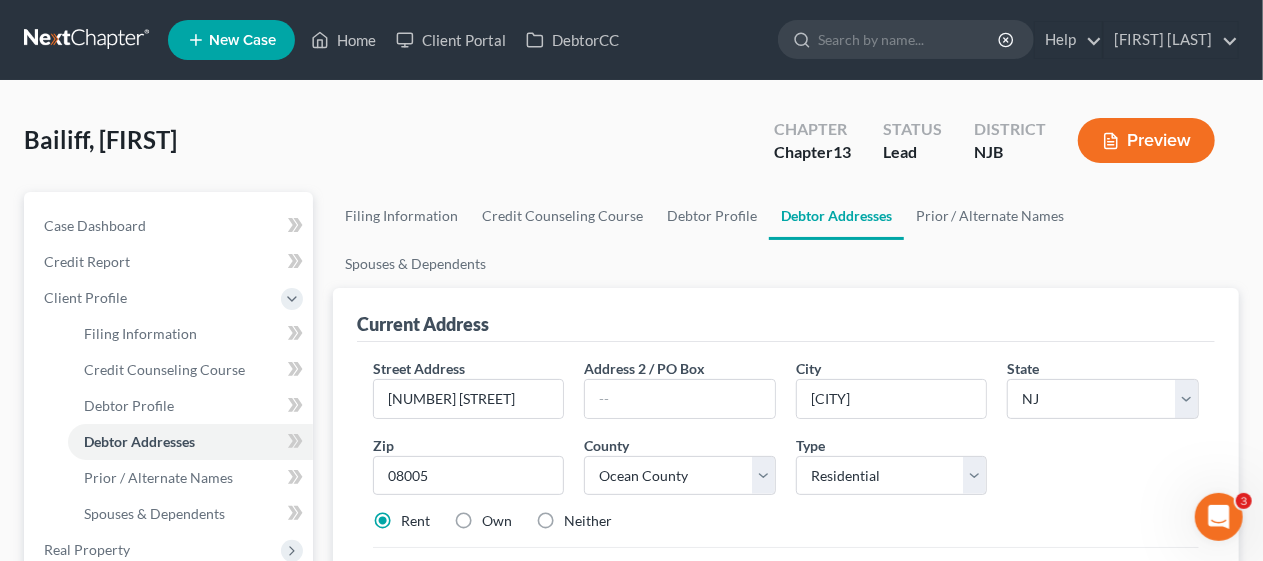 click on "Rent Own Neither" at bounding box center [786, 521] 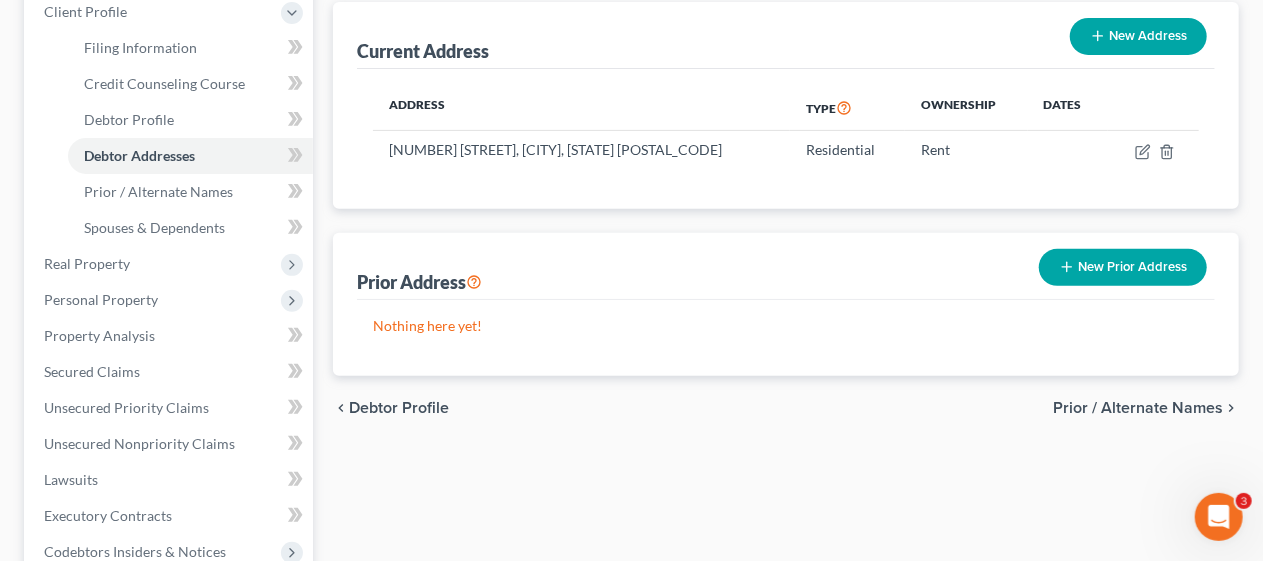 scroll, scrollTop: 300, scrollLeft: 0, axis: vertical 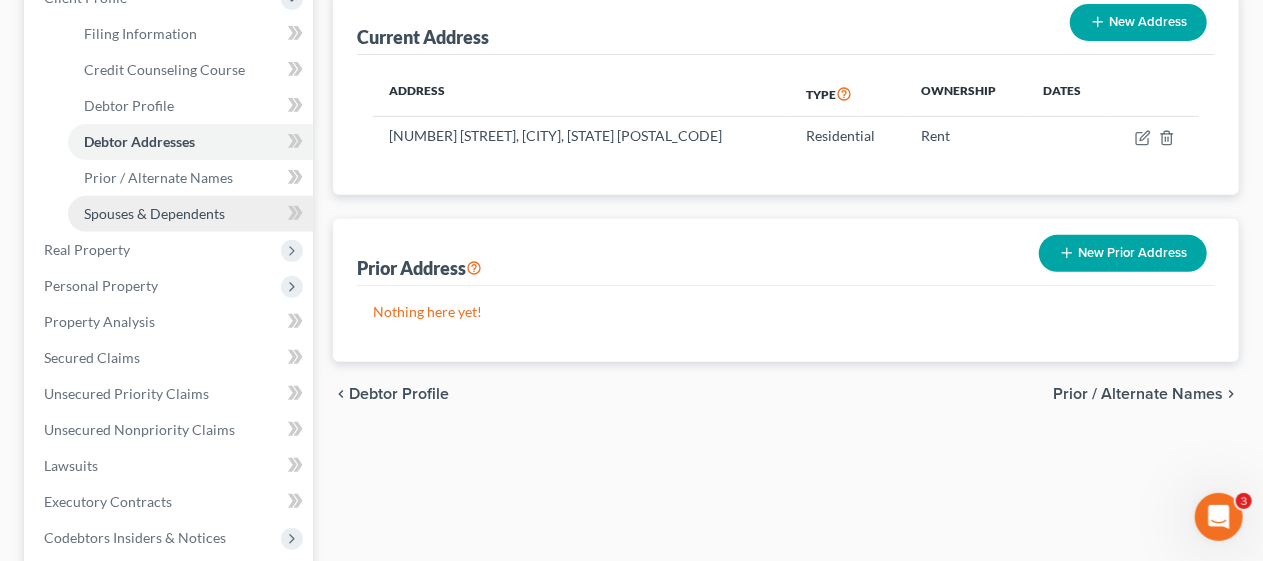 click on "Spouses & Dependents" at bounding box center [154, 213] 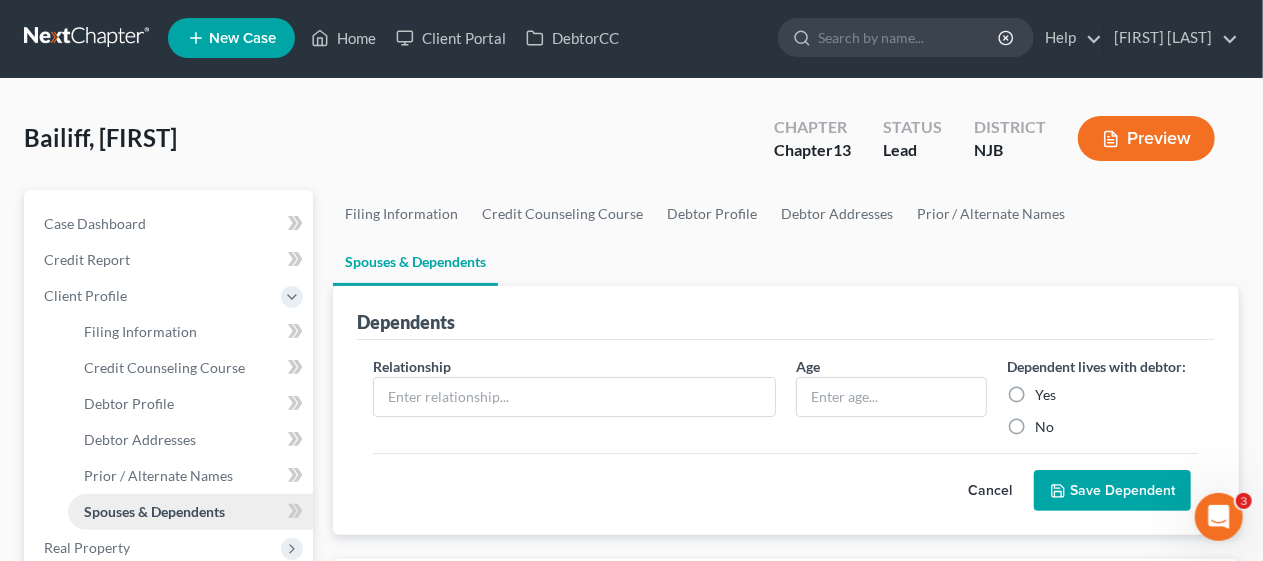 scroll, scrollTop: 0, scrollLeft: 0, axis: both 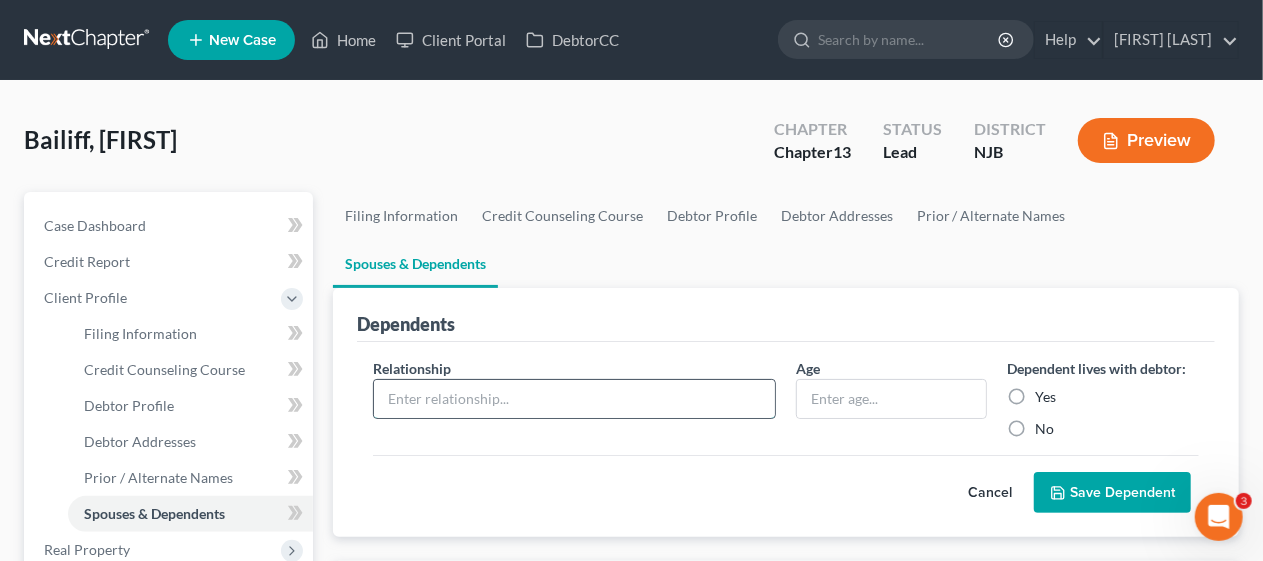 click at bounding box center [574, 399] 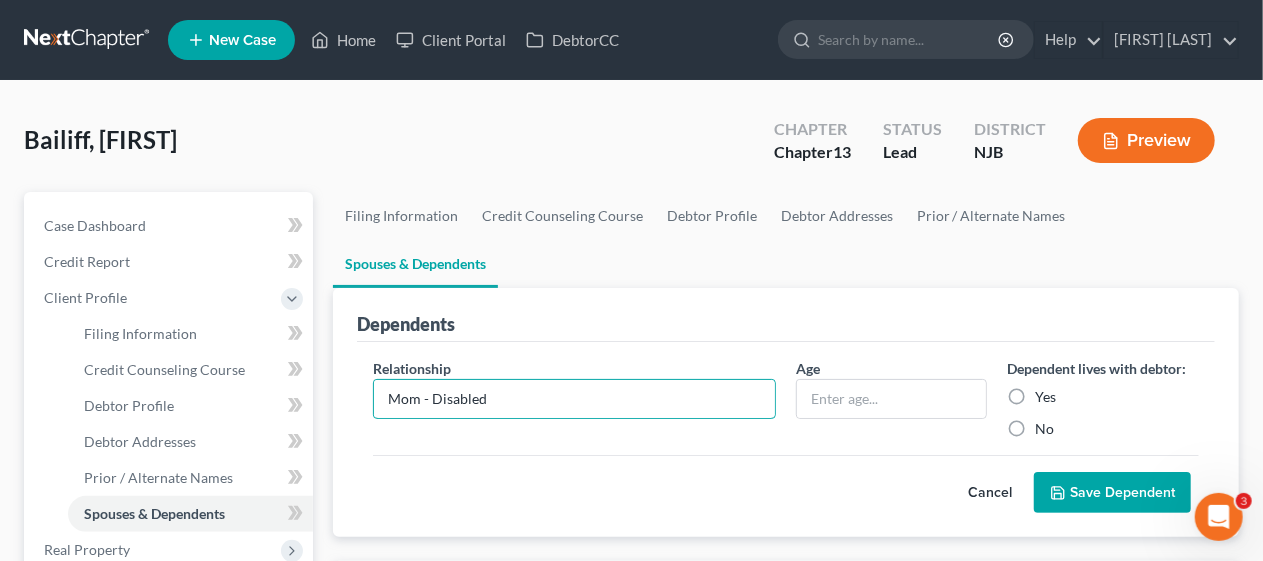 type on "Mom - Disabled" 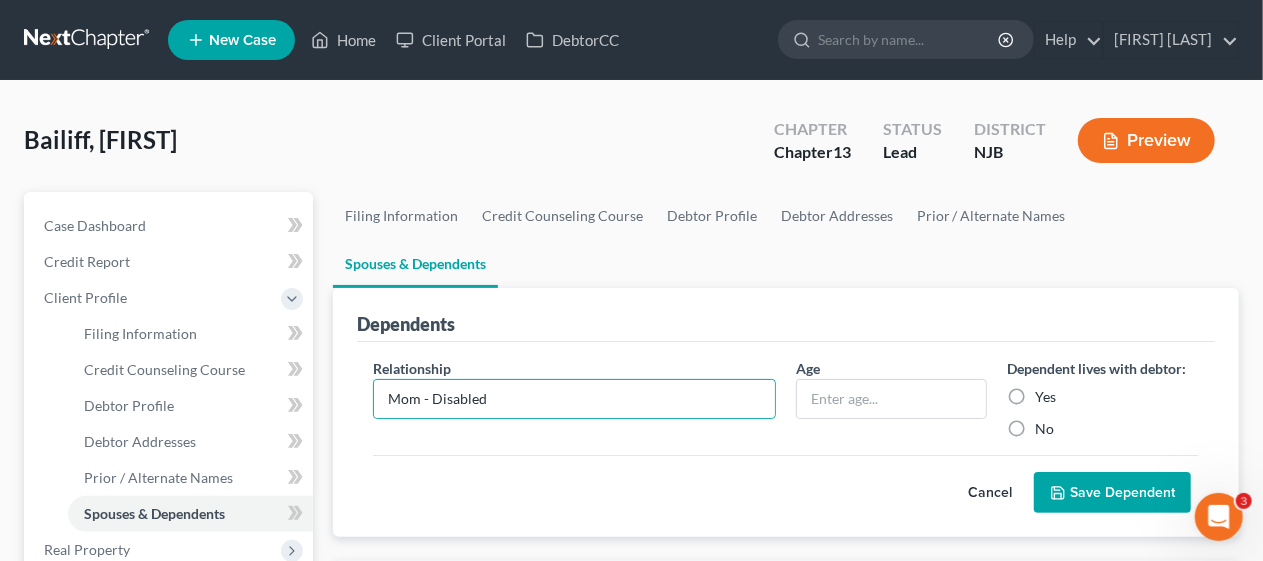 click on "Yes" at bounding box center [1045, 397] 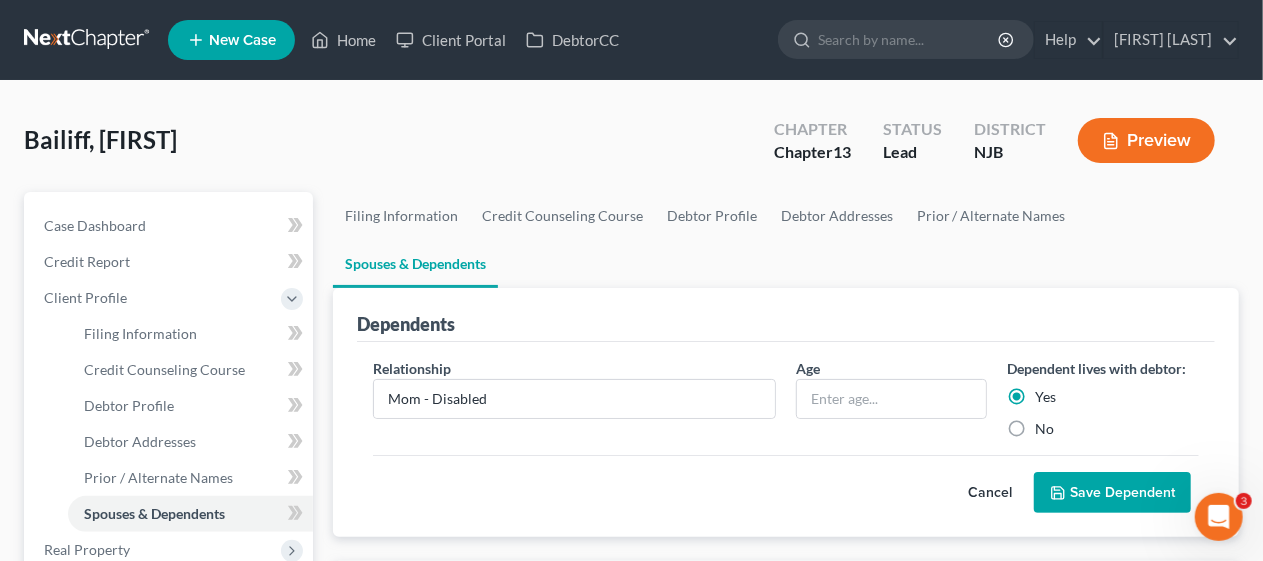 click on "Save Dependent" at bounding box center (1112, 493) 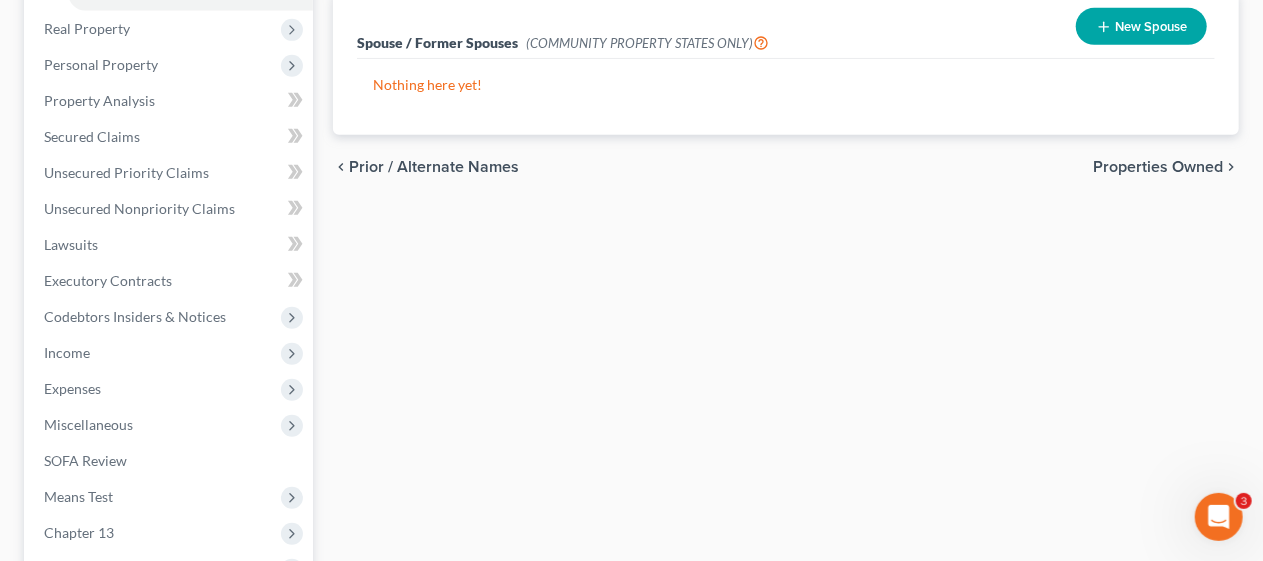 scroll, scrollTop: 600, scrollLeft: 0, axis: vertical 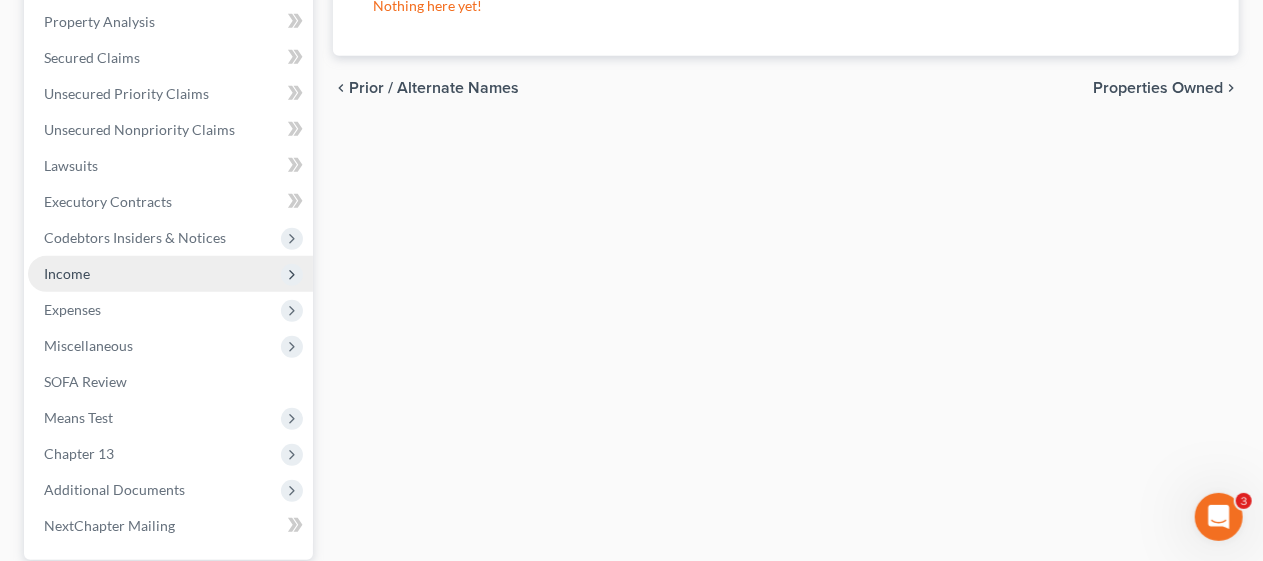 click on "Income" at bounding box center [170, 274] 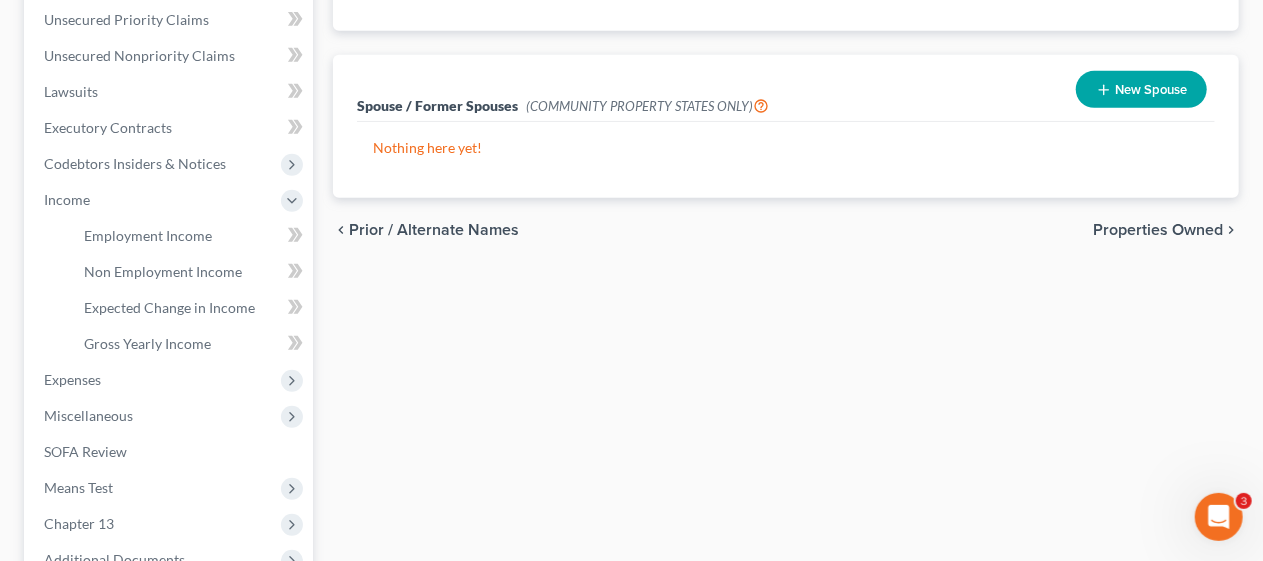 scroll, scrollTop: 484, scrollLeft: 0, axis: vertical 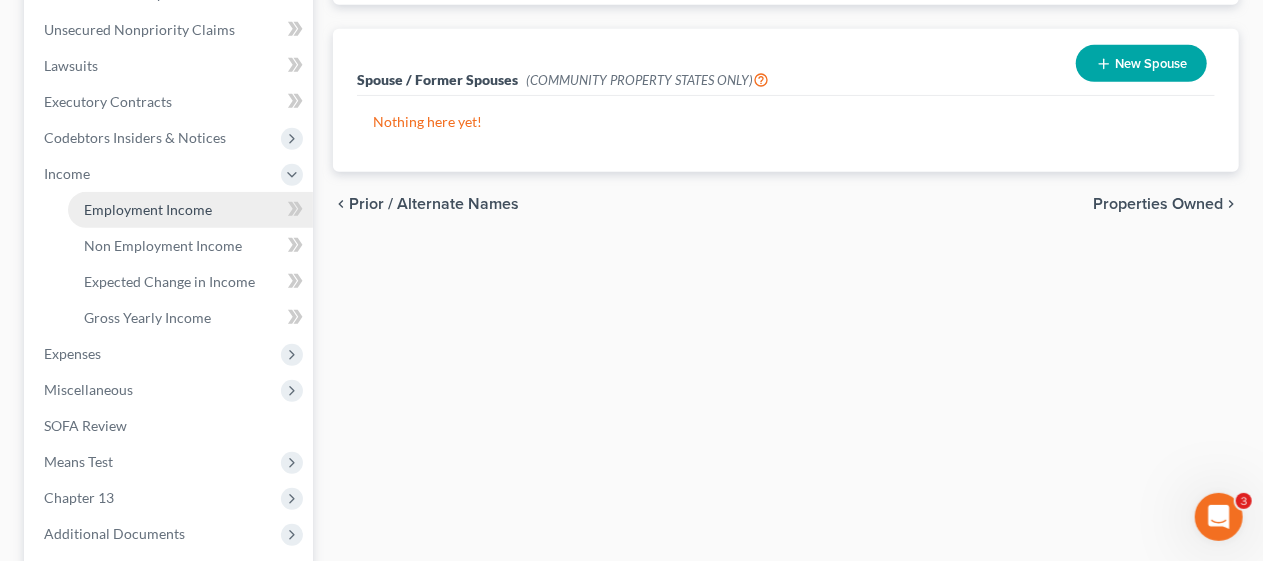 click on "Employment Income" at bounding box center (148, 209) 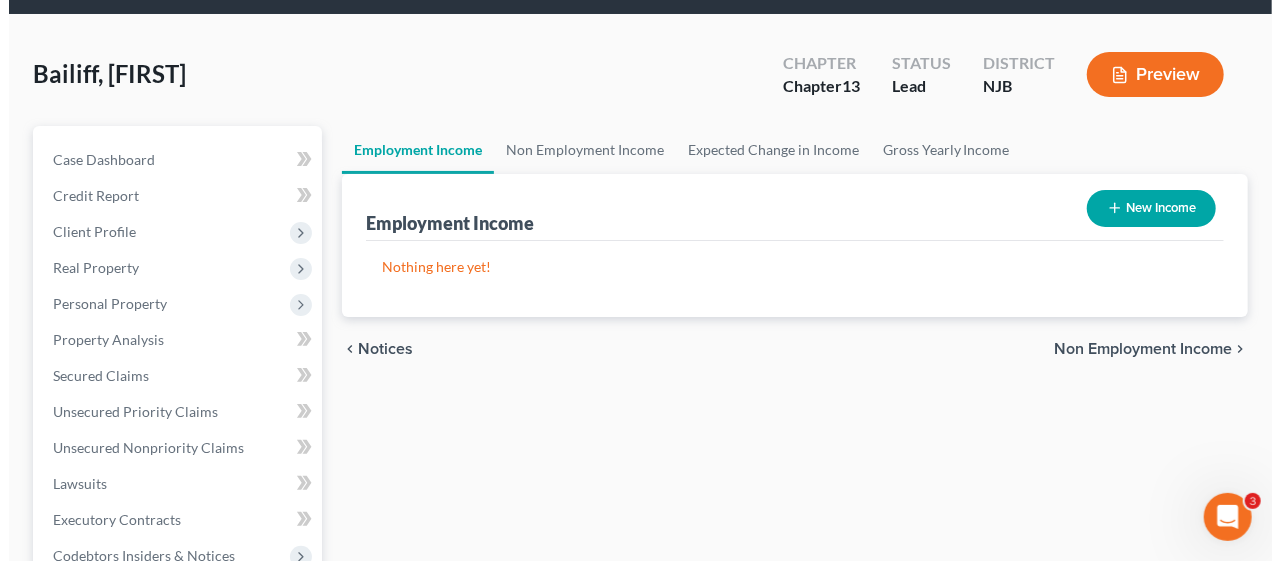scroll, scrollTop: 0, scrollLeft: 0, axis: both 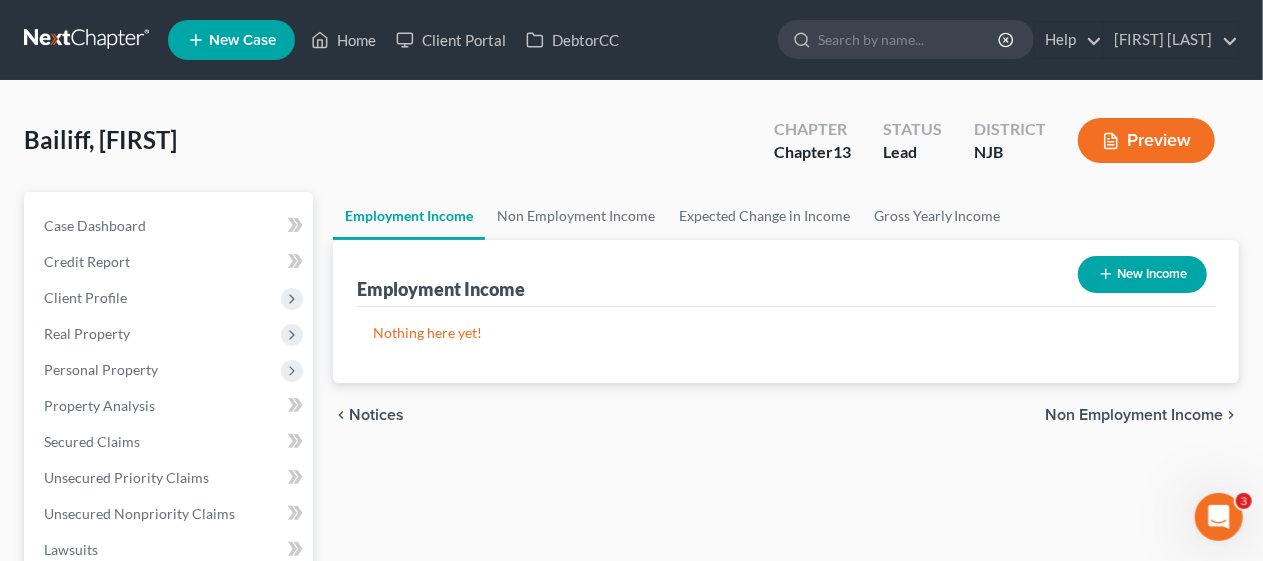click on "New Income" at bounding box center [1142, 274] 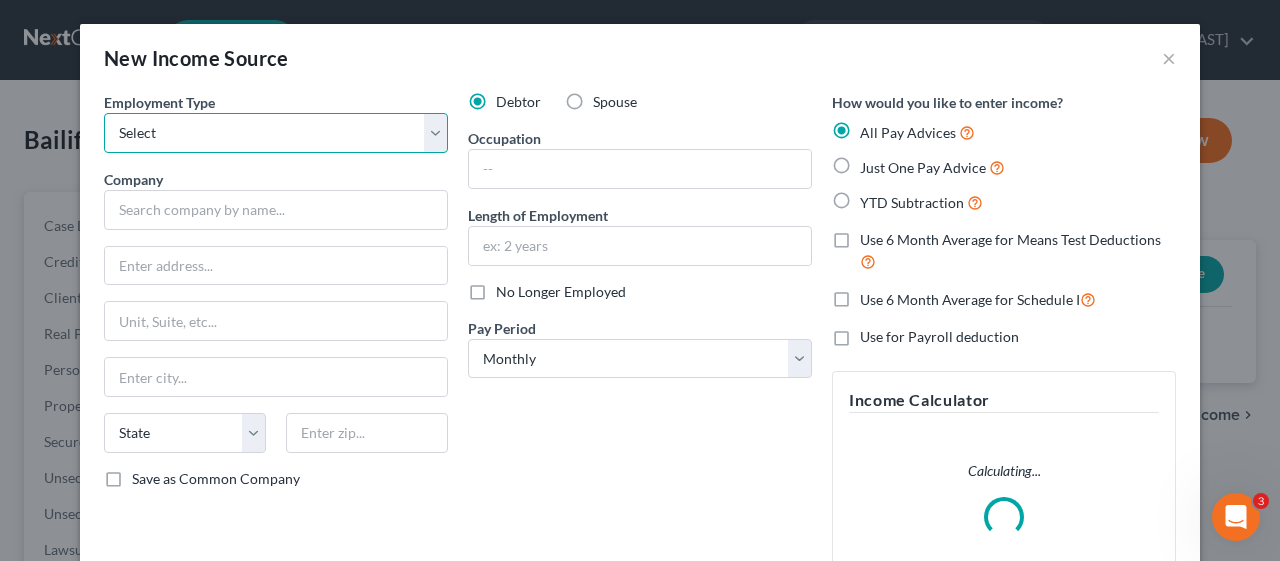 click on "Select Full or Part Time Employment Self Employment" at bounding box center [276, 133] 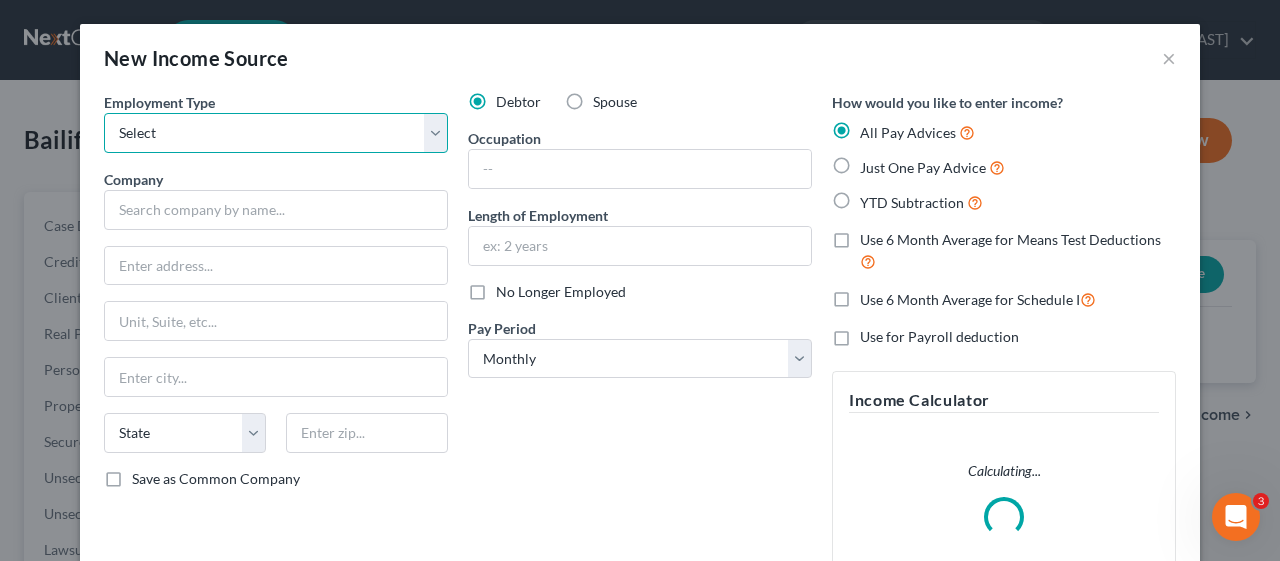 select on "0" 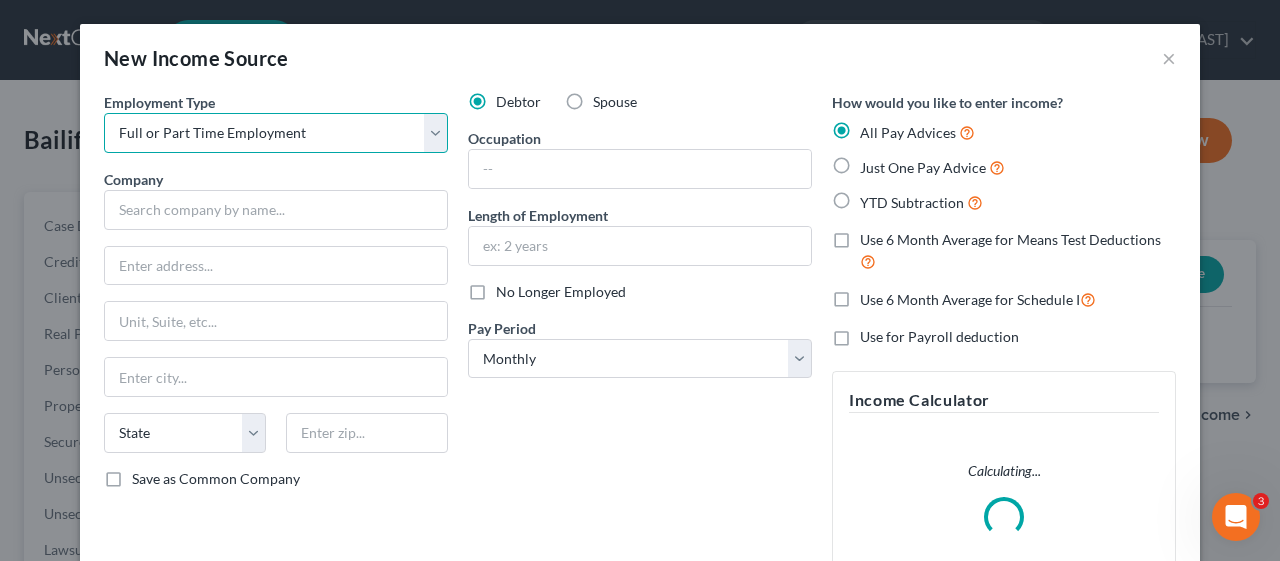 click on "Select Full or Part Time Employment Self Employment" at bounding box center (276, 133) 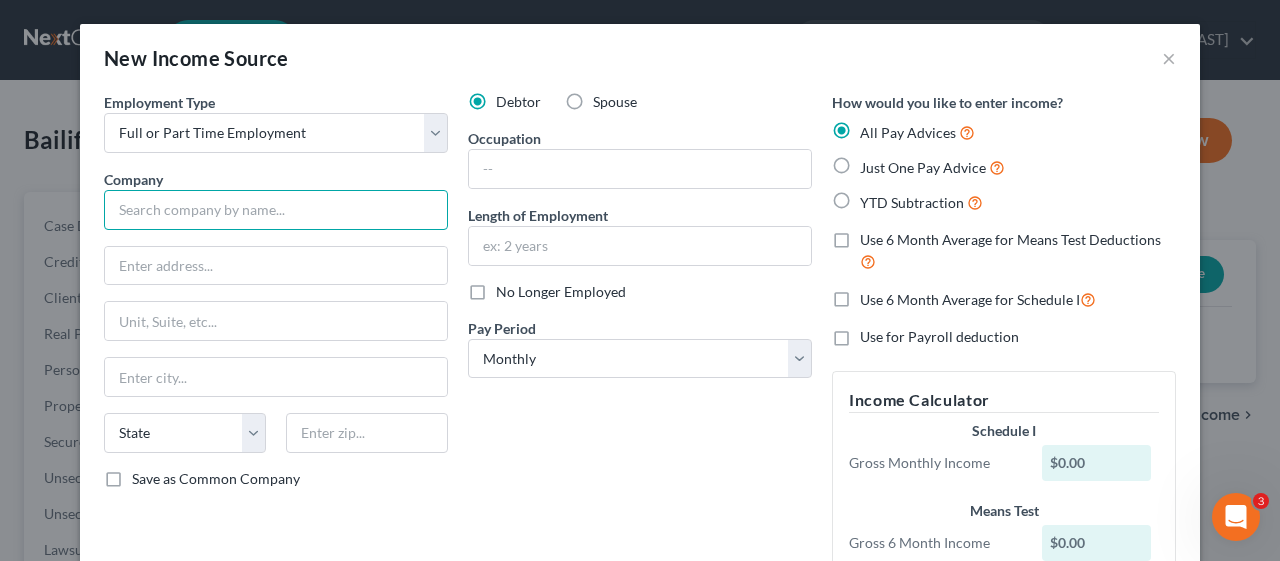 click at bounding box center (276, 210) 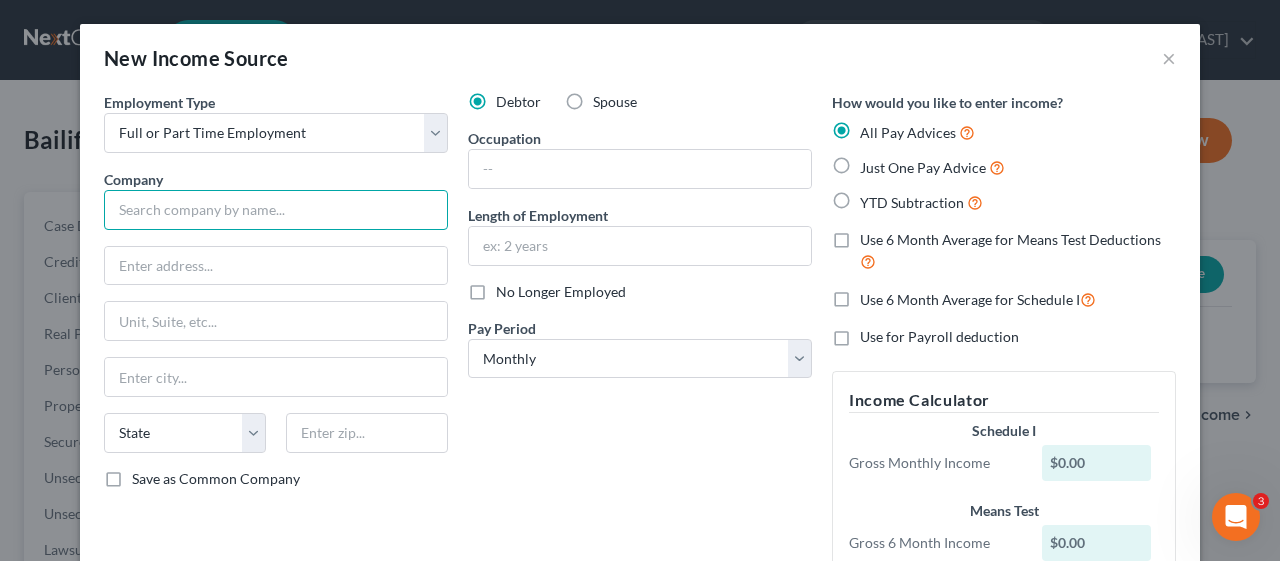 click at bounding box center (276, 210) 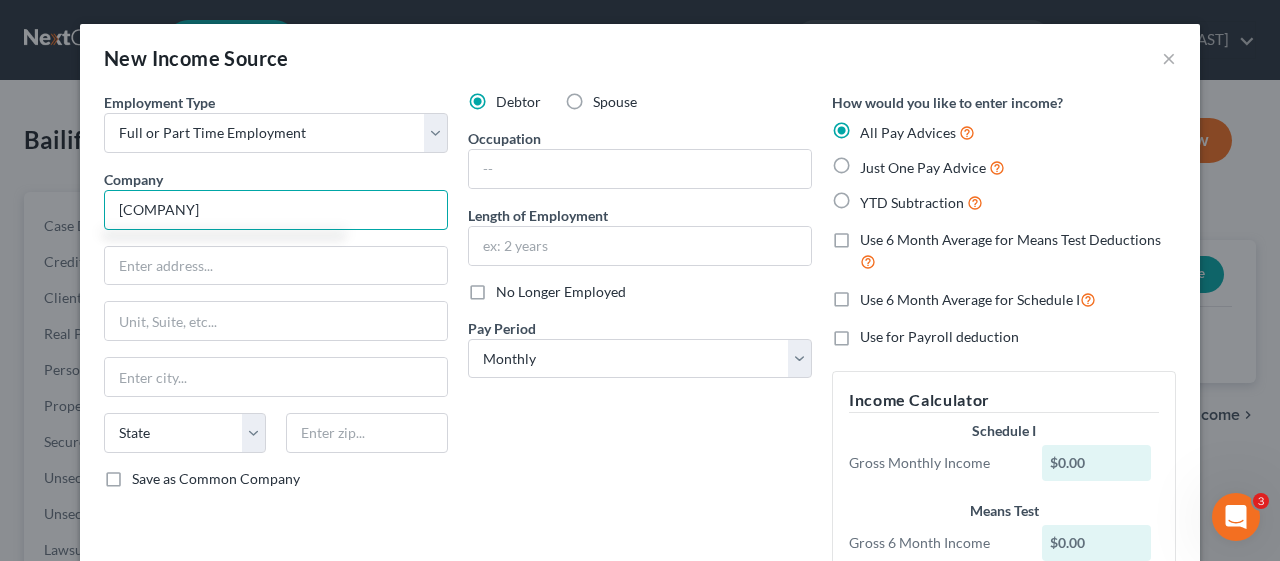 type on "[COMPANY]" 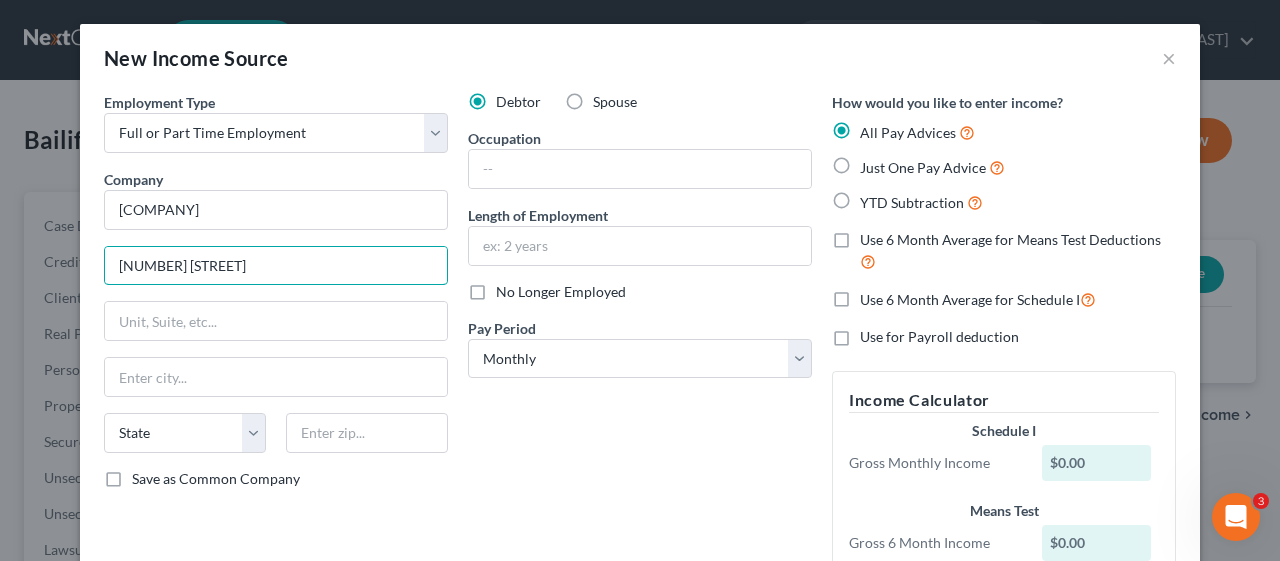 type on "[NUMBER] [STREET]" 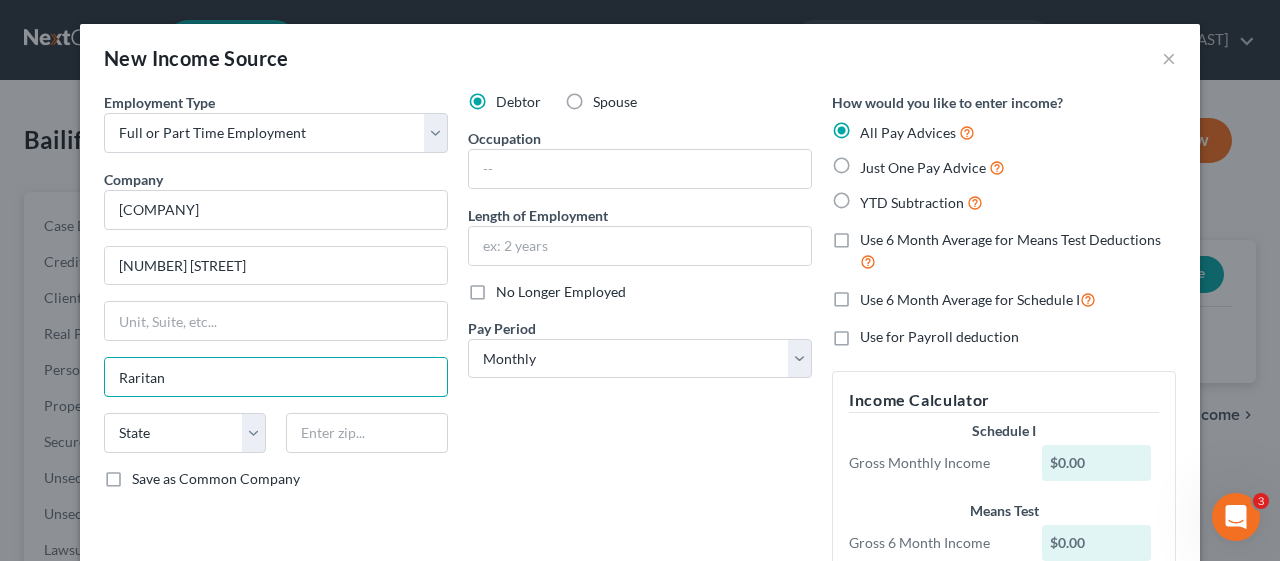 type on "Raritan" 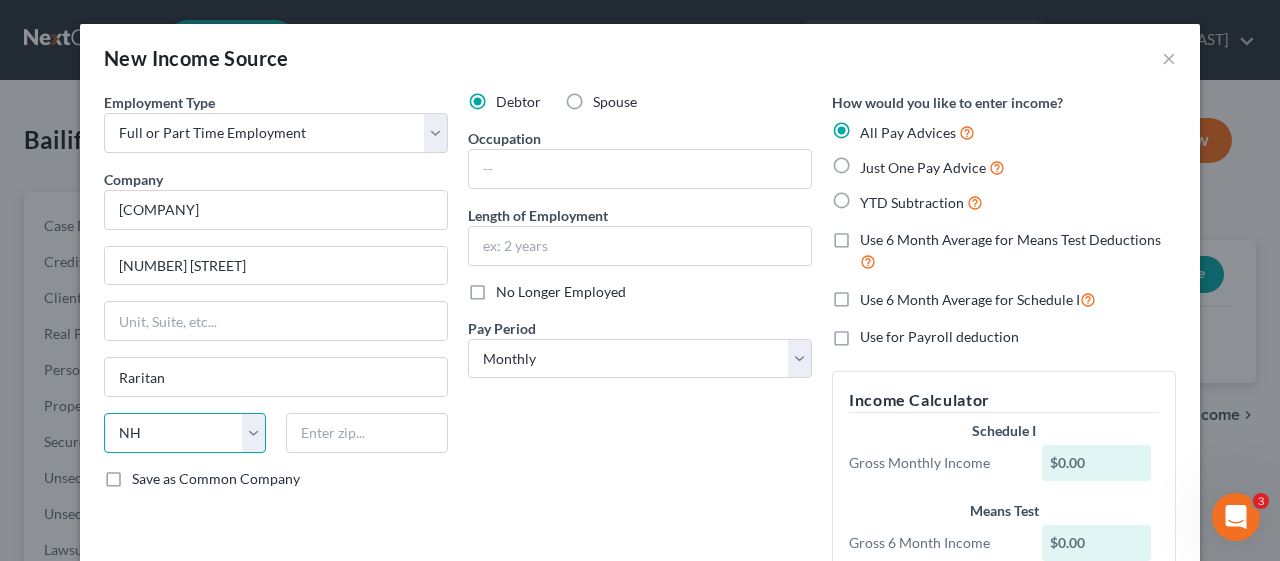 select on "33" 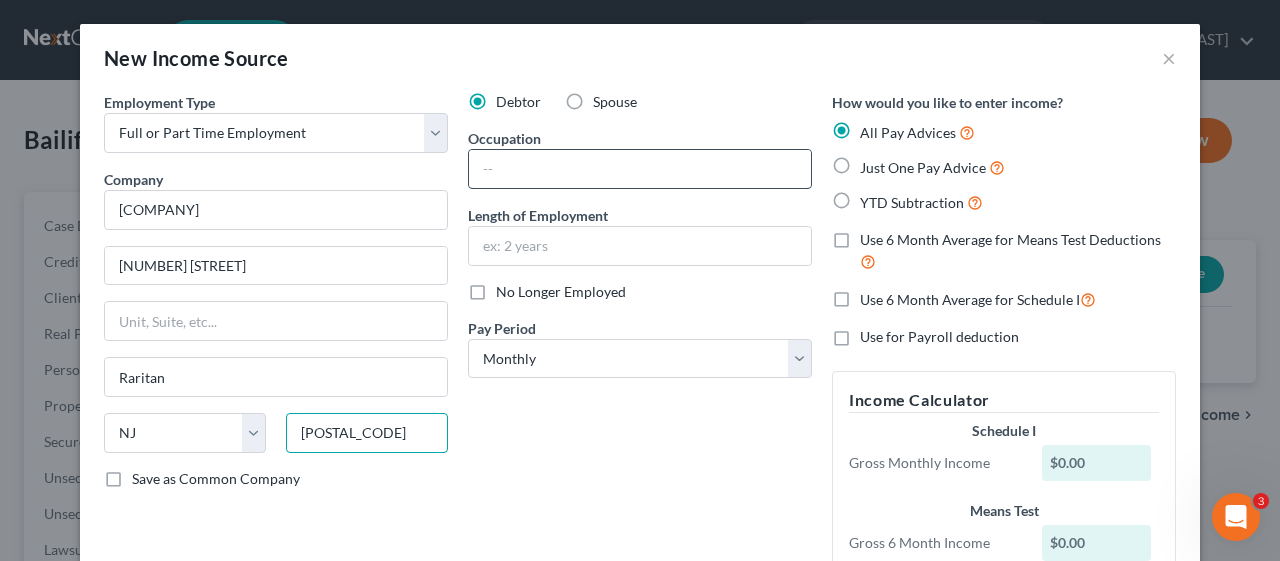 type on "[POSTAL_CODE]" 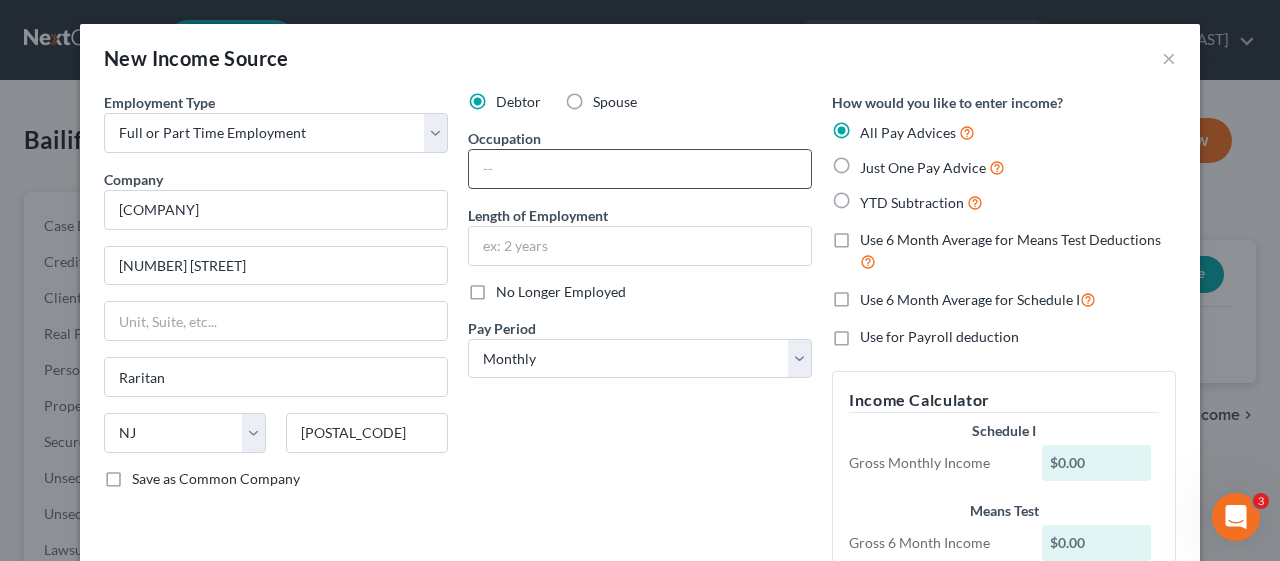 click at bounding box center [640, 169] 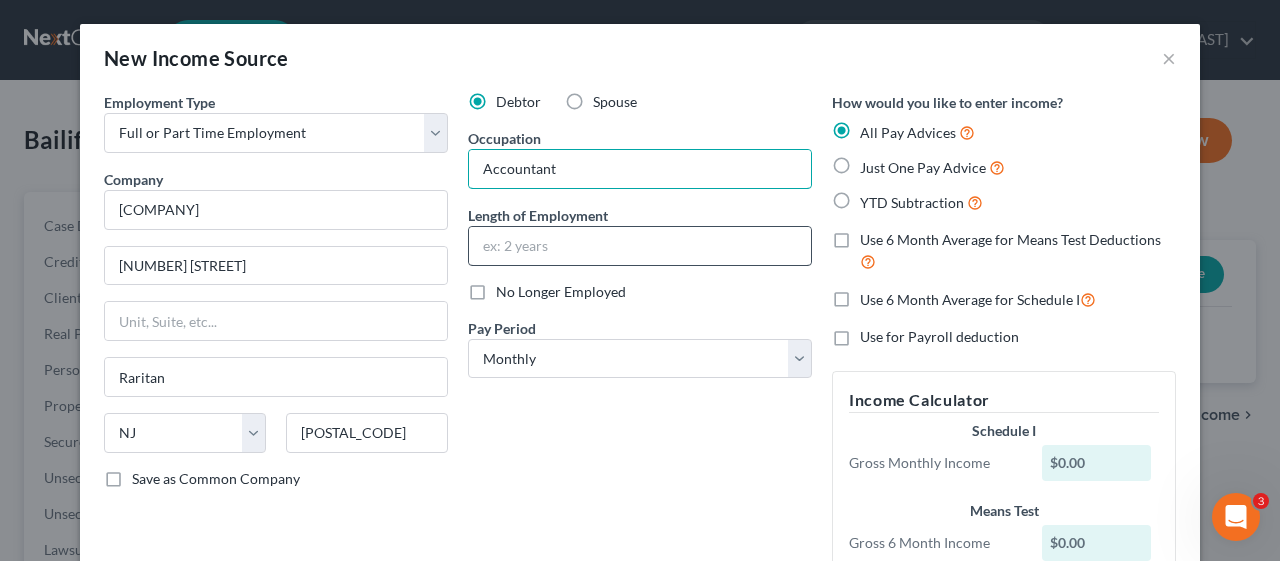 type on "Accountant" 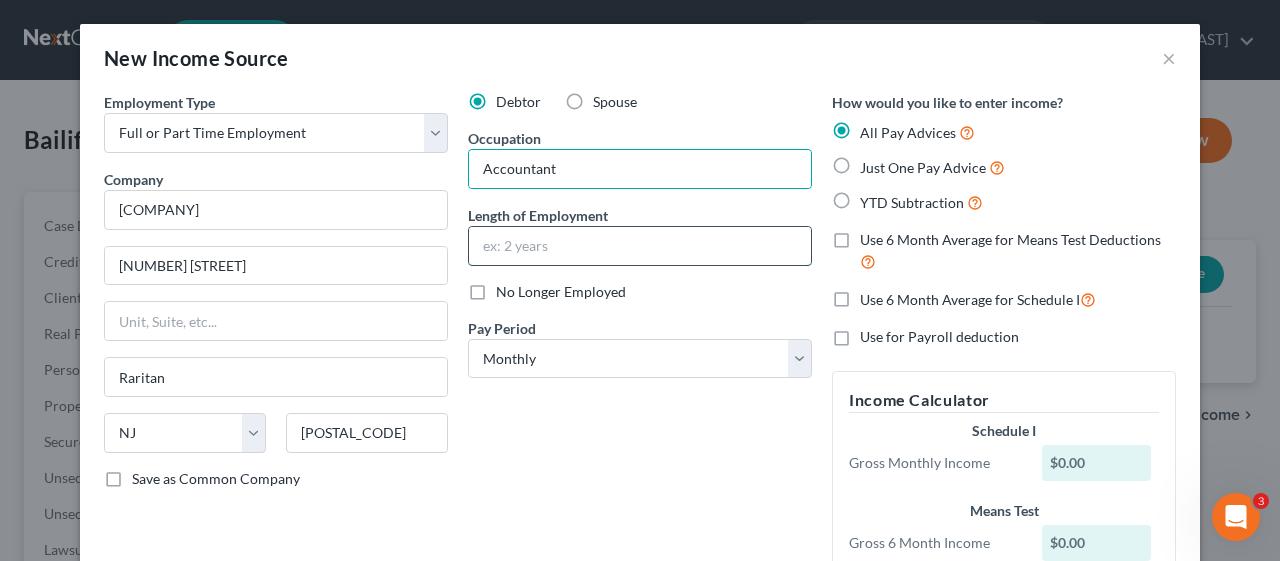 click at bounding box center [640, 246] 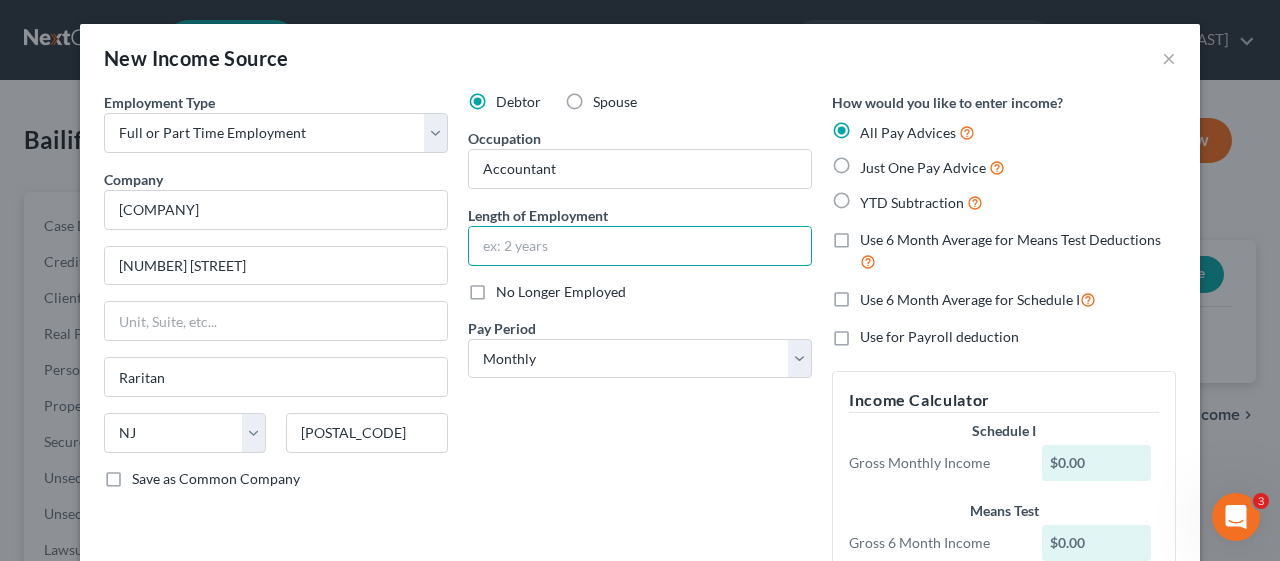 type on "1 month" 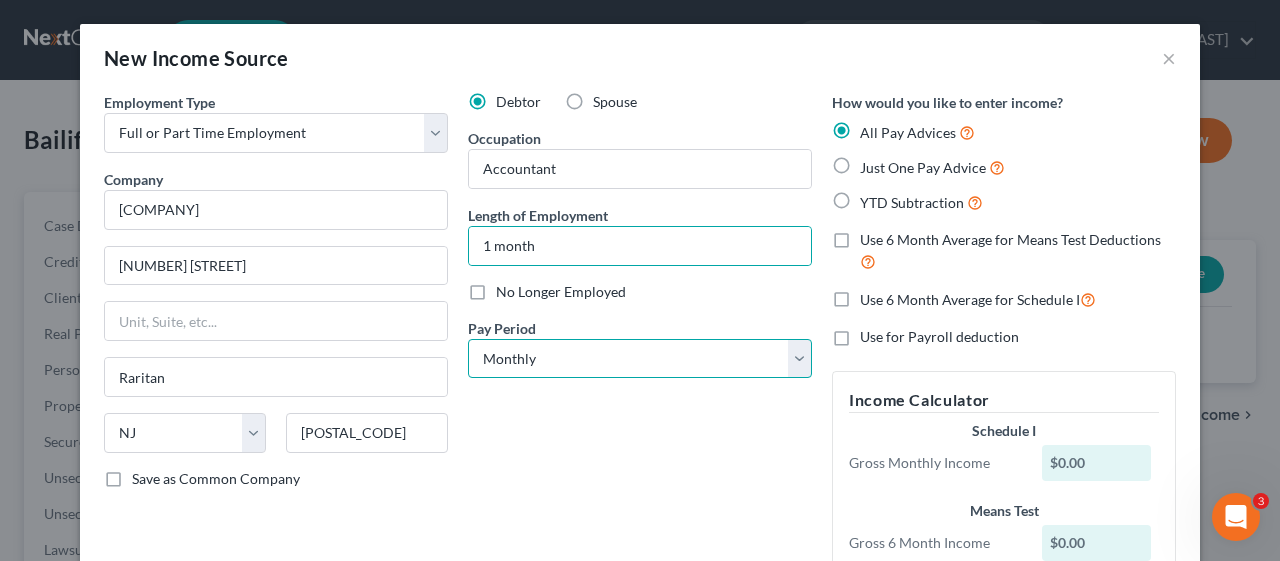 click on "Select Monthly Twice Monthly Every Other Week Weekly" at bounding box center [640, 359] 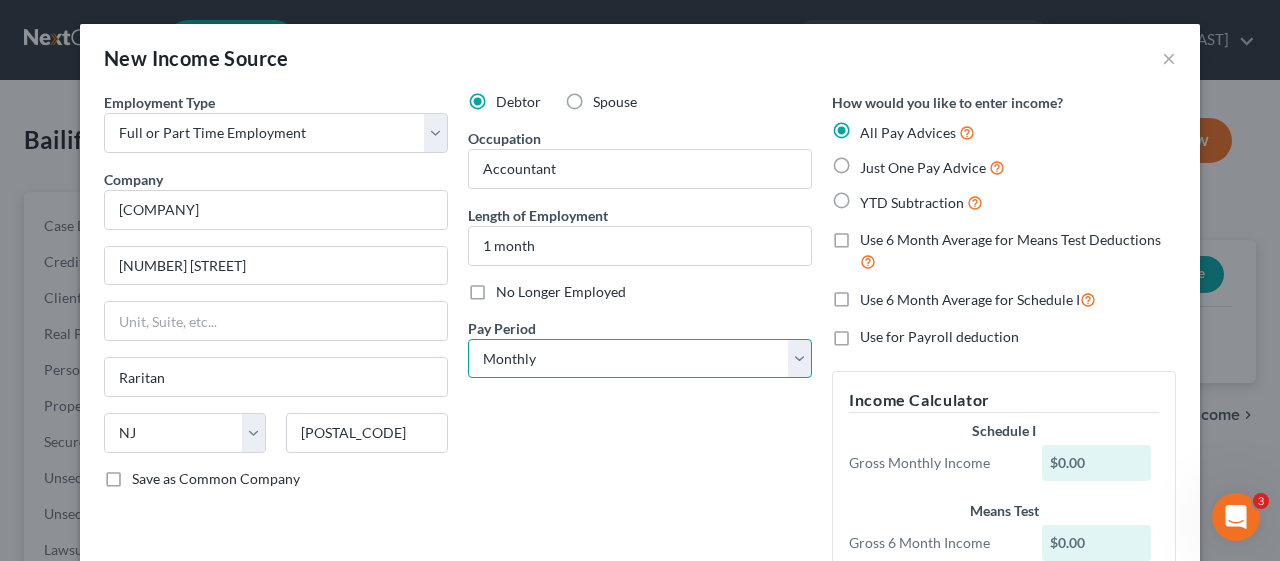 select on "2" 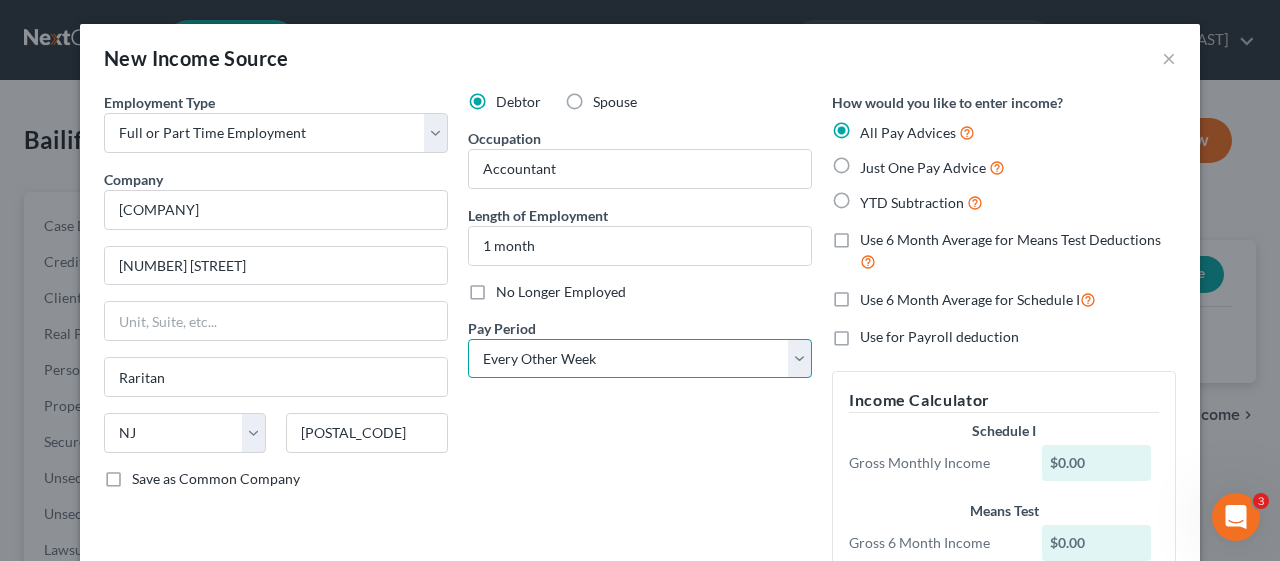 click on "Select Monthly Twice Monthly Every Other Week Weekly" at bounding box center (640, 359) 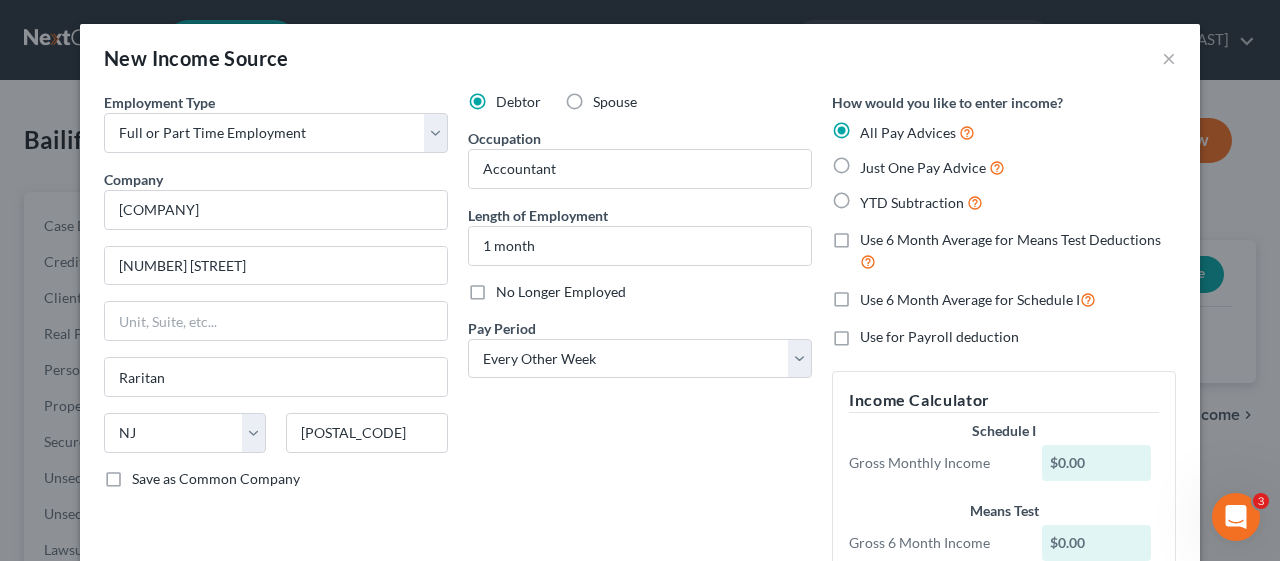 click on "Just One Pay Advice" at bounding box center [932, 167] 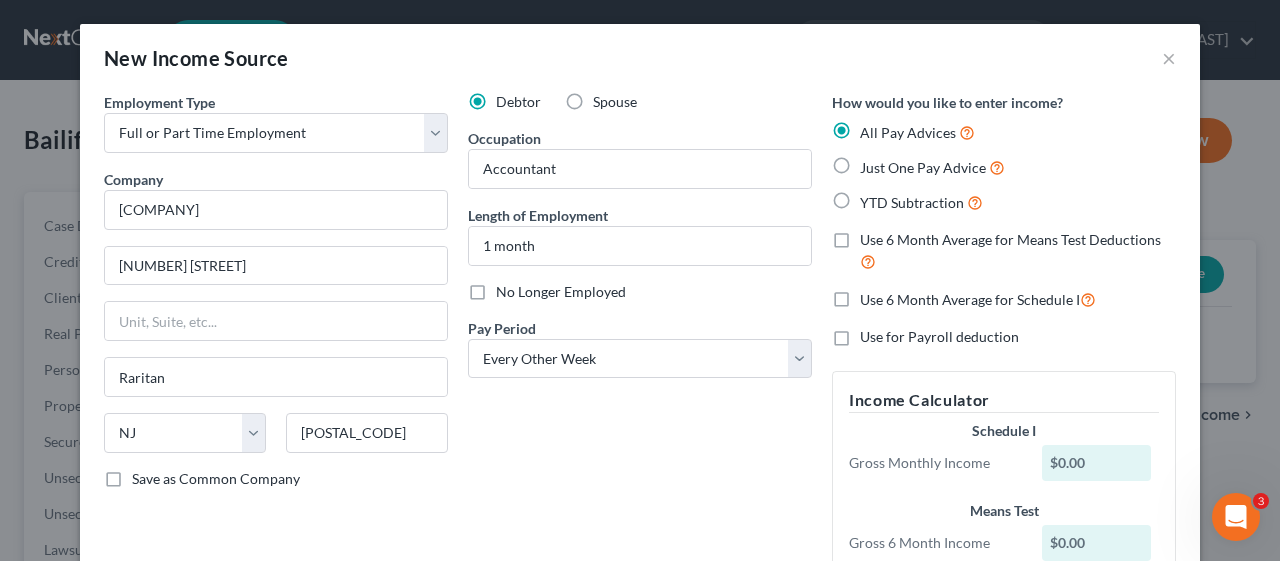 click on "Just One Pay Advice" at bounding box center [874, 162] 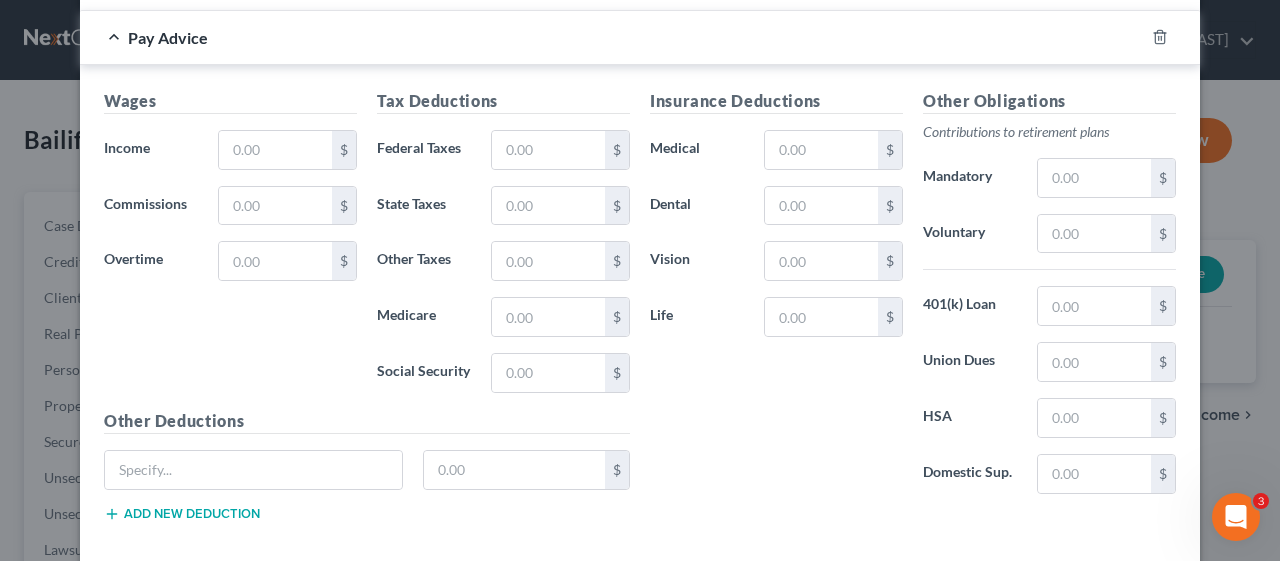 scroll, scrollTop: 648, scrollLeft: 0, axis: vertical 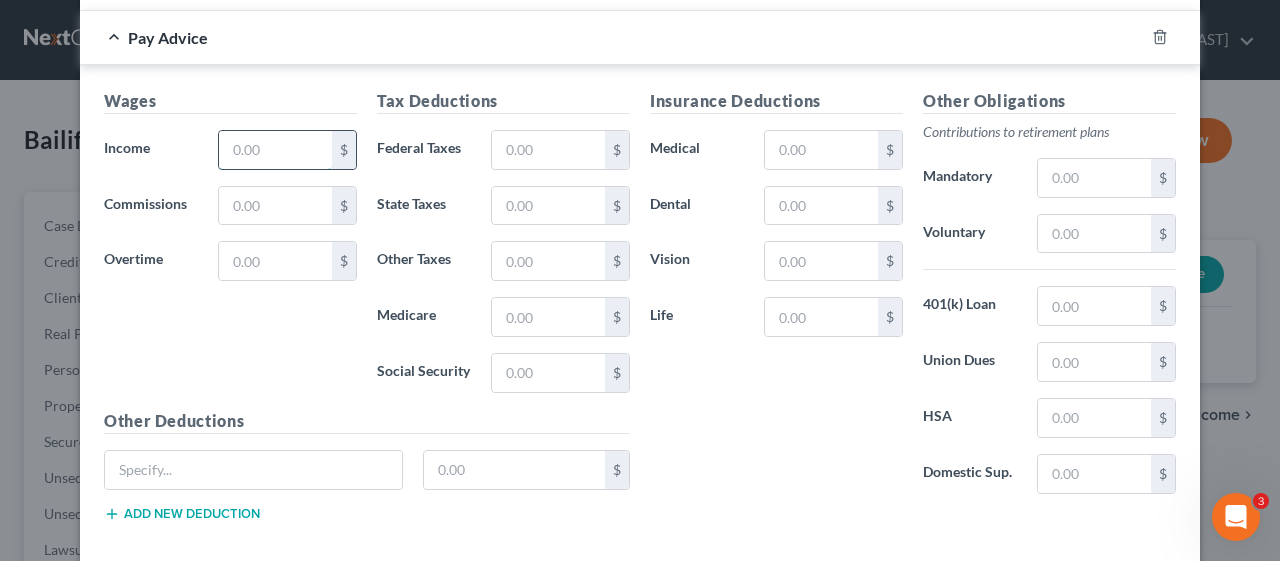 click at bounding box center (275, 150) 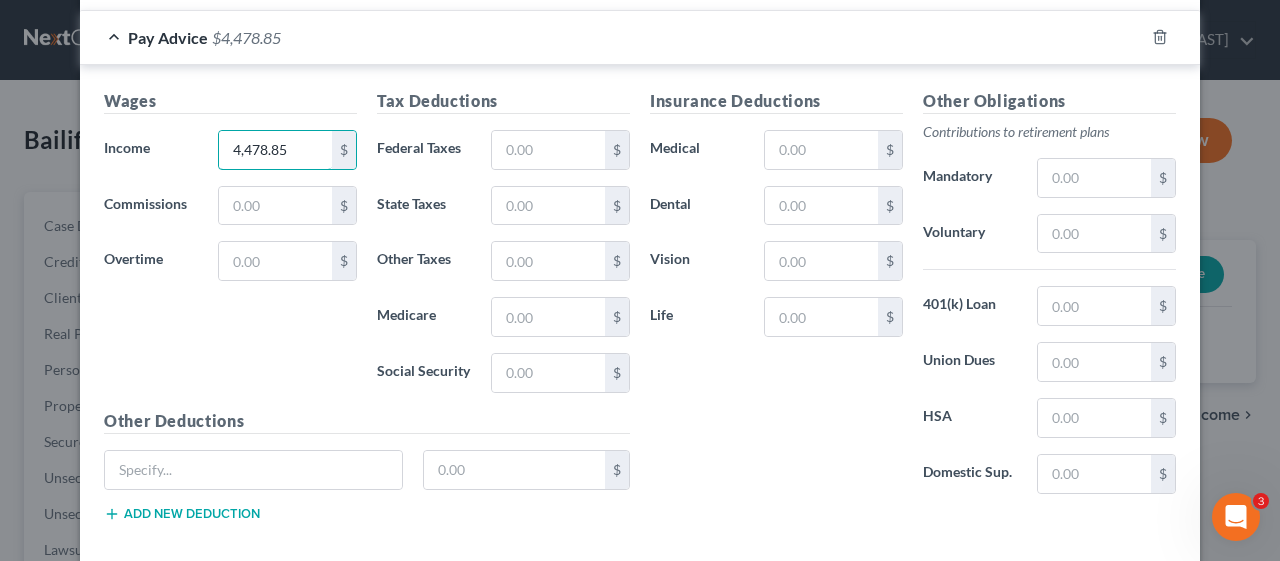 type on "4,478.85" 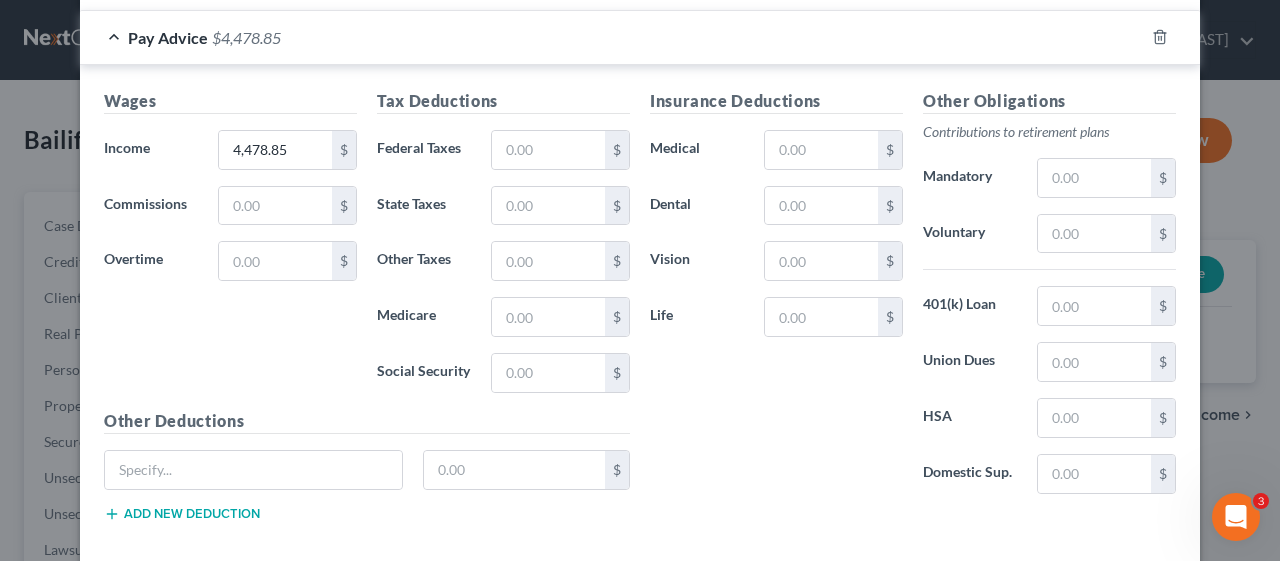 click on "Wages
Income
*
$[AMOUNT] $ Commissions $ Overtime $" at bounding box center (230, 249) 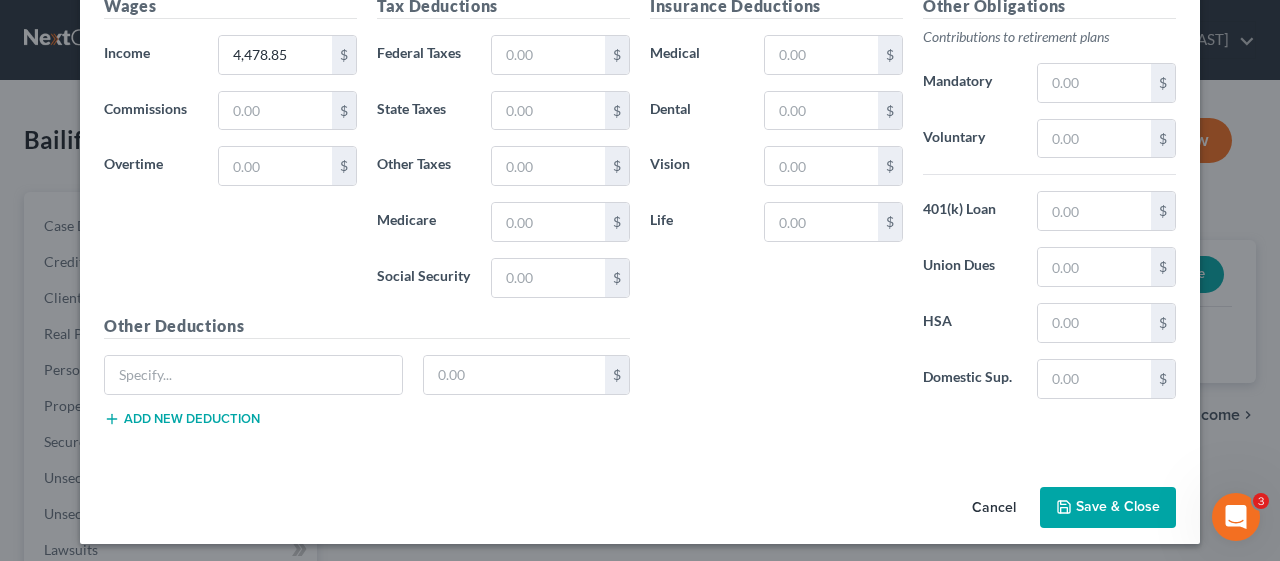 scroll, scrollTop: 643, scrollLeft: 0, axis: vertical 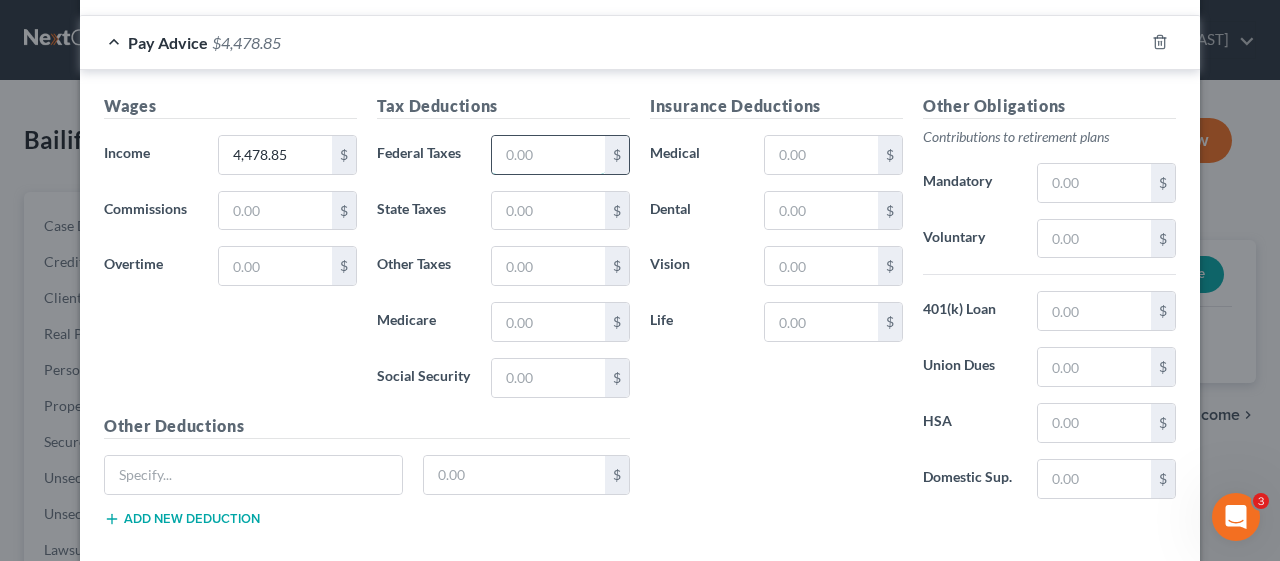 click at bounding box center [548, 155] 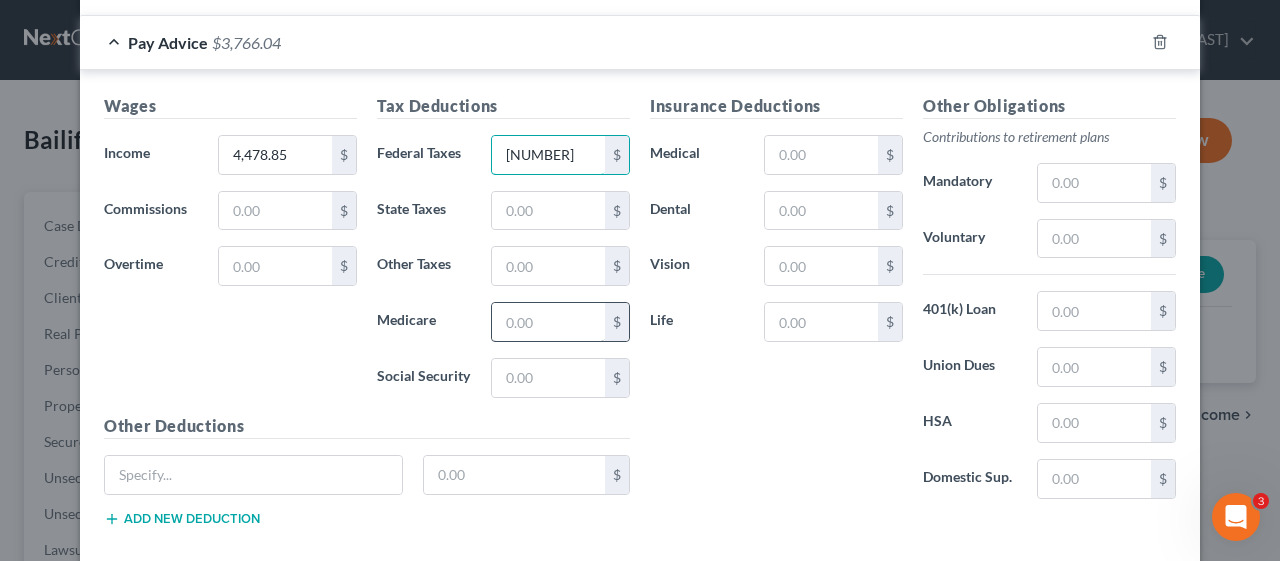 type on "[NUMBER]" 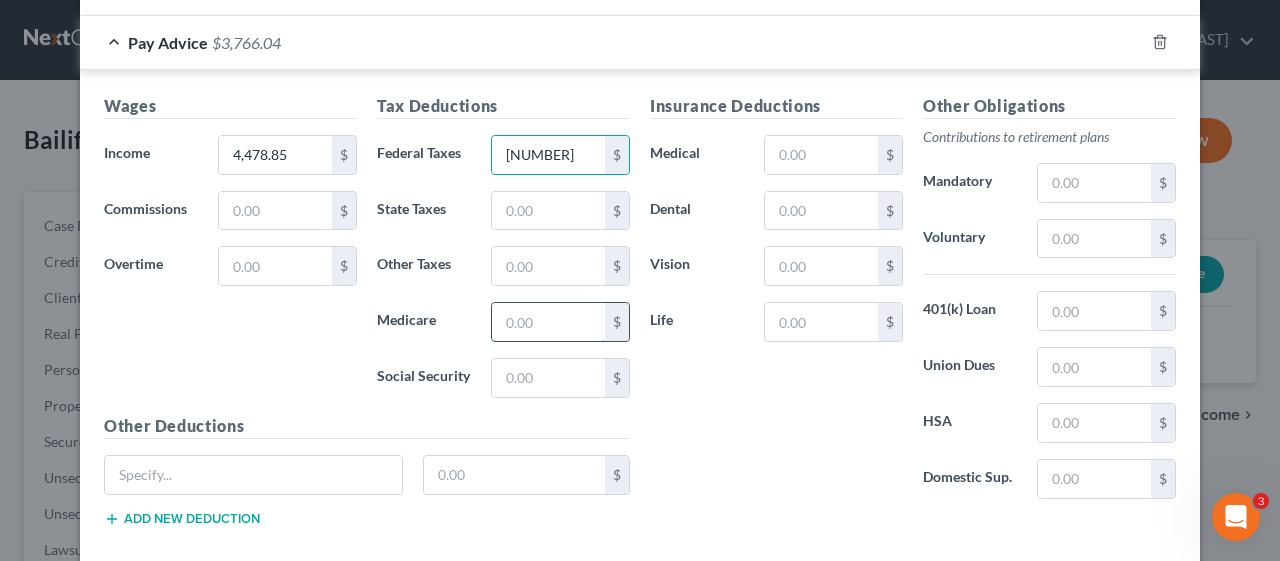 click at bounding box center [548, 322] 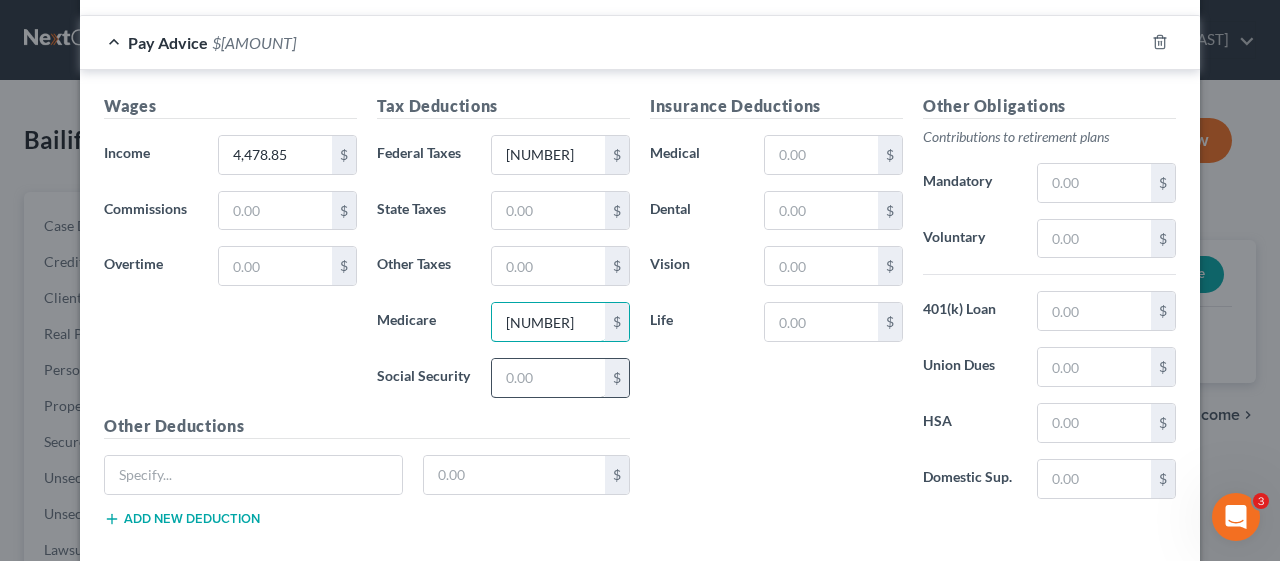 type on "[NUMBER]" 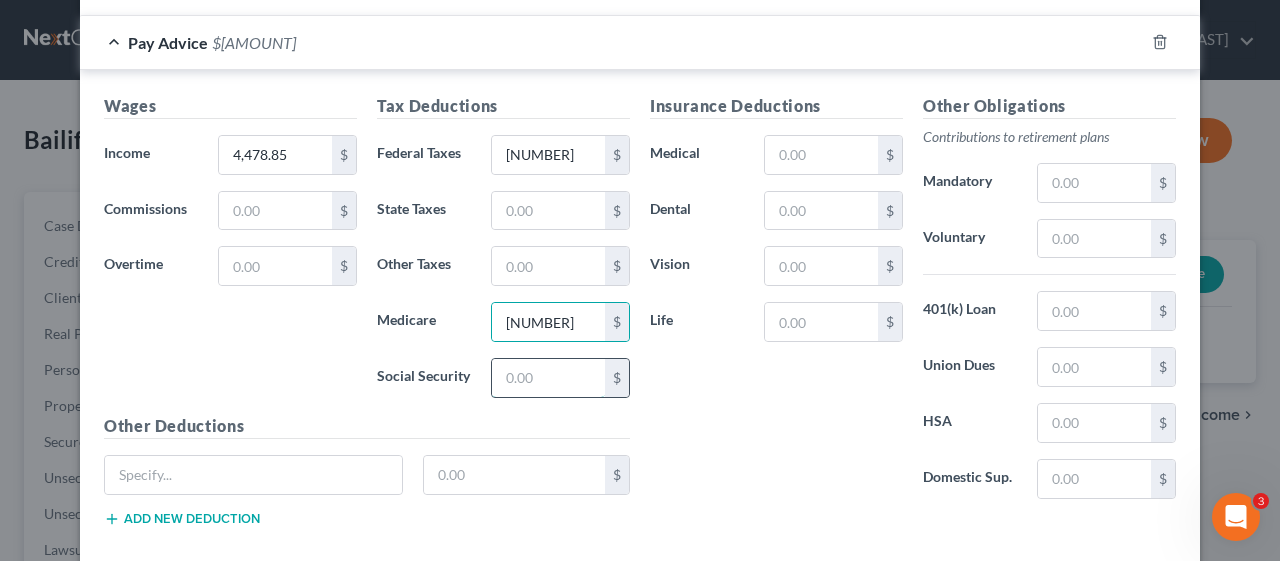 click at bounding box center (548, 378) 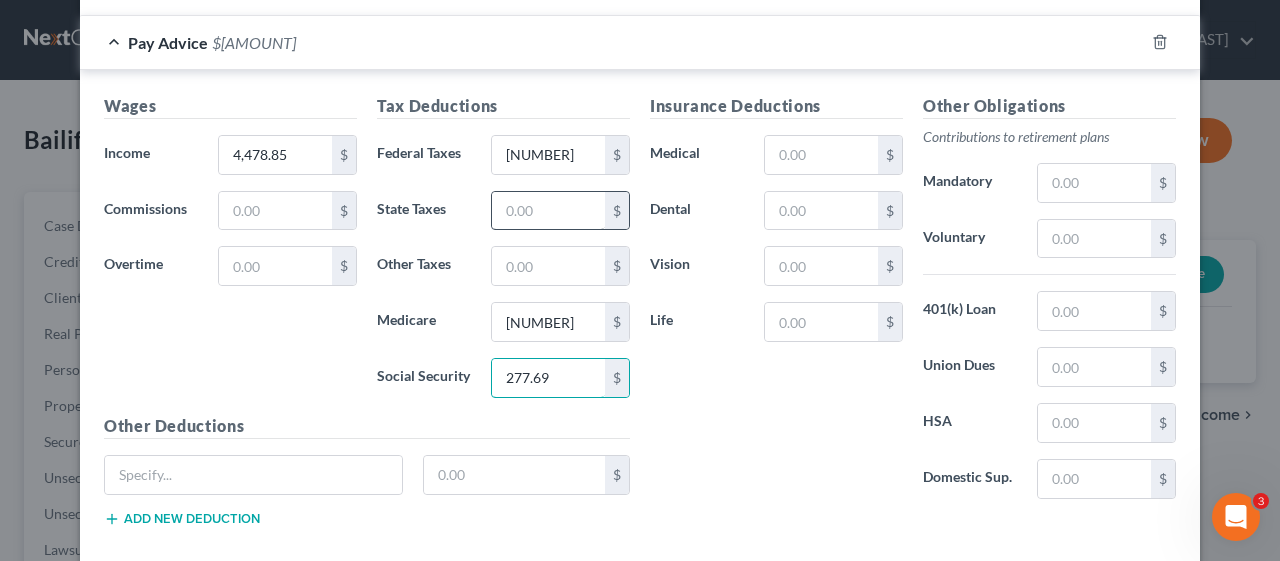 type on "277.69" 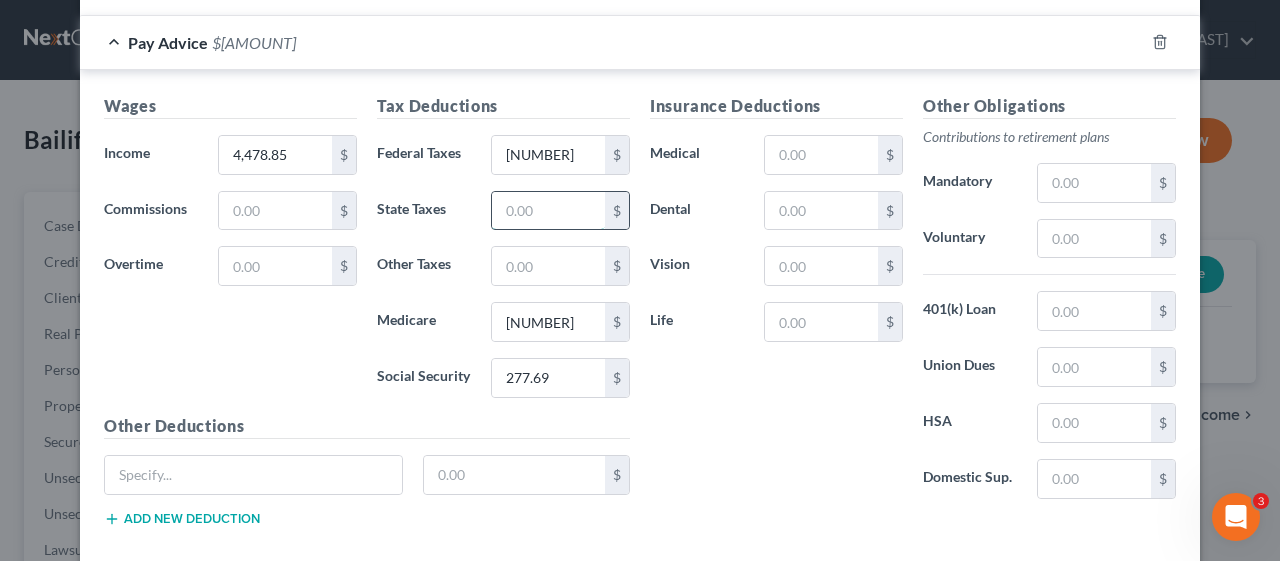 click at bounding box center [548, 211] 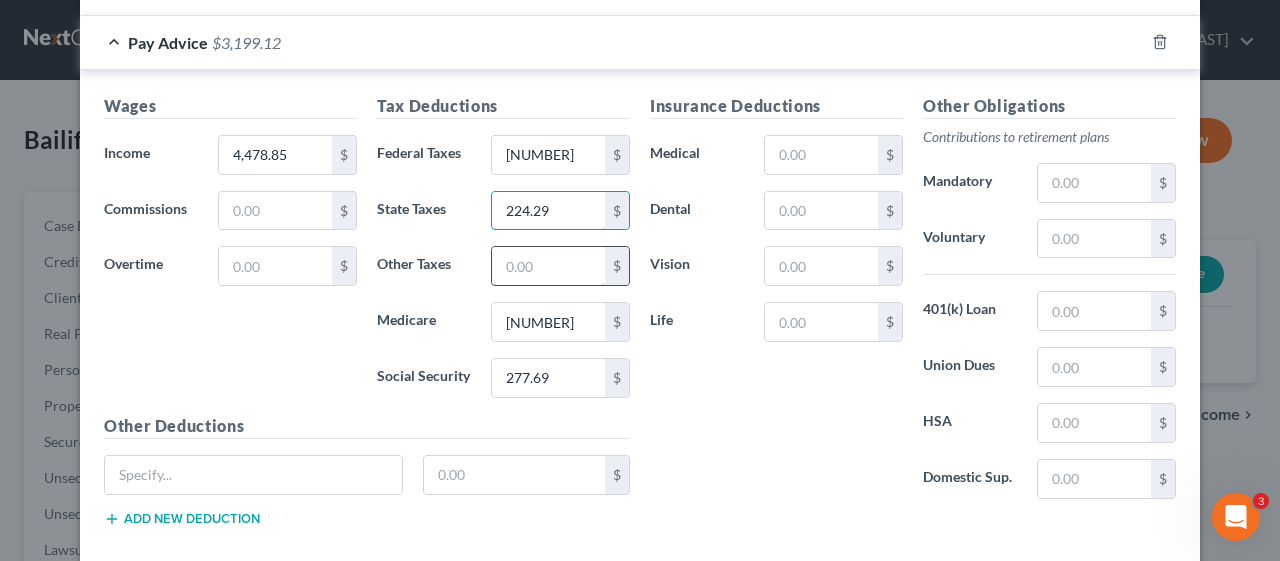 type on "224.29" 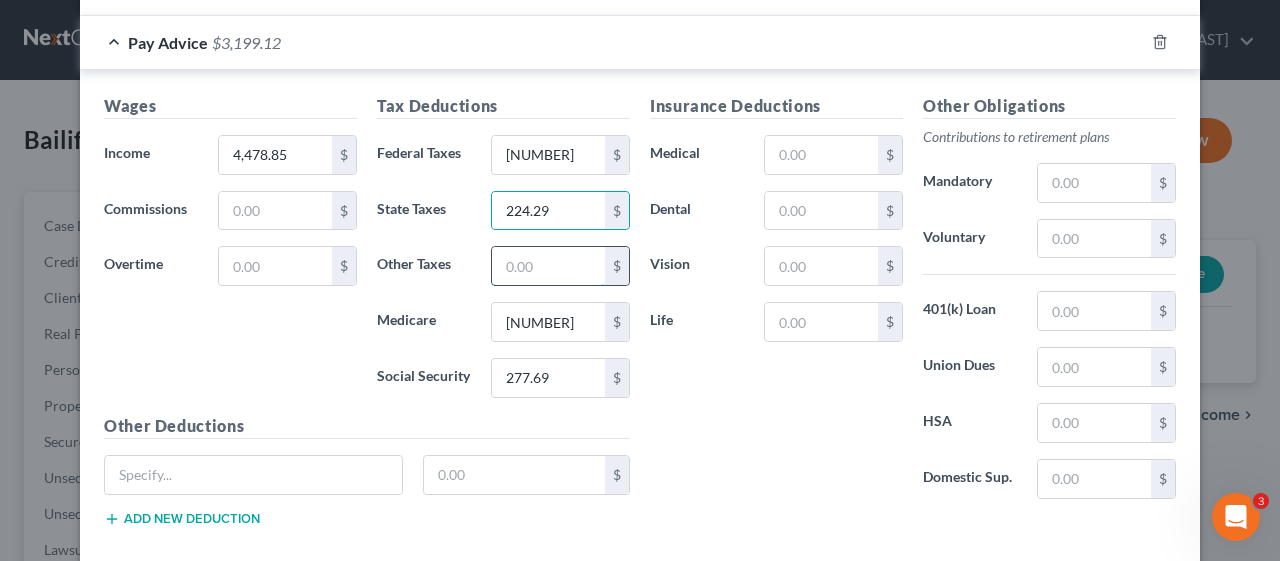click at bounding box center (548, 266) 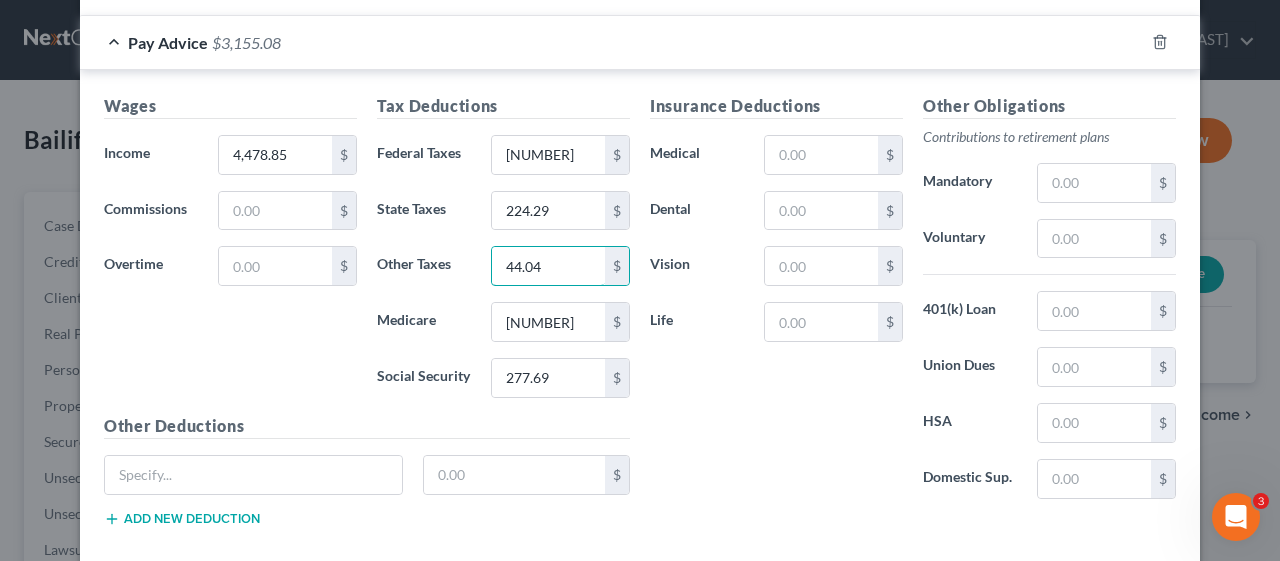 type on "44.04" 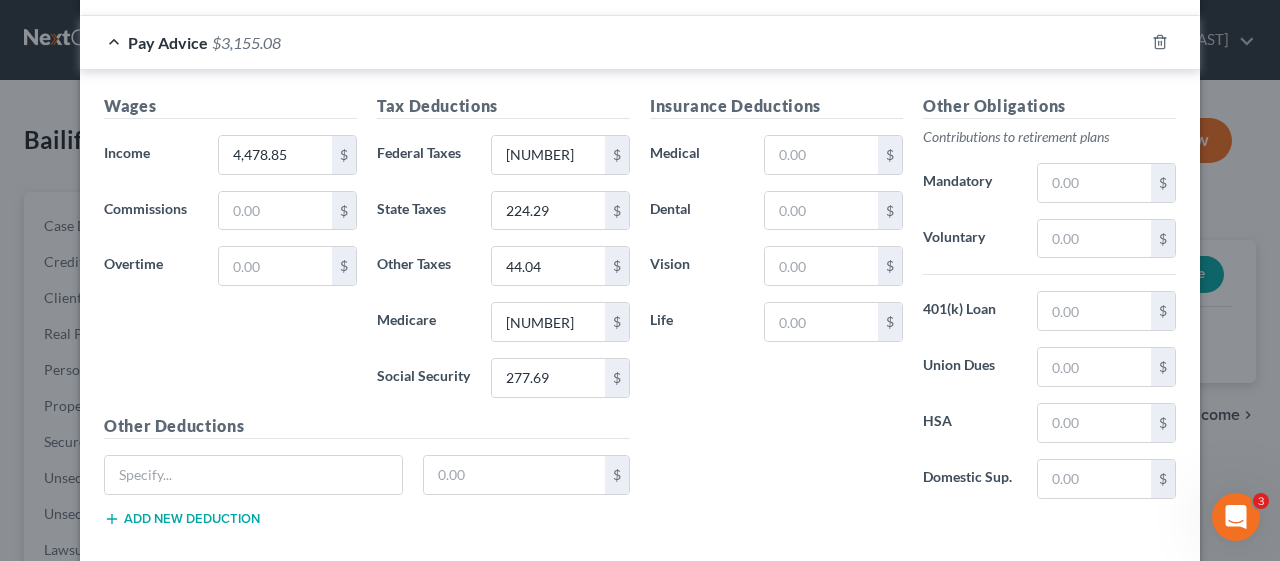 click on "Insurance Deductions Medical $ Dental $ Vision $ Life $" at bounding box center [776, 304] 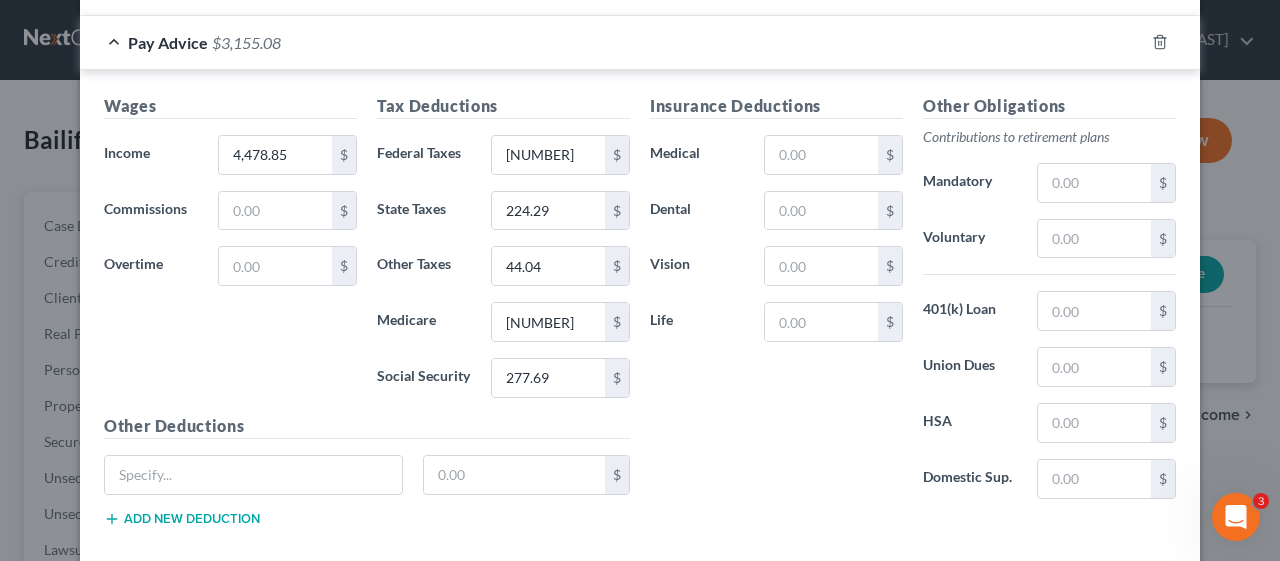 click on "Insurance Deductions Medical $ Dental $ Vision $ Life $" at bounding box center [776, 304] 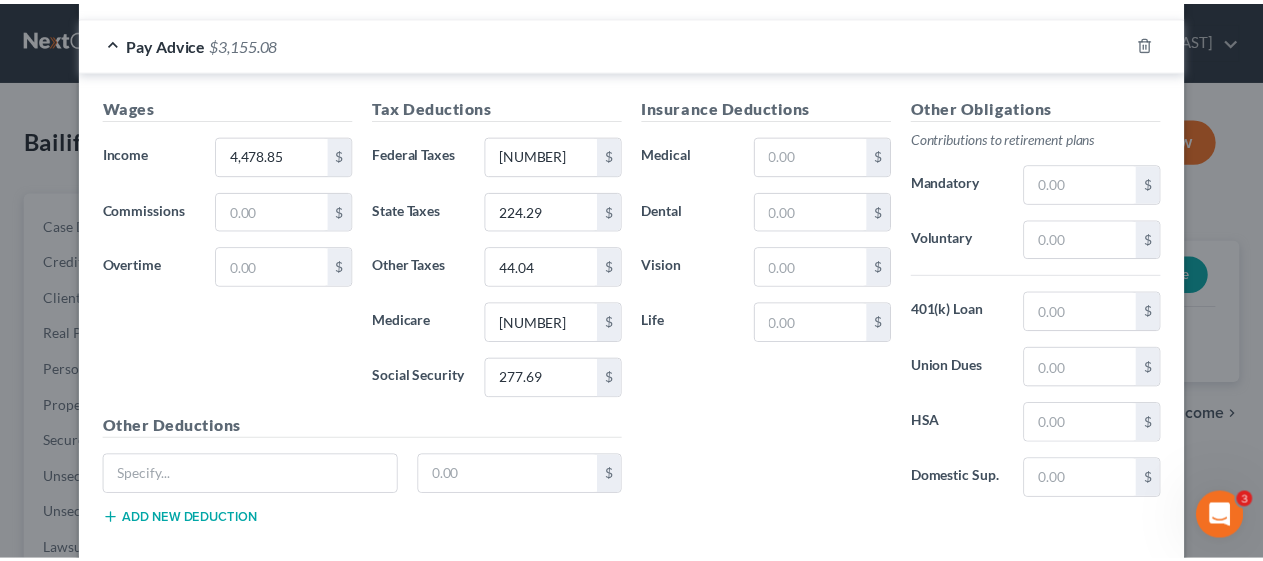 scroll, scrollTop: 743, scrollLeft: 0, axis: vertical 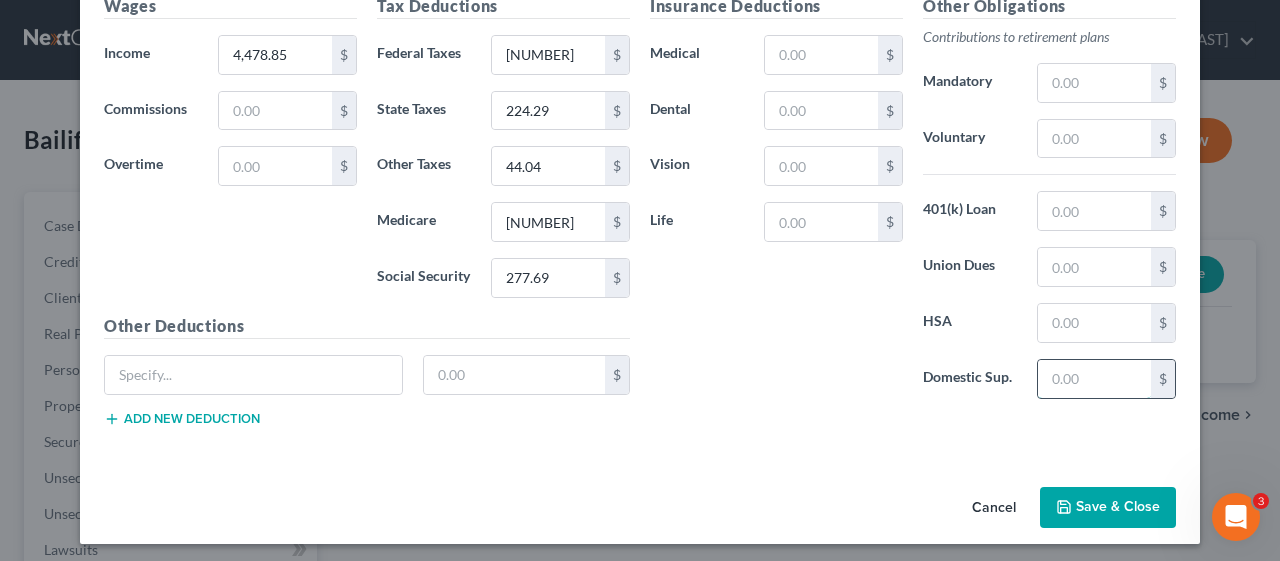 click at bounding box center [1094, 379] 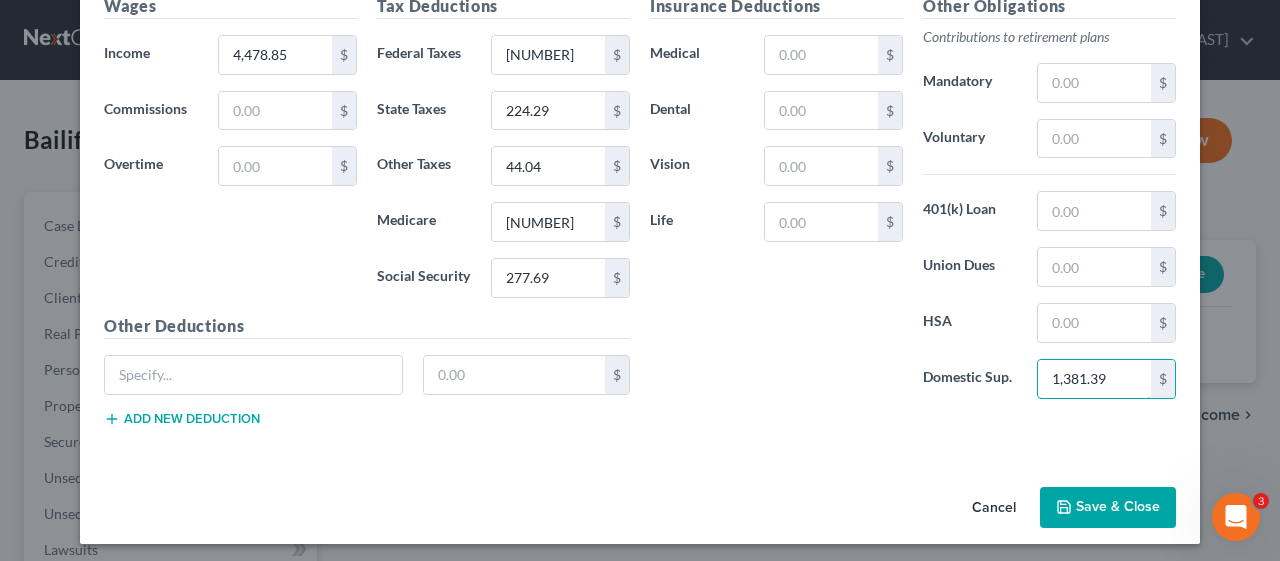 type on "1,381.39" 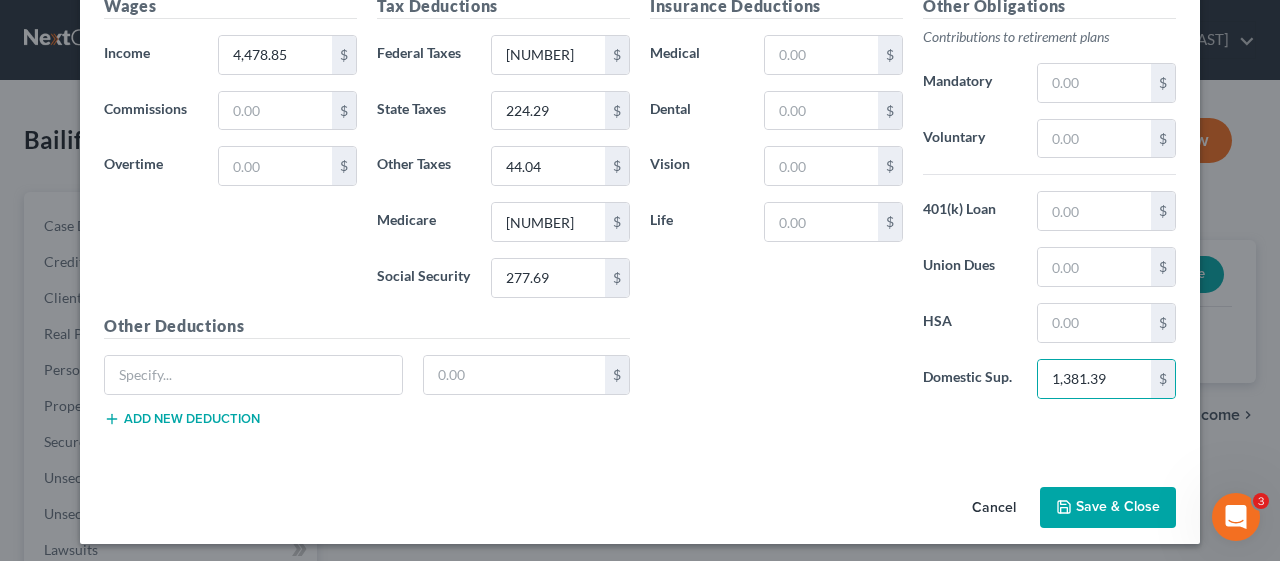 click on "Employment Type
*
Select Full or Part Time Employment Self Employment
Company
*
Alternatives Inc.                      600 First Ave Raritan State AL AK AR AZ CA CO CT DE DC FL GA GU HI ID IL IN IA KS KY LA ME MD MA MI MN MS MO MT NC ND NE NV NH NJ NM NY OH OK OR PA PR RI SC SD TN TX UT VI VA VT WA WV WI WY [POSTAL_CODE] Save as Common Company Debtor Spouse Occupation Accountant Length of Employment 1 month No Longer Employed
Pay Period
*
Select Monthly Twice Monthly Every Other Week Weekly How would you like to enter income?
All Pay Advices
Just One Pay Advice
YTD Subtraction
Use a different pay advice for Schedule I Use for Payroll deduction Income Calculator
Schedule I Gross Every Other Week Income $[AMOUNT] x 26 weeks ÷ 12 months $[AMOUNT] Means Test Gross Every Other Week Income $[AMOUNT] x 26 weeks ÷ 12 months $[AMOUNT]
Pay Advice $[AMOUNT]
*" at bounding box center [640, -86] 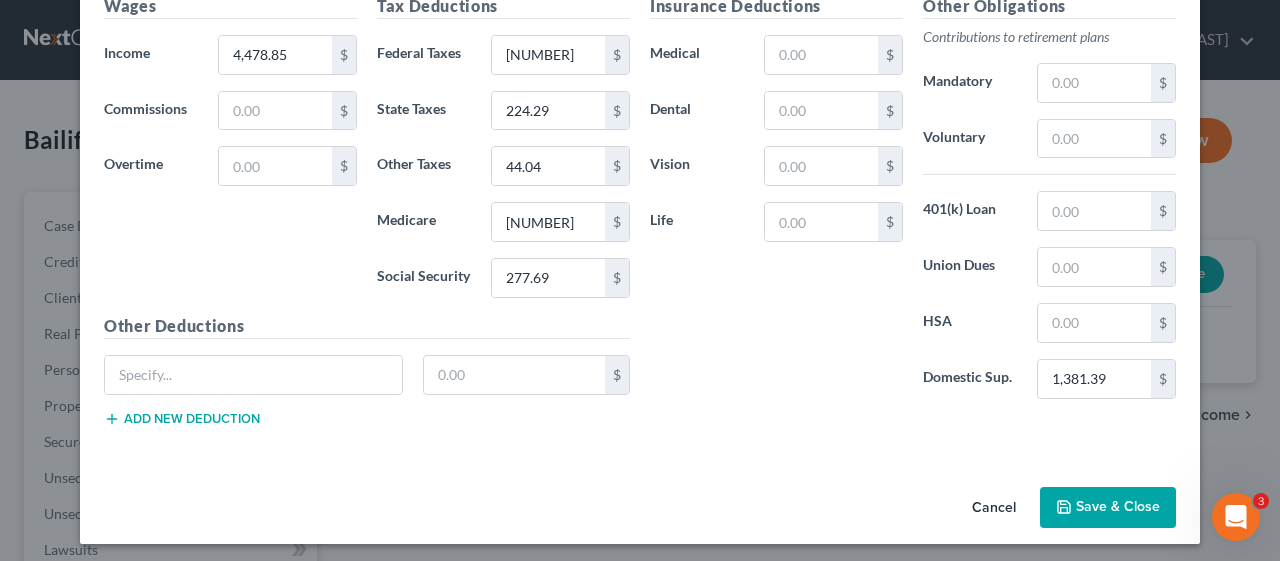 click on "Save & Close" at bounding box center [1108, 508] 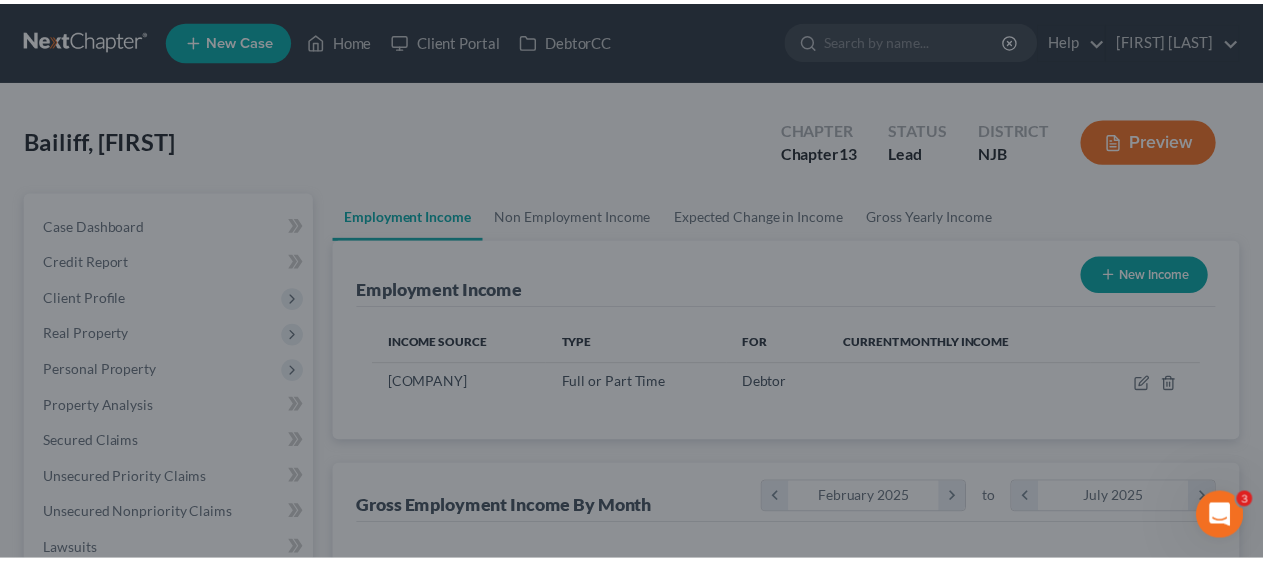 scroll, scrollTop: 356, scrollLeft: 505, axis: both 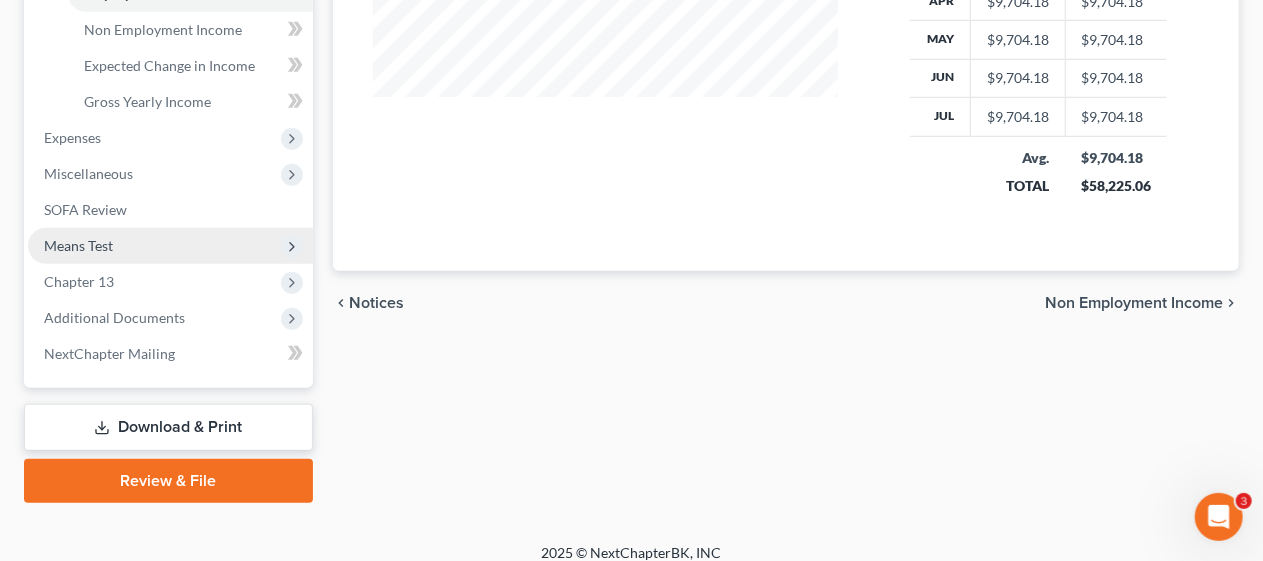 click on "Means Test" at bounding box center (170, 246) 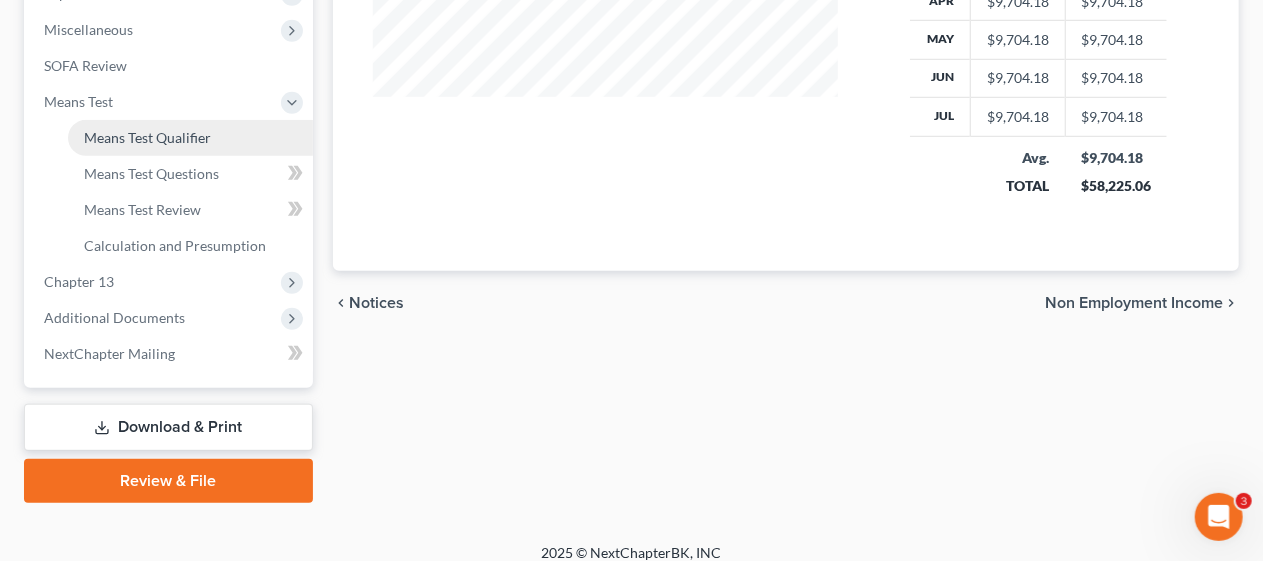 click on "Means Test Qualifier" at bounding box center (147, 137) 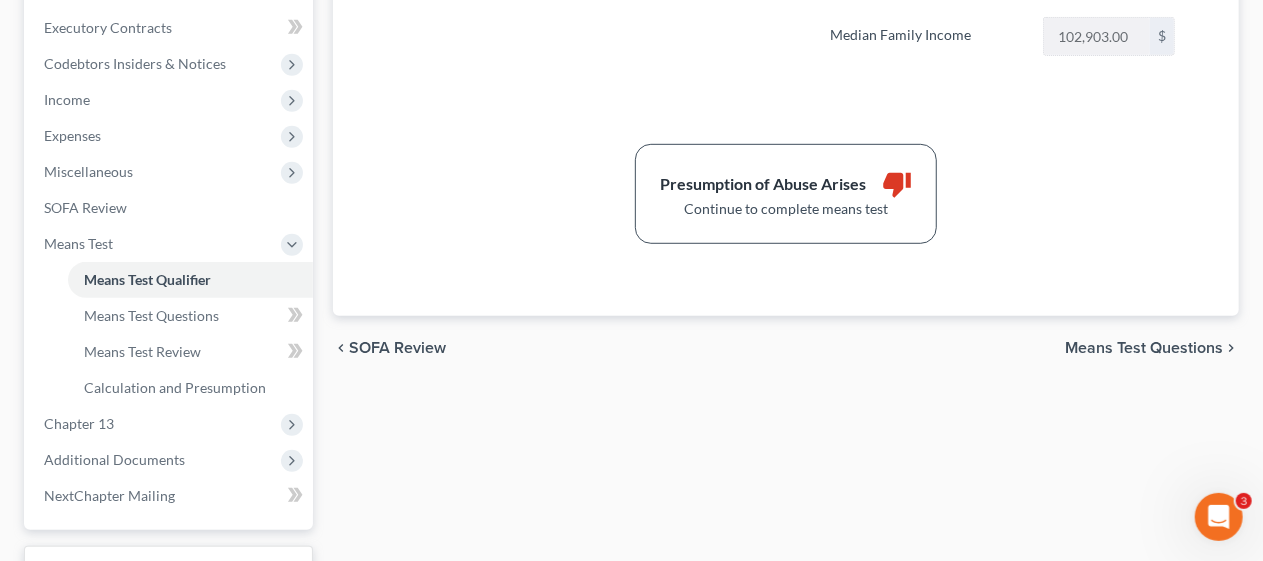 scroll, scrollTop: 600, scrollLeft: 0, axis: vertical 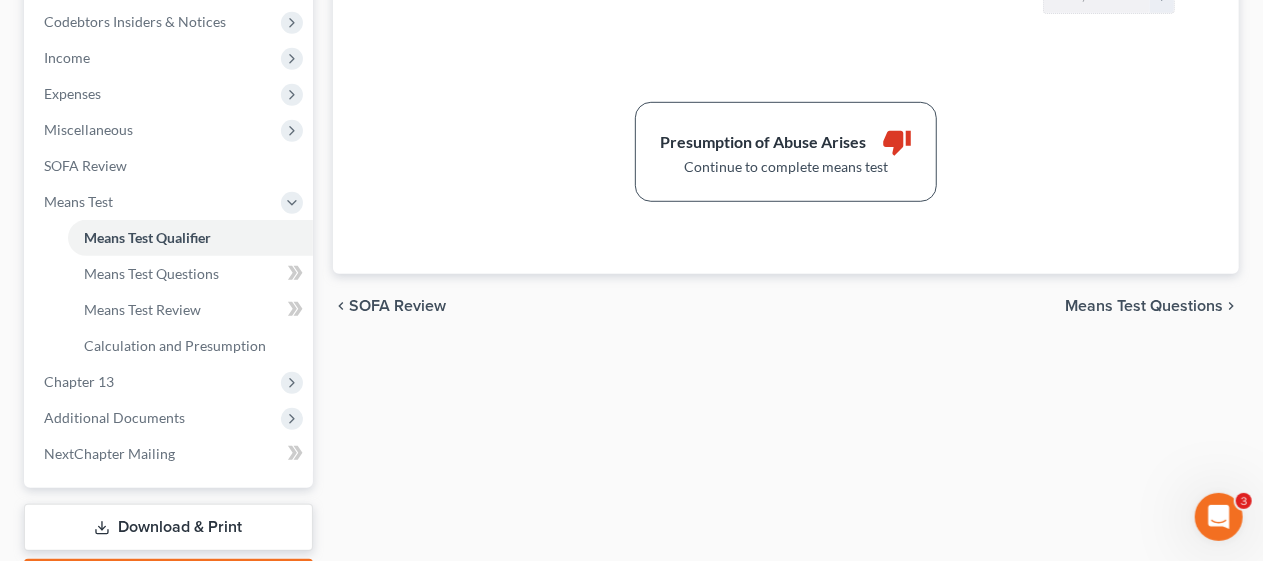 click on "Means Test Questions" at bounding box center (1144, 306) 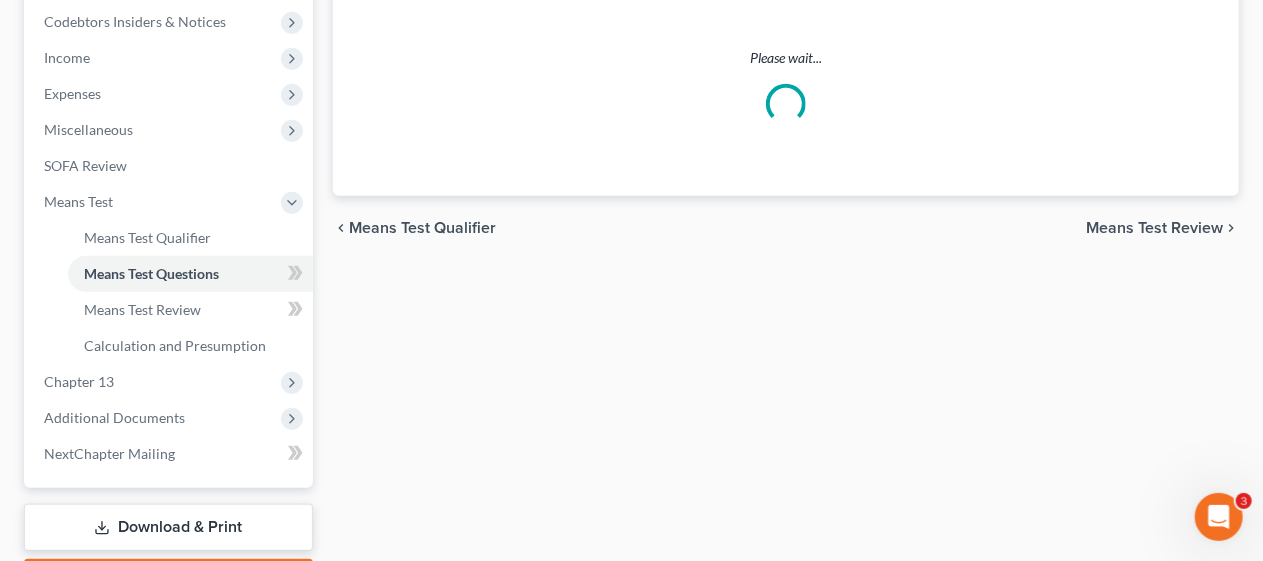 select on "0" 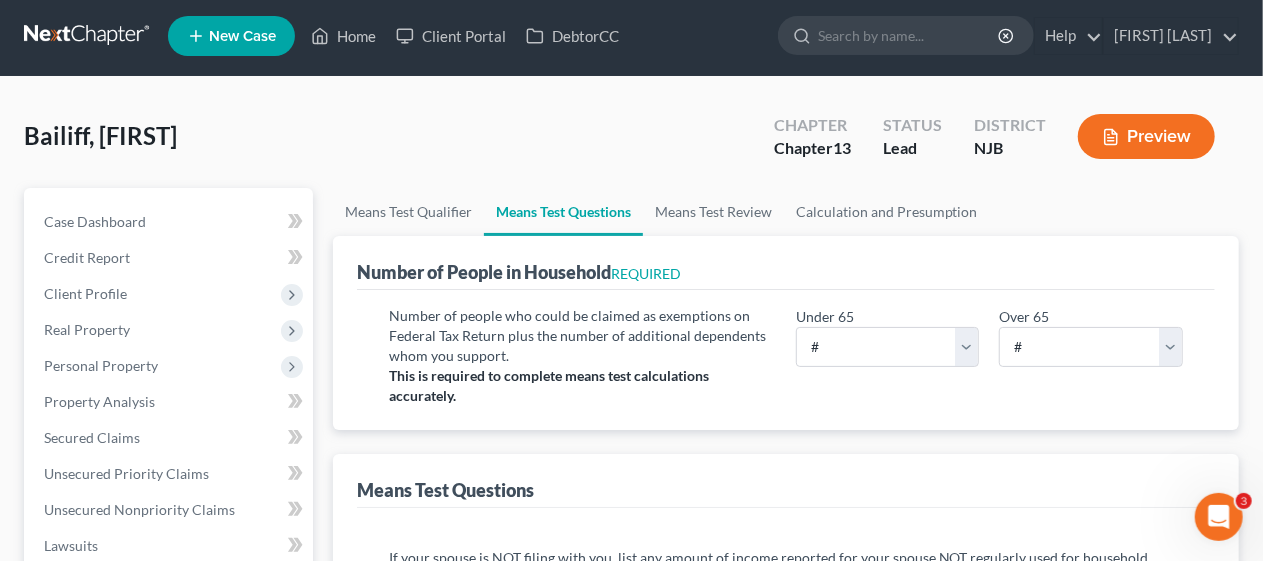 scroll, scrollTop: 0, scrollLeft: 0, axis: both 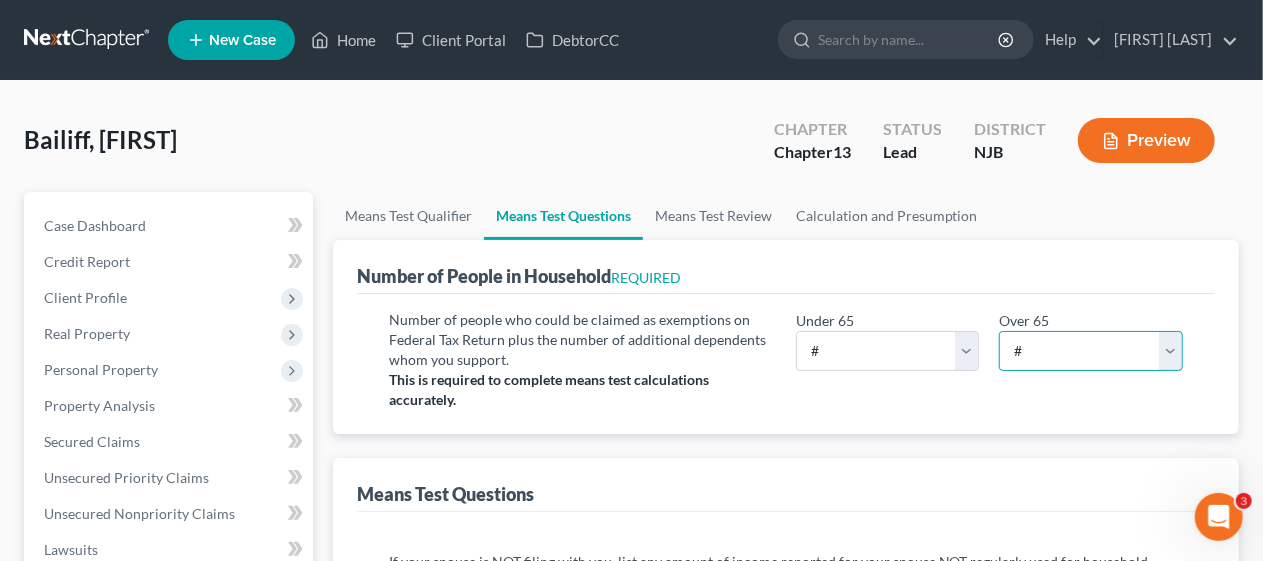 click on "# 0 1 2 3 4 5 6 7 8 9 10" at bounding box center [1091, 351] 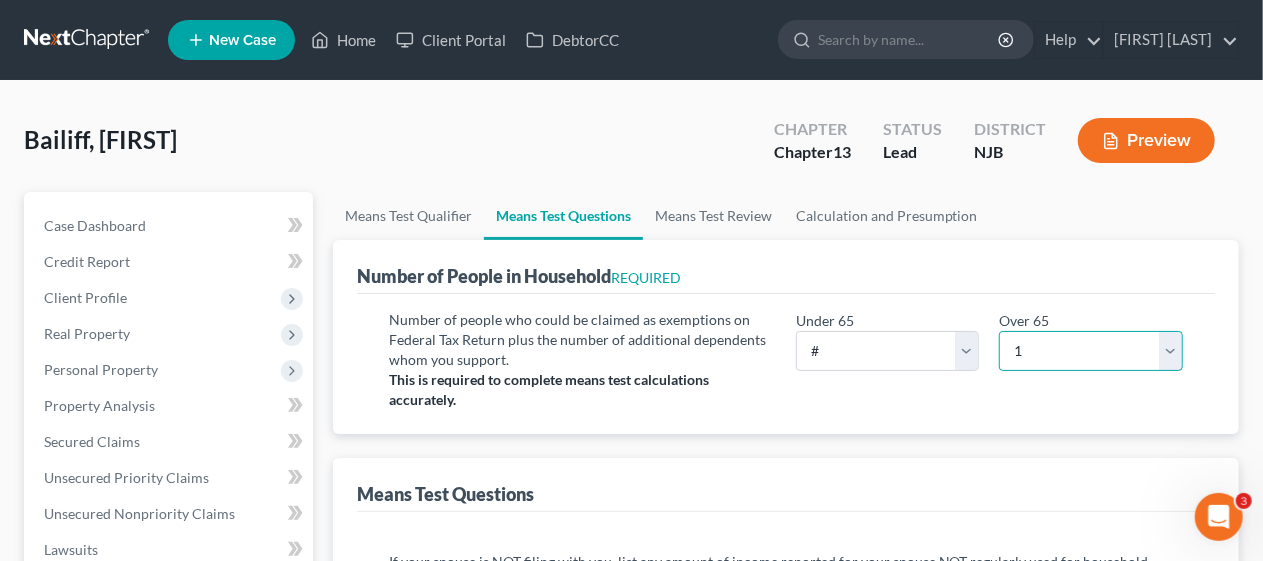 click on "# 0 1 2 3 4 5 6 7 8 9 10" at bounding box center (1091, 351) 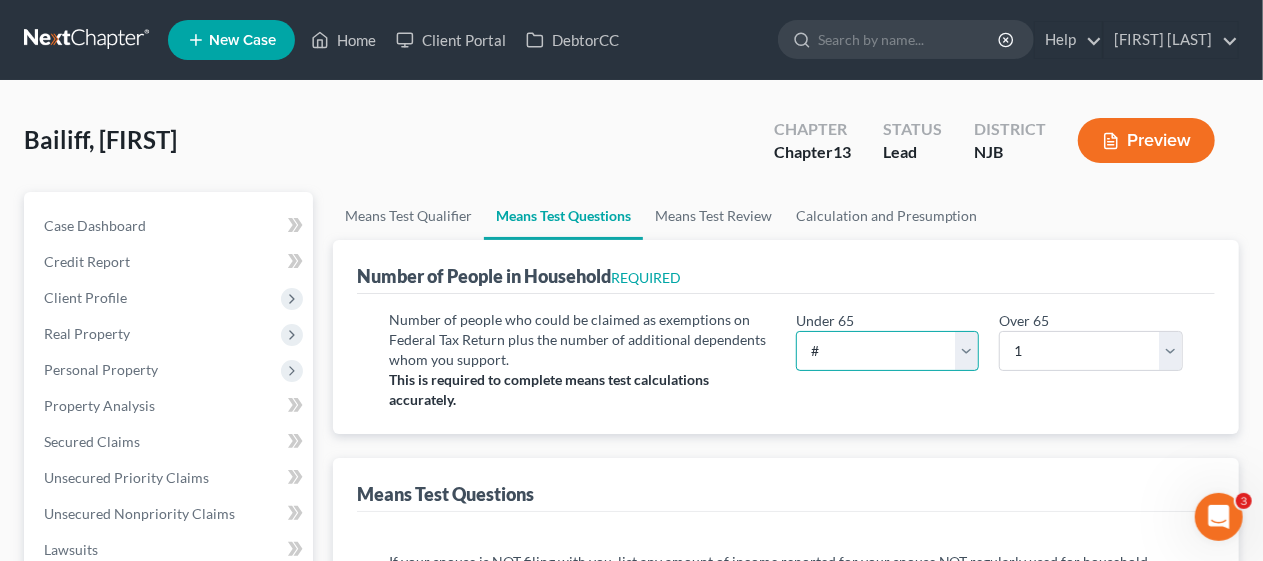 click on "# 0 1 2 3 4 5 6 7 8 9 10" at bounding box center [888, 351] 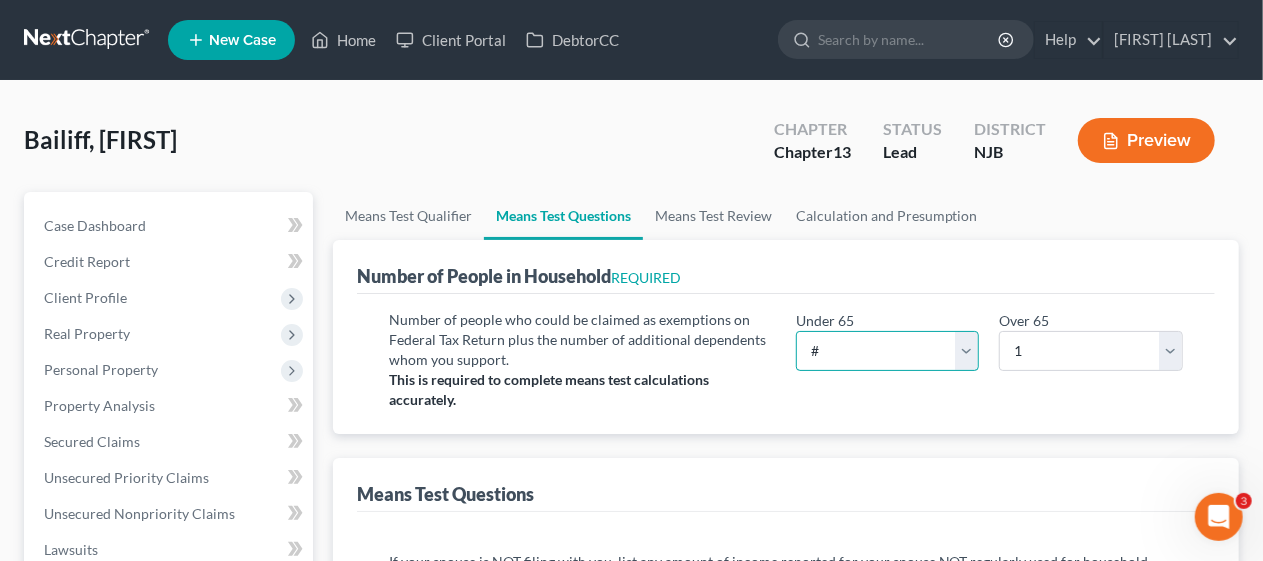 select on "1" 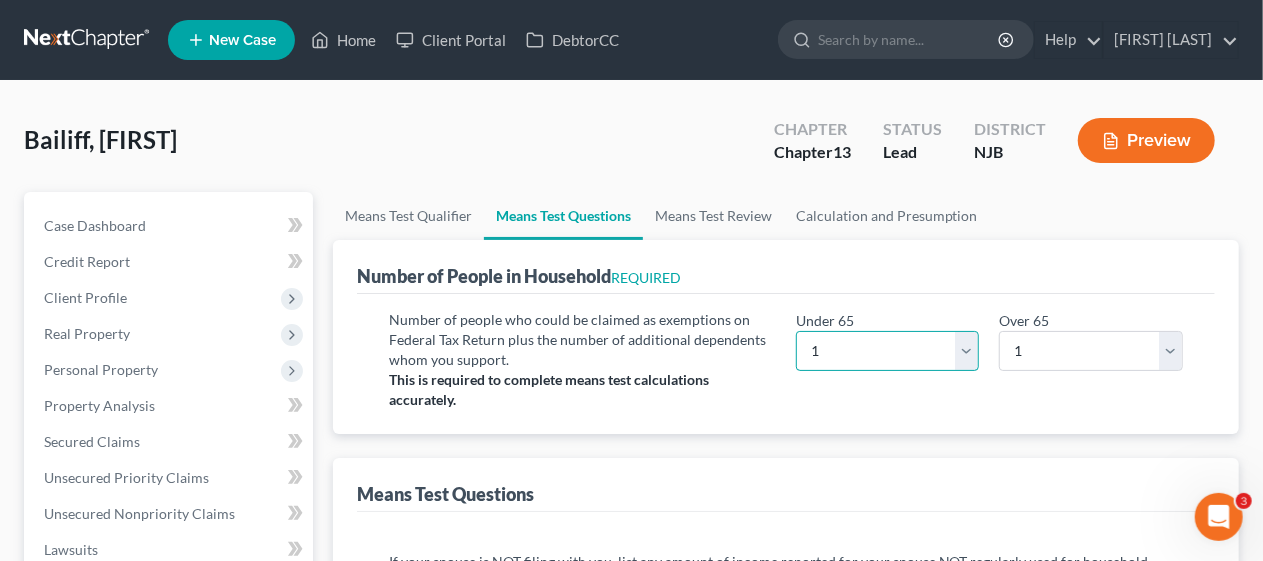 click on "# 0 1 2 3 4 5 6 7 8 9 10" at bounding box center (888, 351) 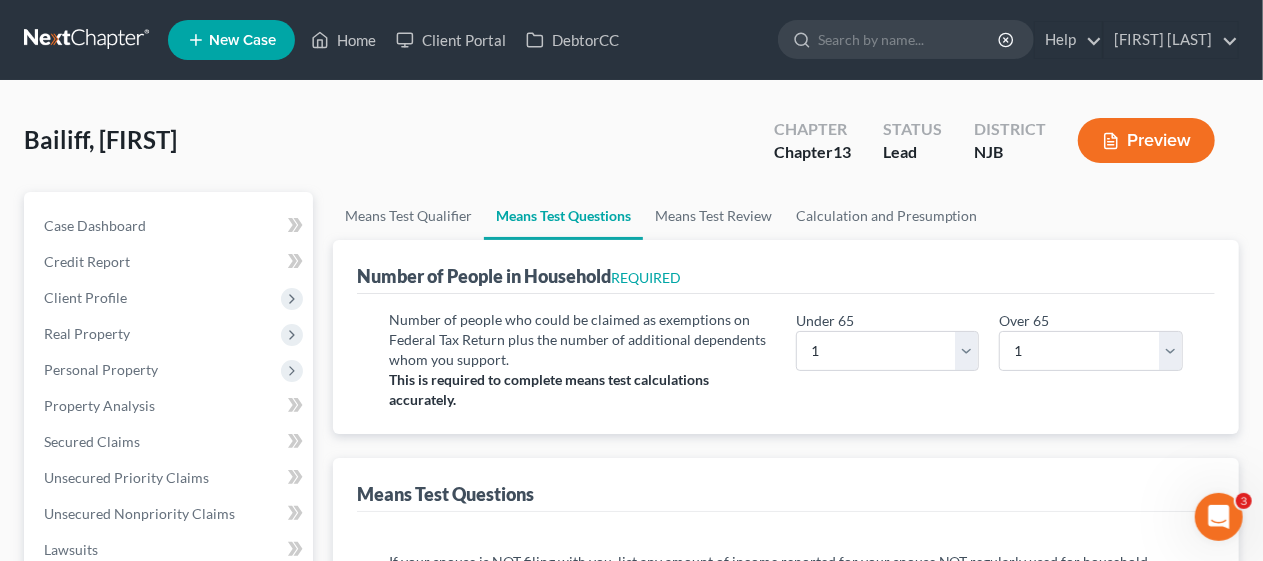 click on "Number of people who could be claimed as exemptions on Federal Tax Return plus the number of additional dependents whom you support. This is required to complete means test calculations accurately. Under 65 # 0 1 2 3 4 5 6 7 8 9 10 Over 65 # 0 1 2 3 4 5 6 7 8 9 10" at bounding box center [786, 364] 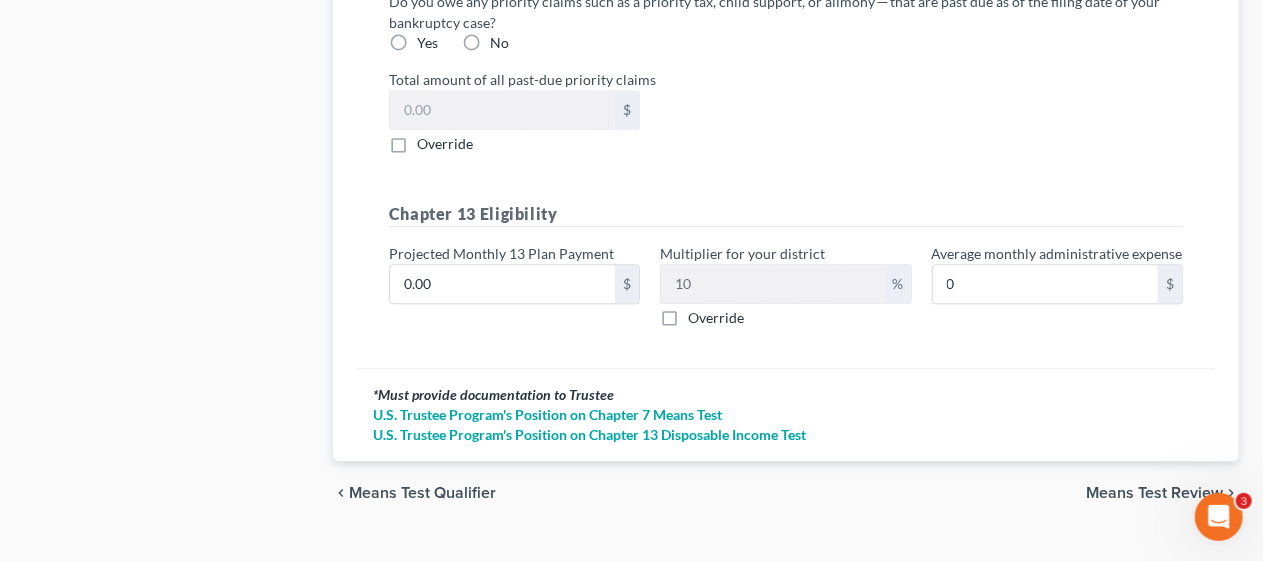 scroll, scrollTop: 2275, scrollLeft: 0, axis: vertical 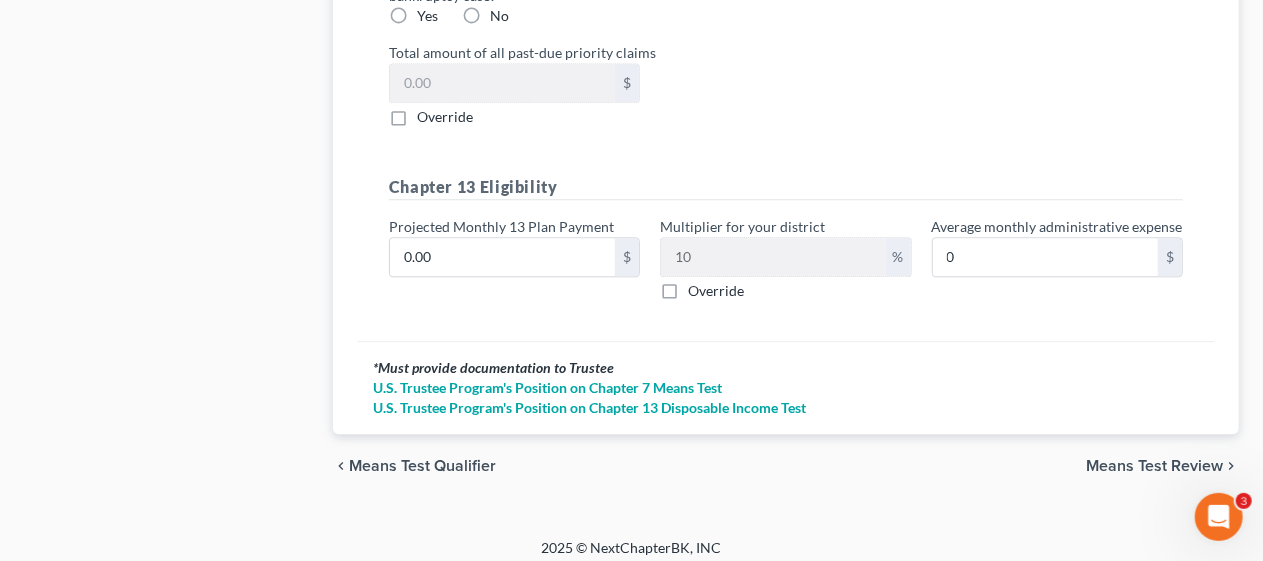 click on "Means Test Review" at bounding box center [1154, 466] 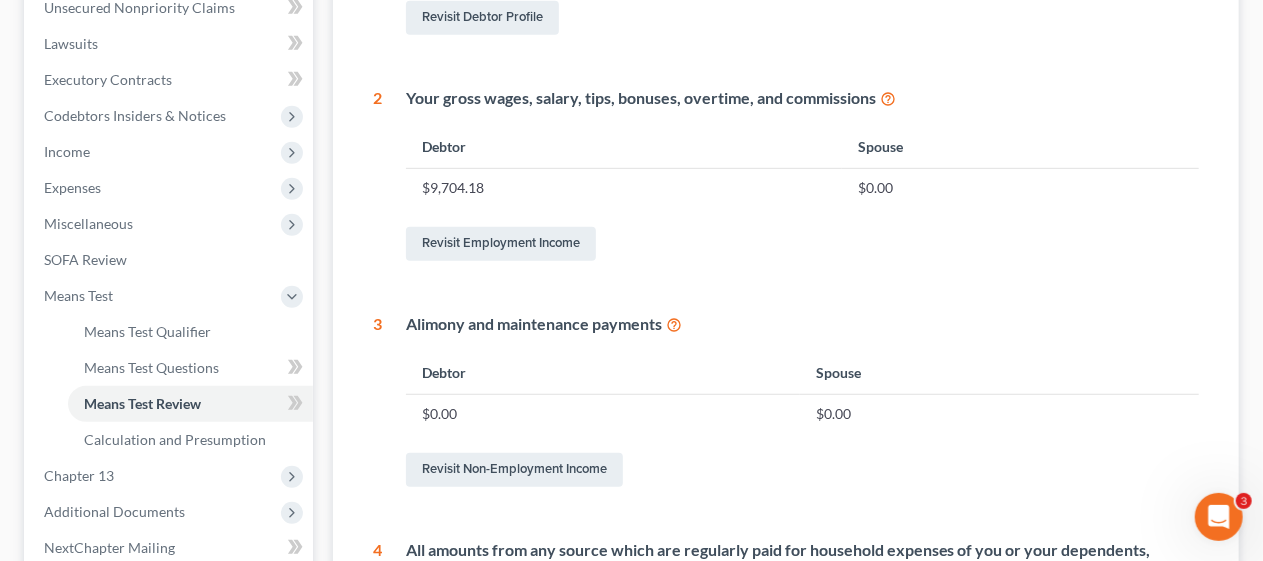 scroll, scrollTop: 600, scrollLeft: 0, axis: vertical 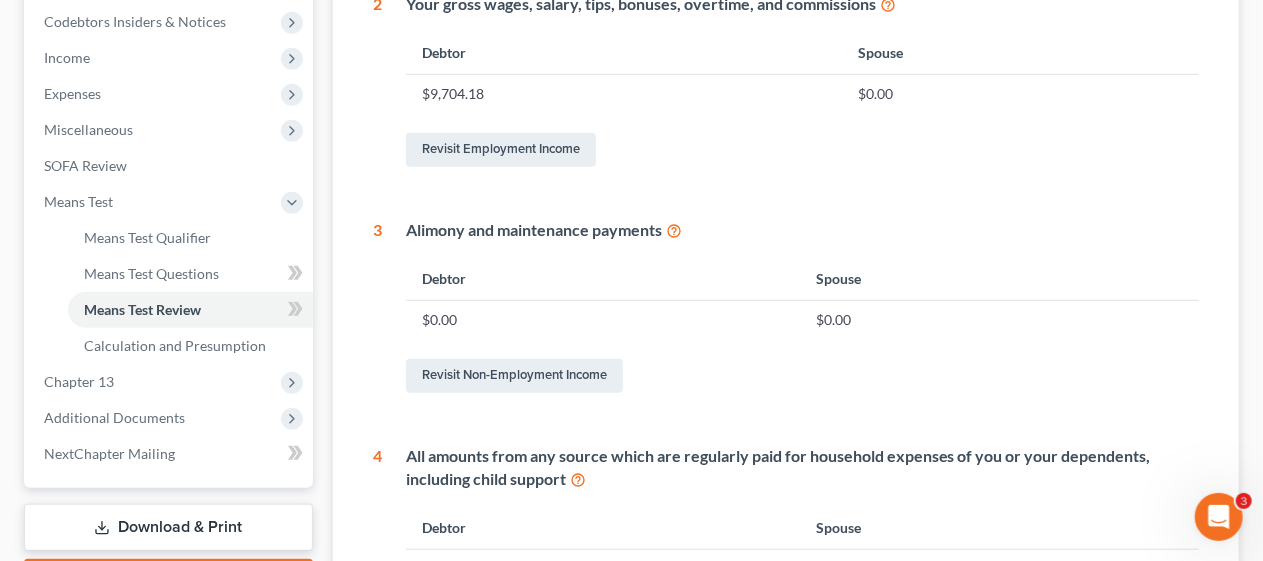click at bounding box center (674, 229) 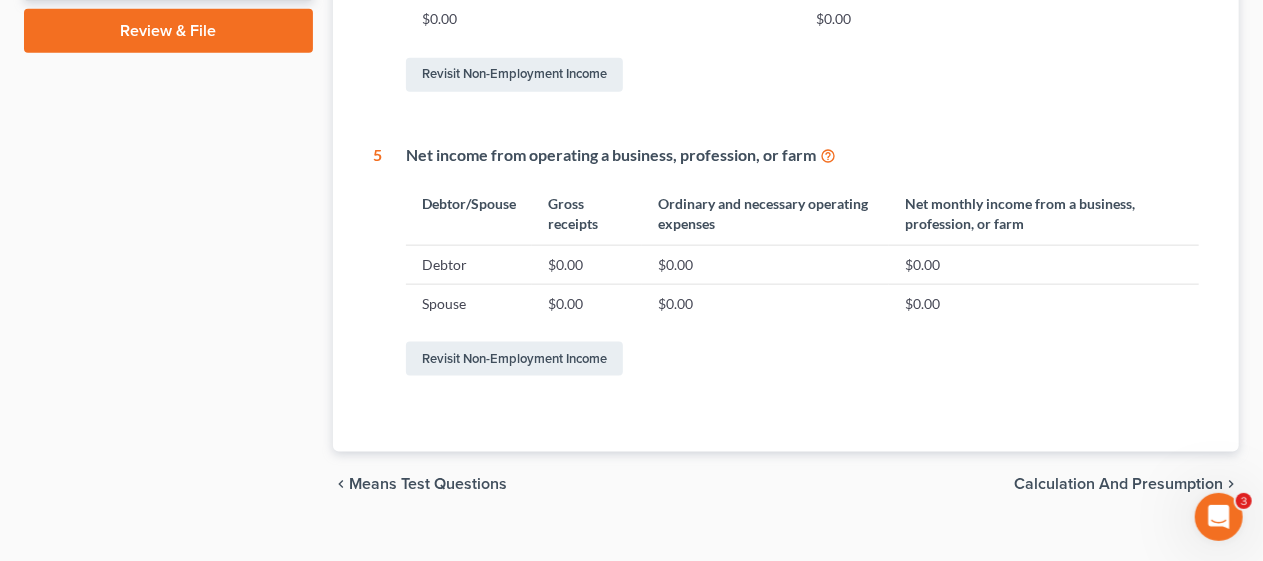 scroll, scrollTop: 1178, scrollLeft: 0, axis: vertical 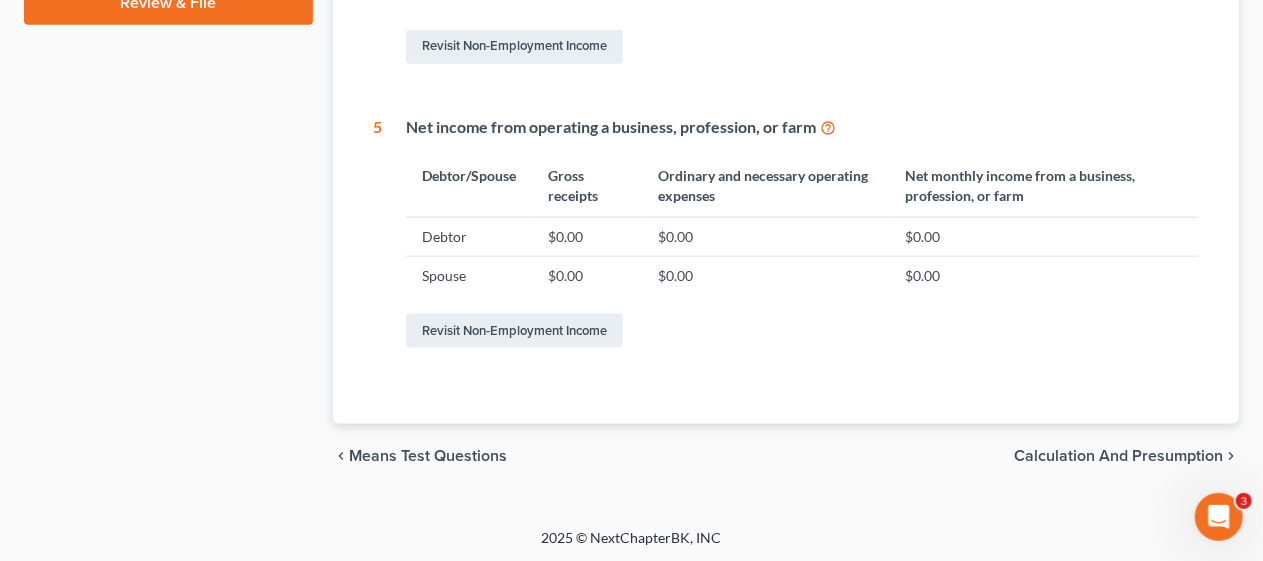 click on "Calculation and Presumption" at bounding box center [1118, 456] 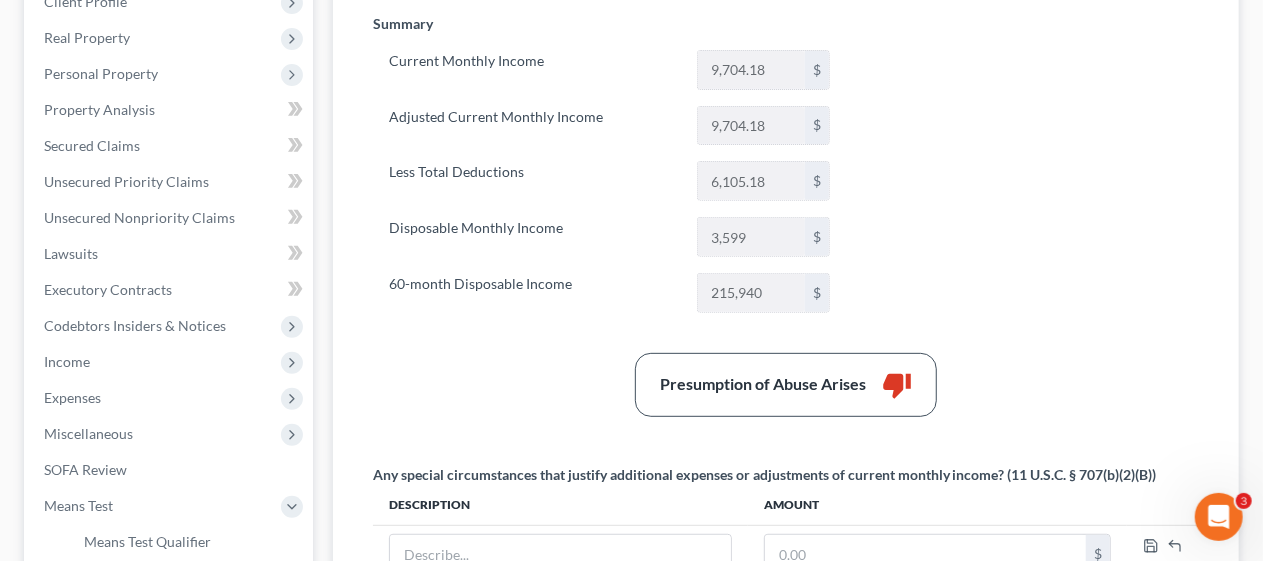 scroll, scrollTop: 300, scrollLeft: 0, axis: vertical 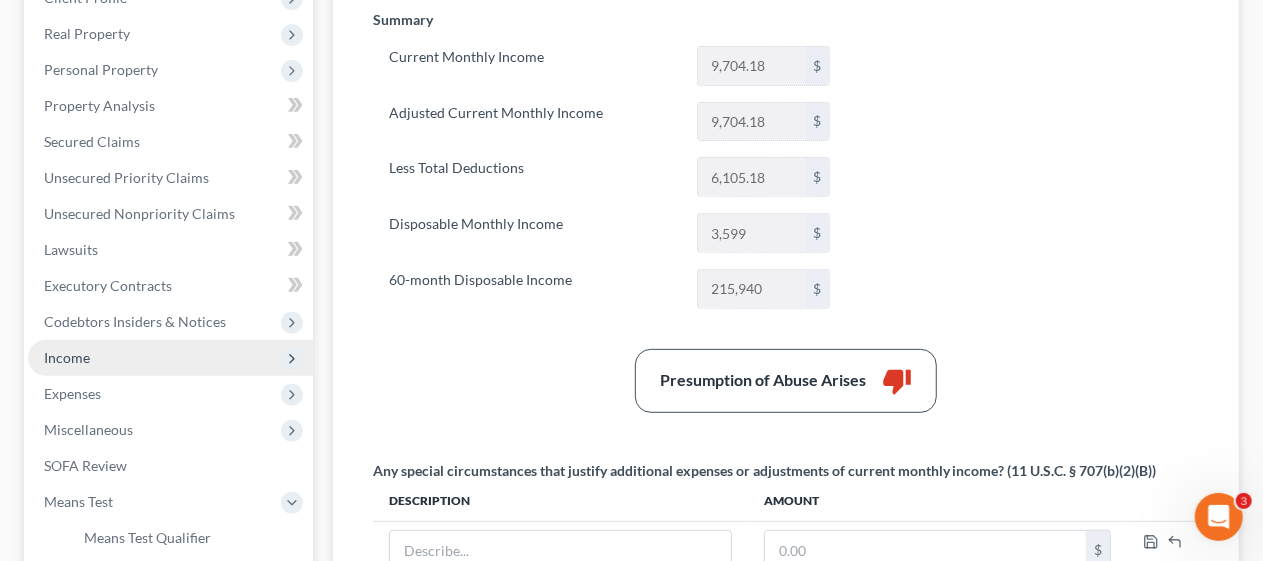 click on "Income" at bounding box center (170, 358) 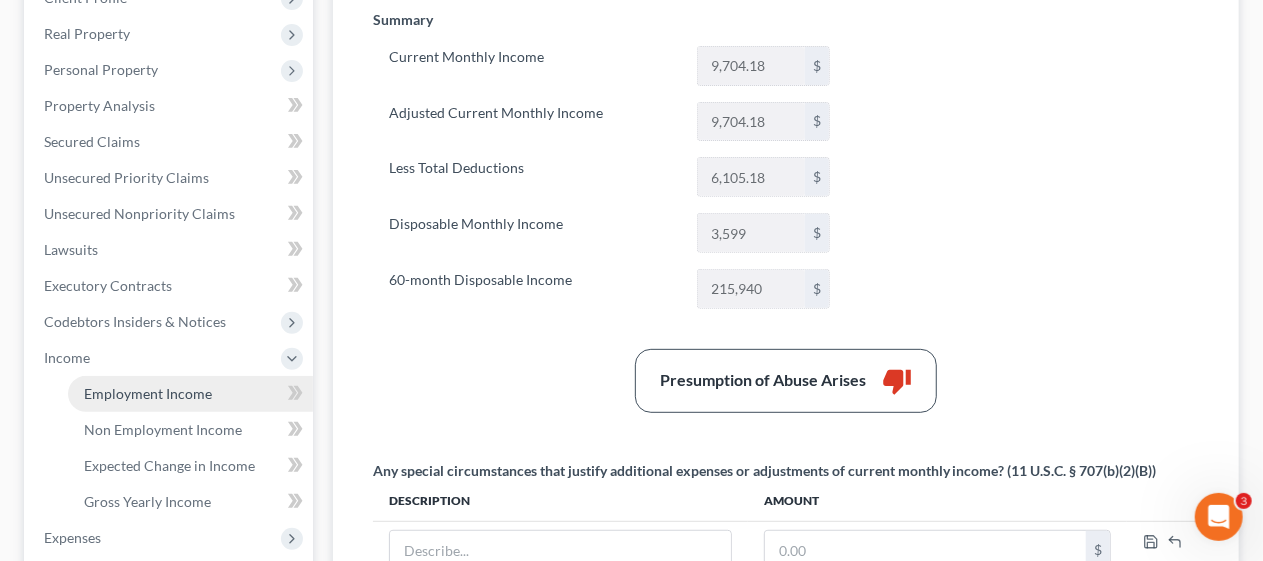 click on "Employment Income" at bounding box center (148, 393) 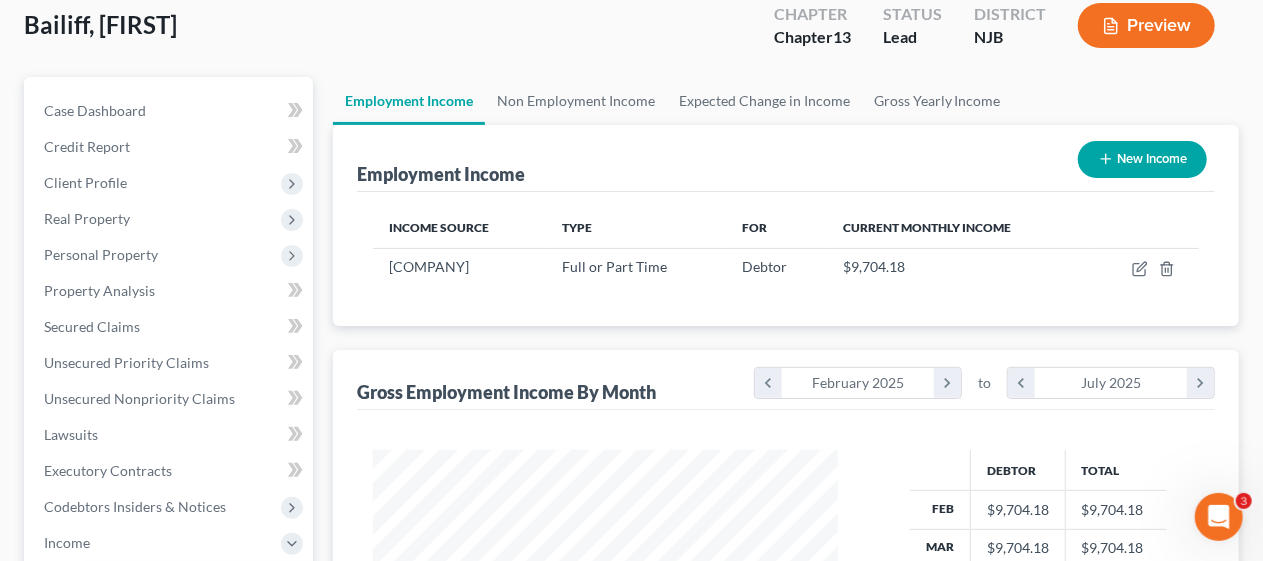 scroll, scrollTop: 13, scrollLeft: 0, axis: vertical 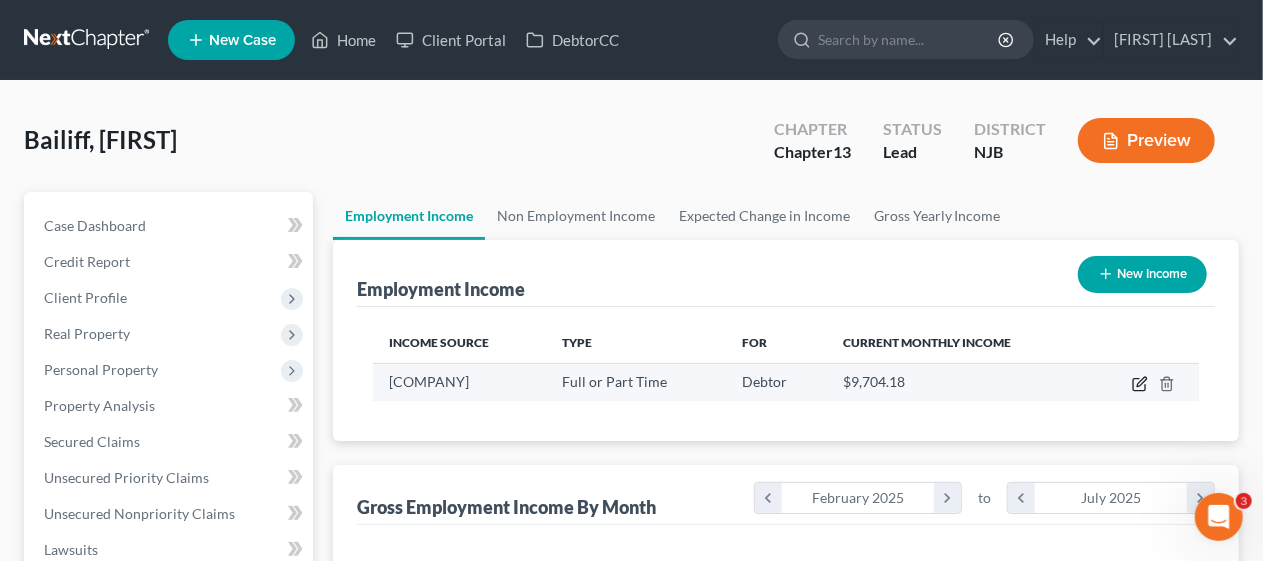 click 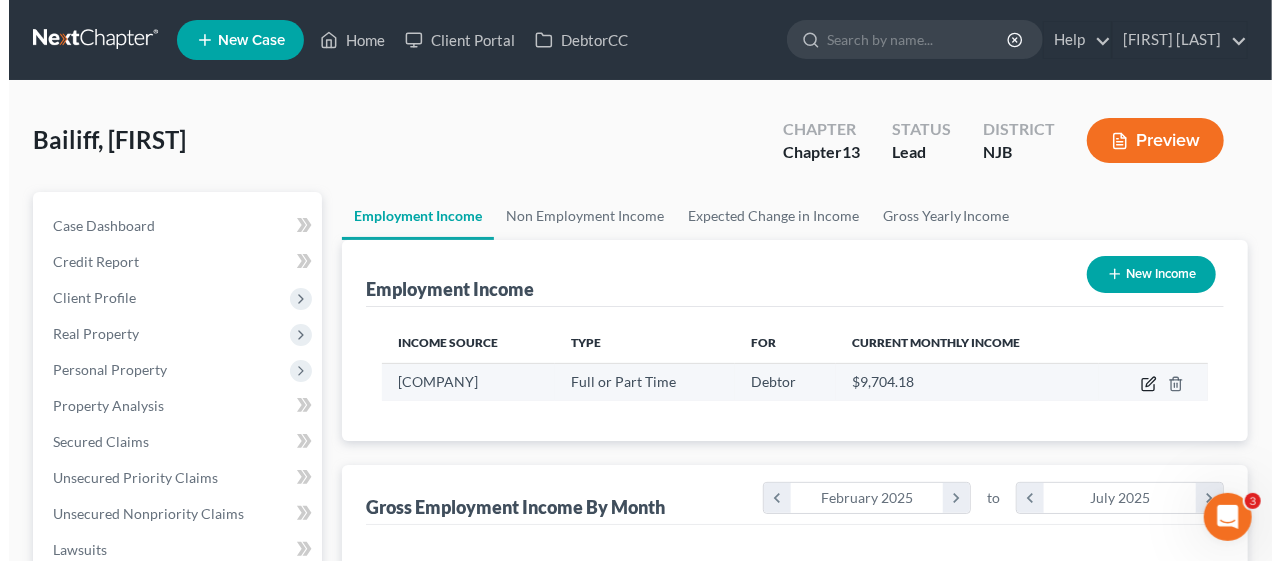 select on "0" 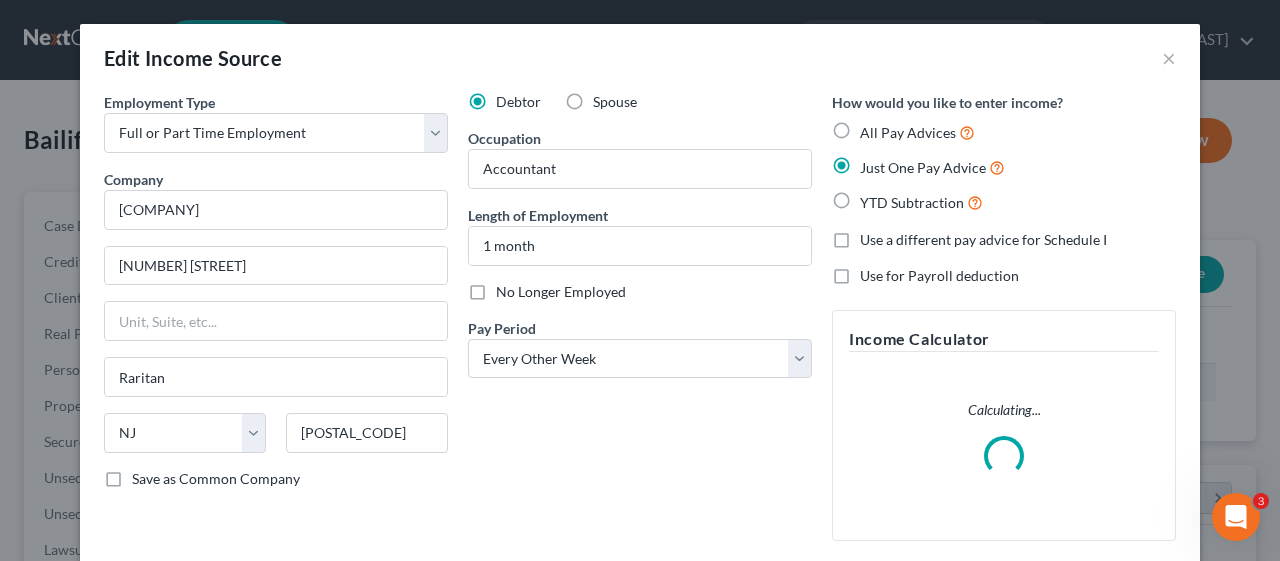 scroll, scrollTop: 999644, scrollLeft: 999487, axis: both 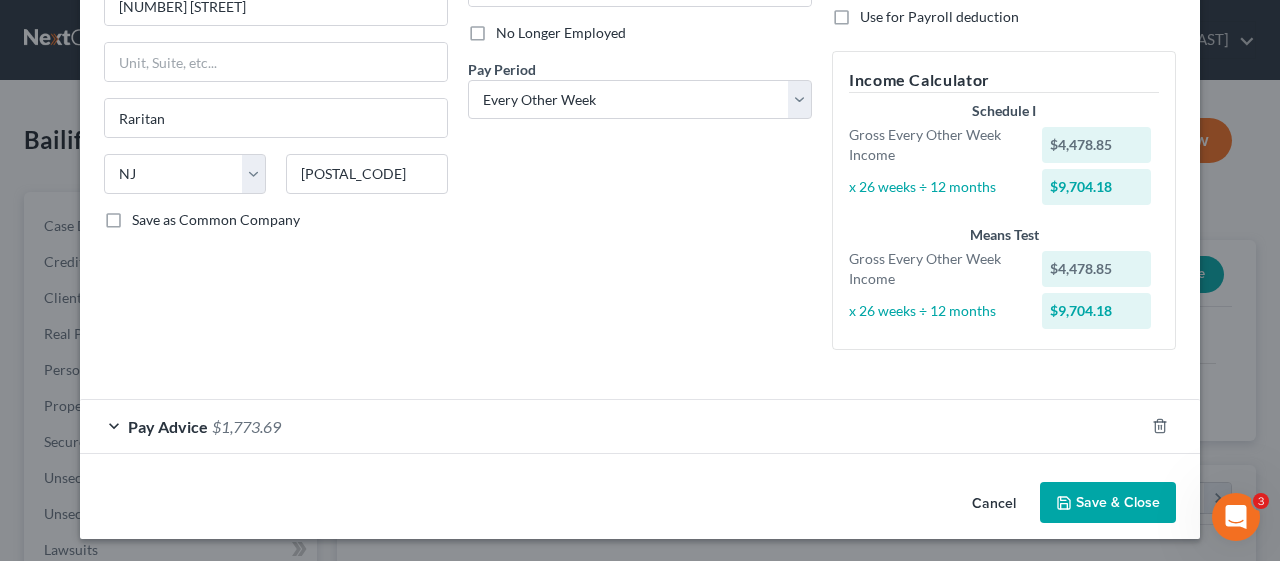 click on "Pay Advice $1,773.69" at bounding box center (612, 426) 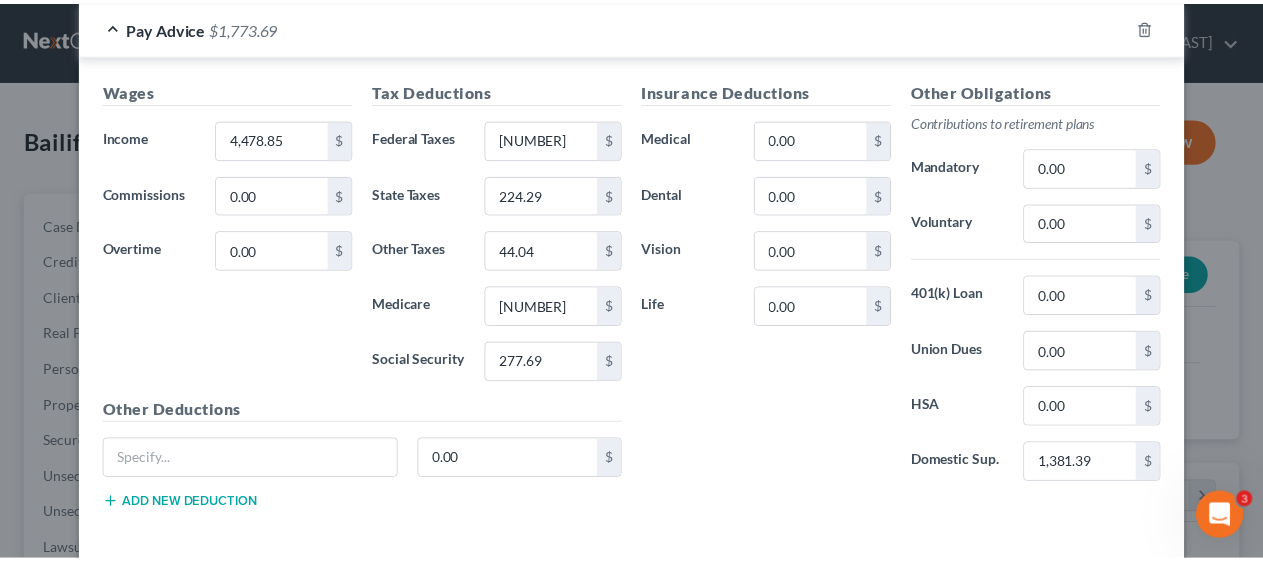 scroll, scrollTop: 743, scrollLeft: 0, axis: vertical 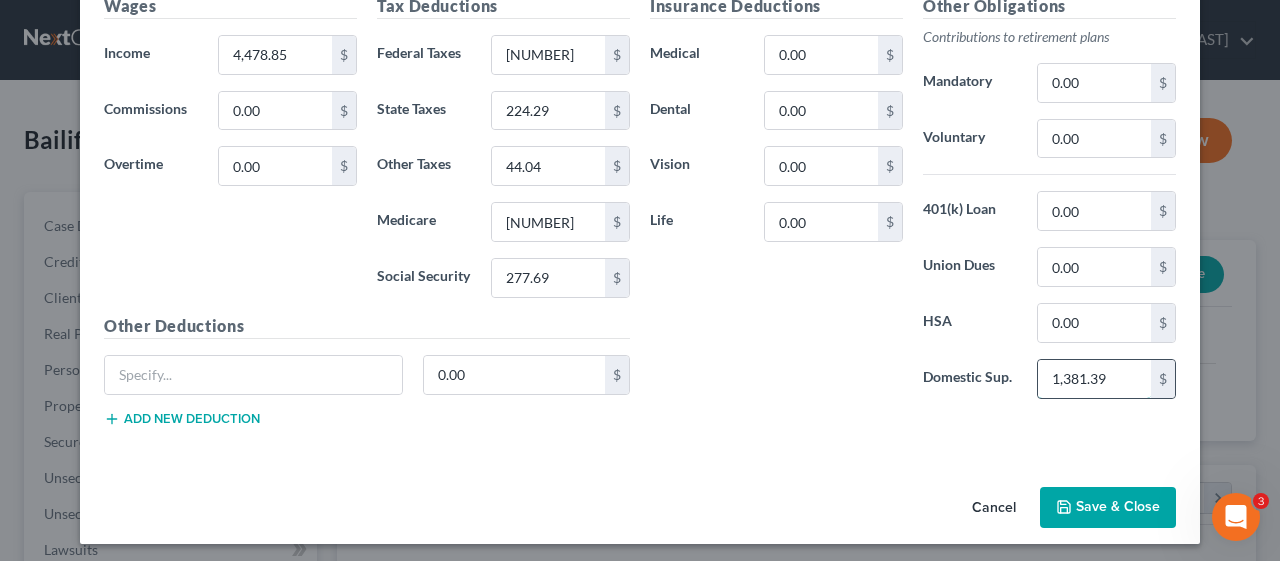 click on "1,381.39" at bounding box center (1094, 379) 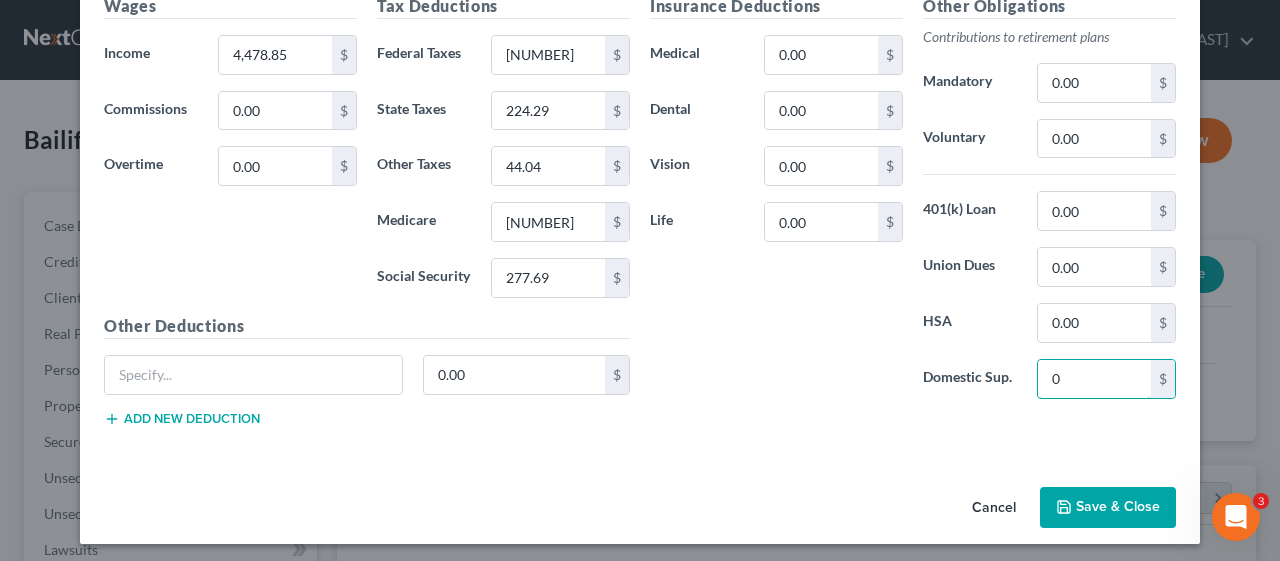 type on "0" 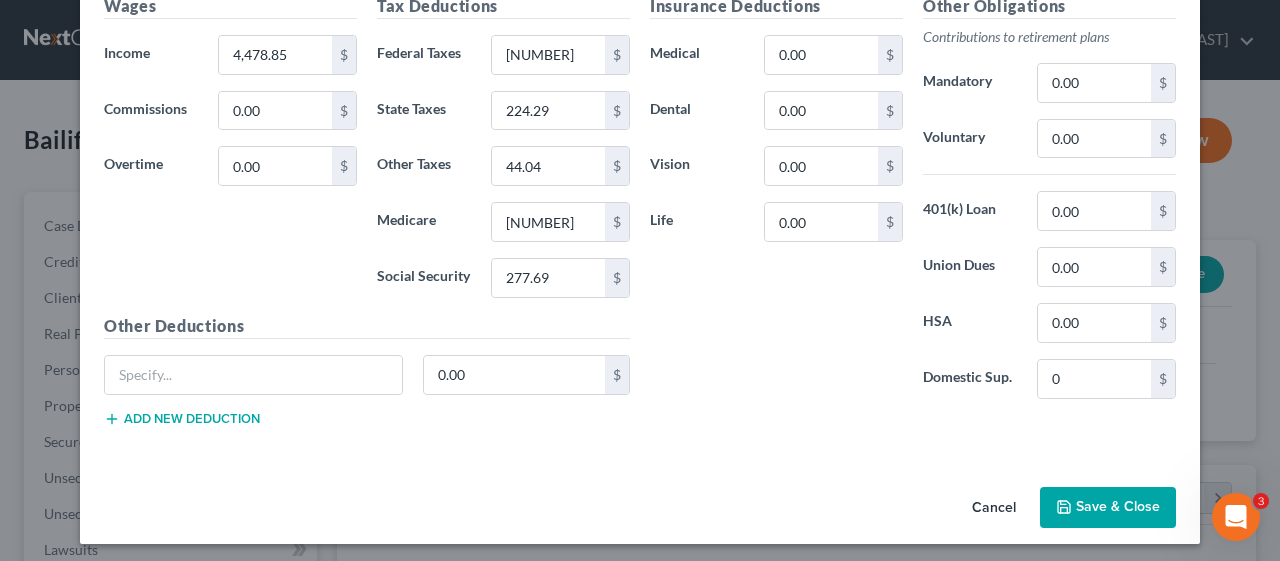 click on "Save & Close" at bounding box center (1108, 508) 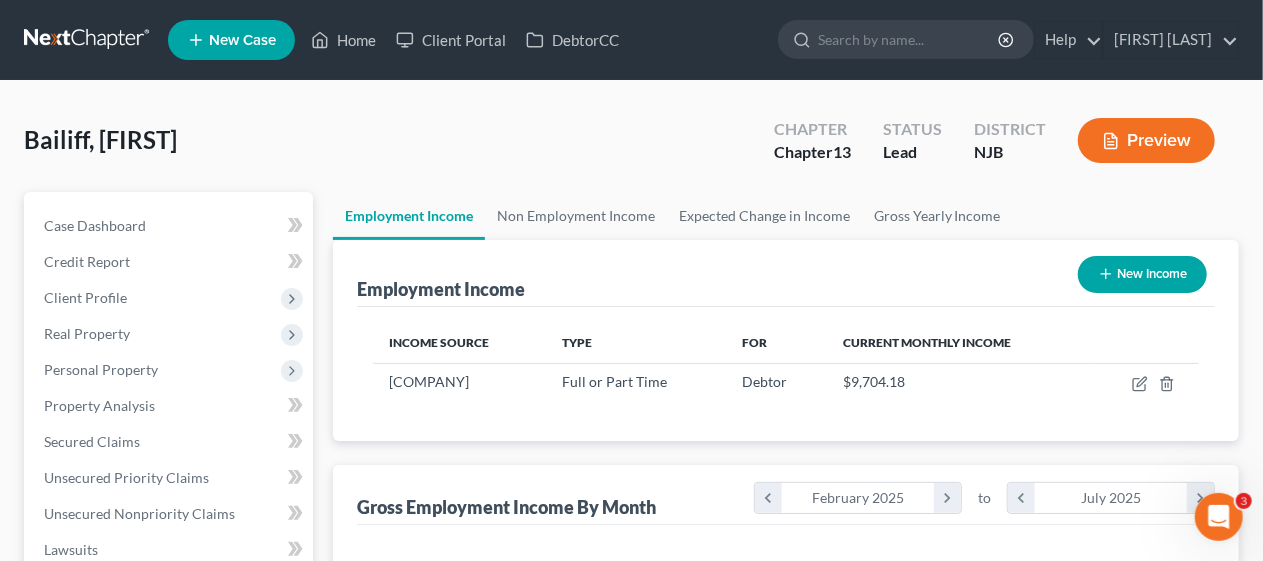 scroll, scrollTop: 356, scrollLeft: 505, axis: both 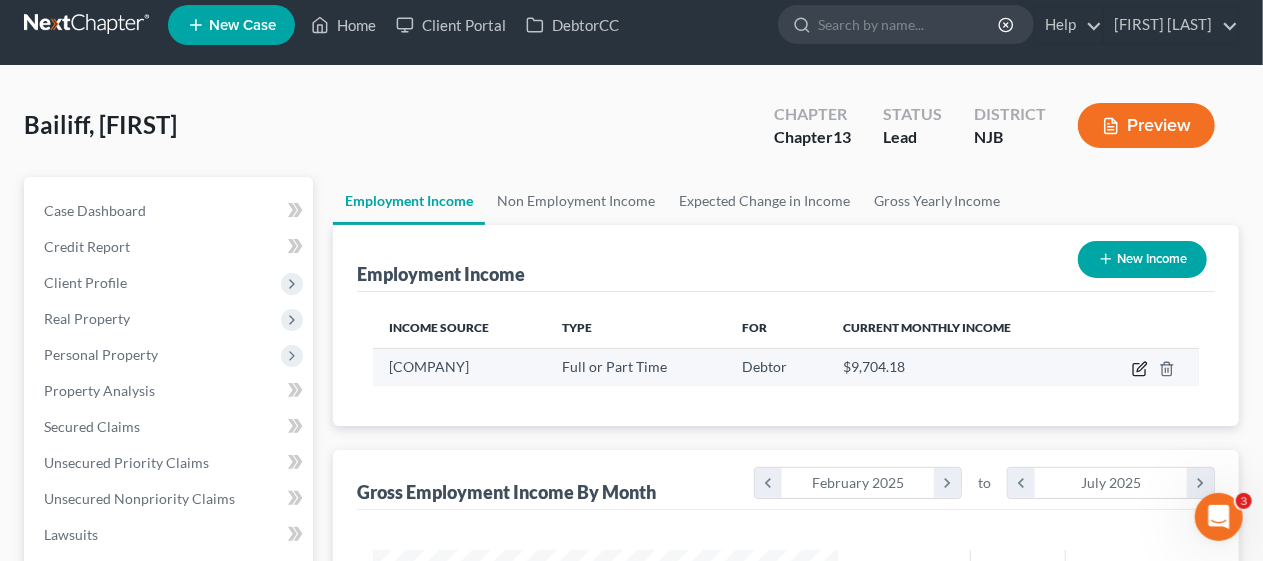 click 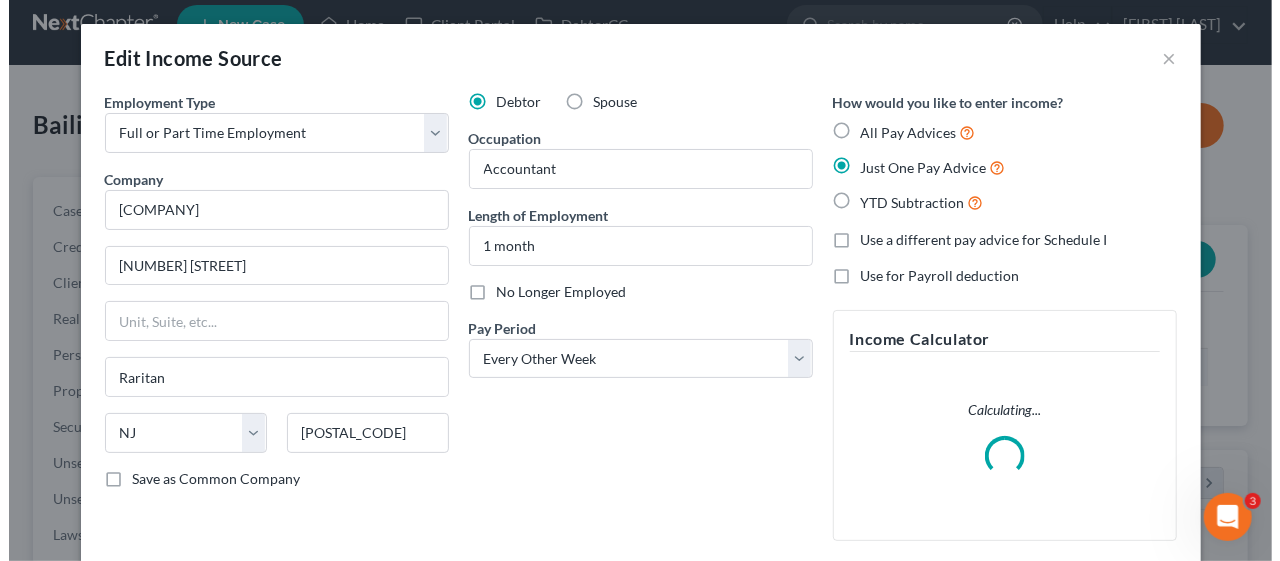 scroll, scrollTop: 999644, scrollLeft: 999487, axis: both 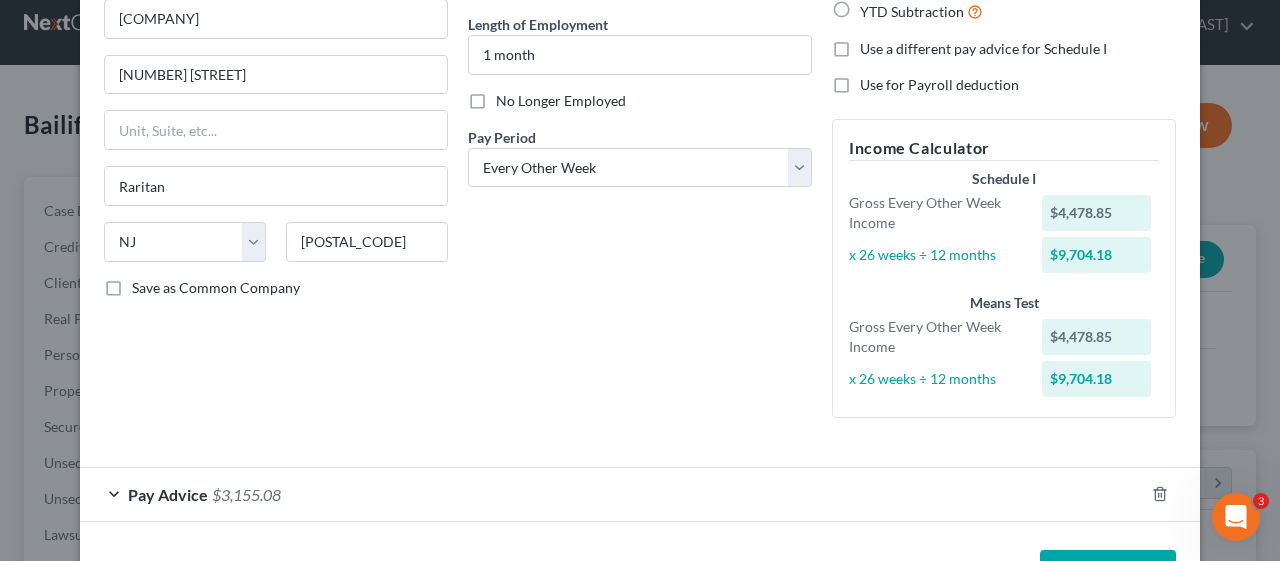 click on "Pay Advice $3,155.08" at bounding box center (612, 494) 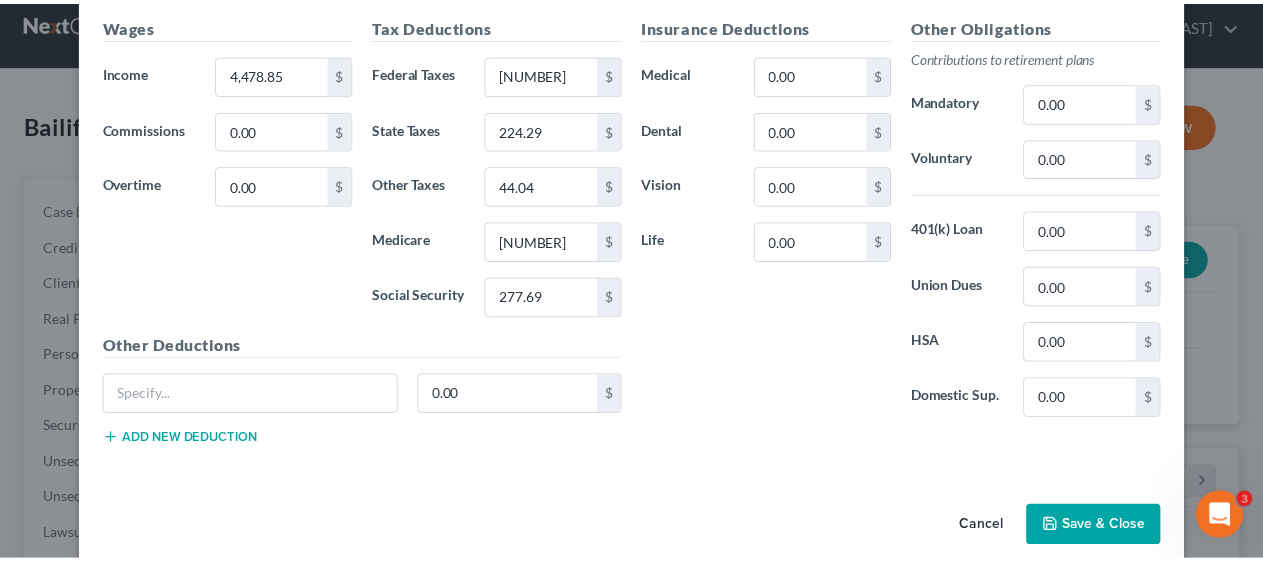 scroll, scrollTop: 743, scrollLeft: 0, axis: vertical 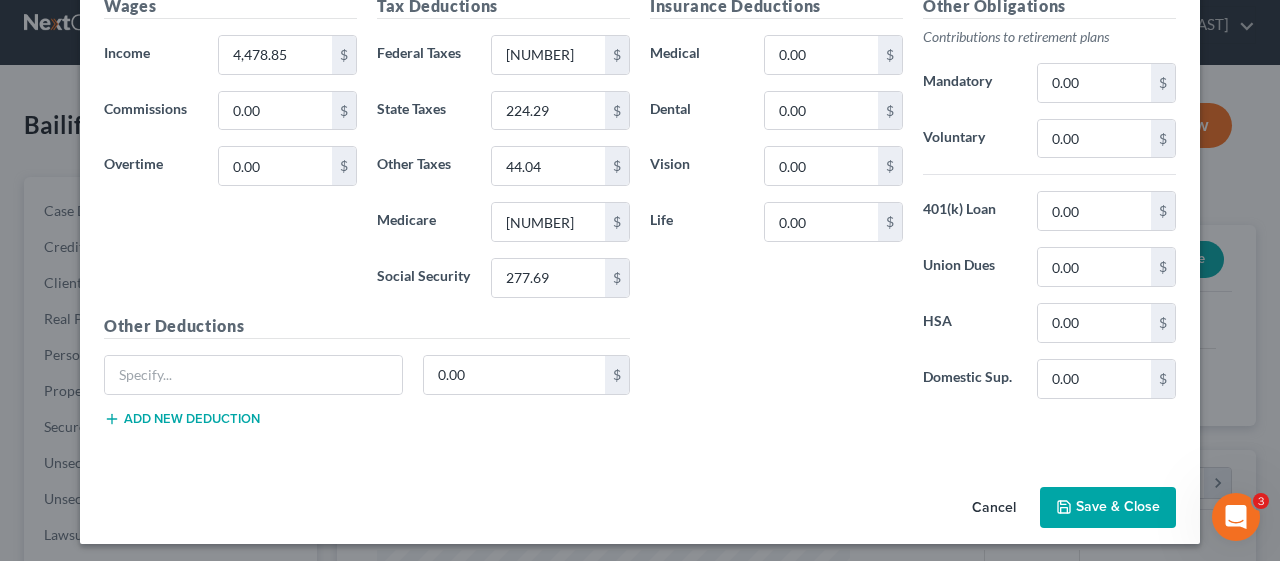 click on "Save & Close" at bounding box center [1108, 508] 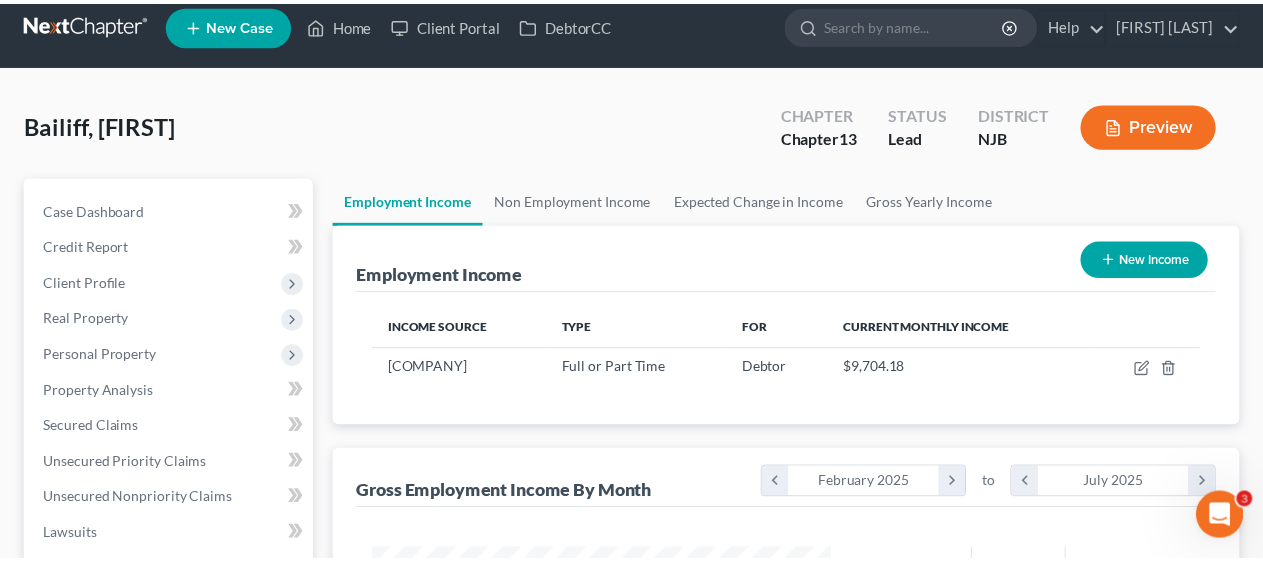 scroll, scrollTop: 356, scrollLeft: 505, axis: both 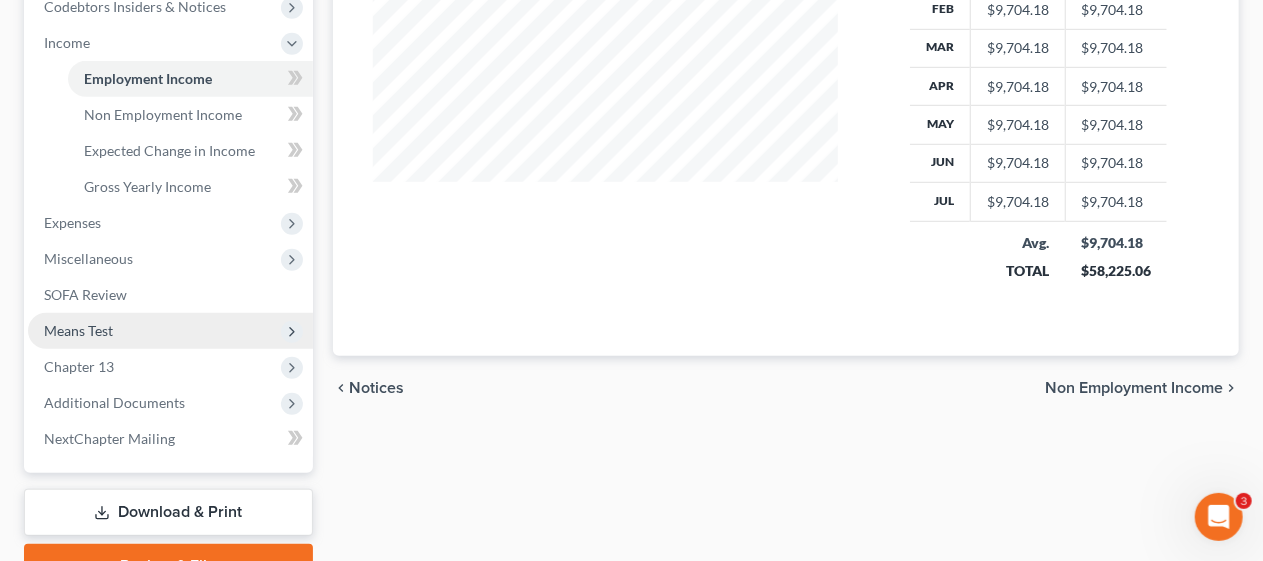 click on "Means Test" at bounding box center [170, 331] 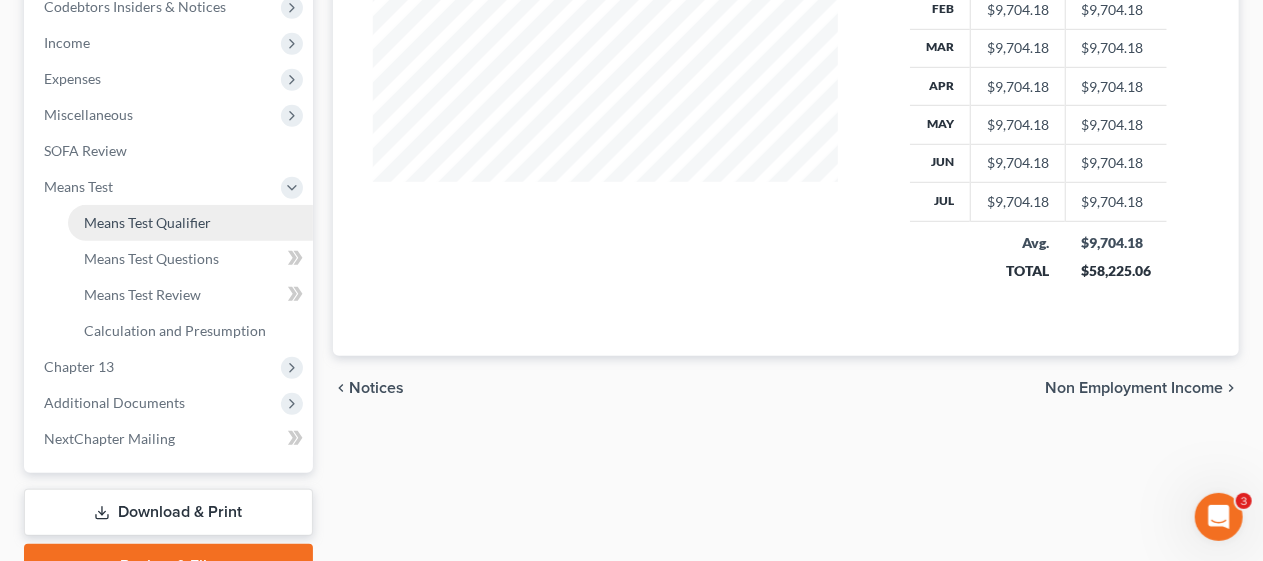 click on "Means Test Qualifier" at bounding box center [147, 222] 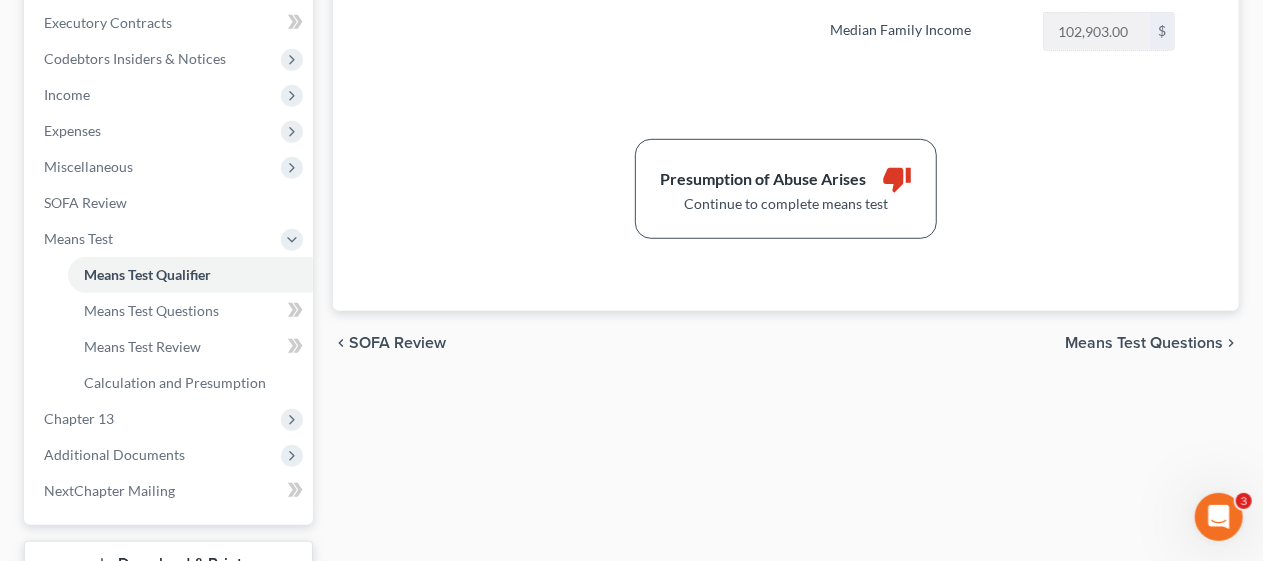 scroll, scrollTop: 600, scrollLeft: 0, axis: vertical 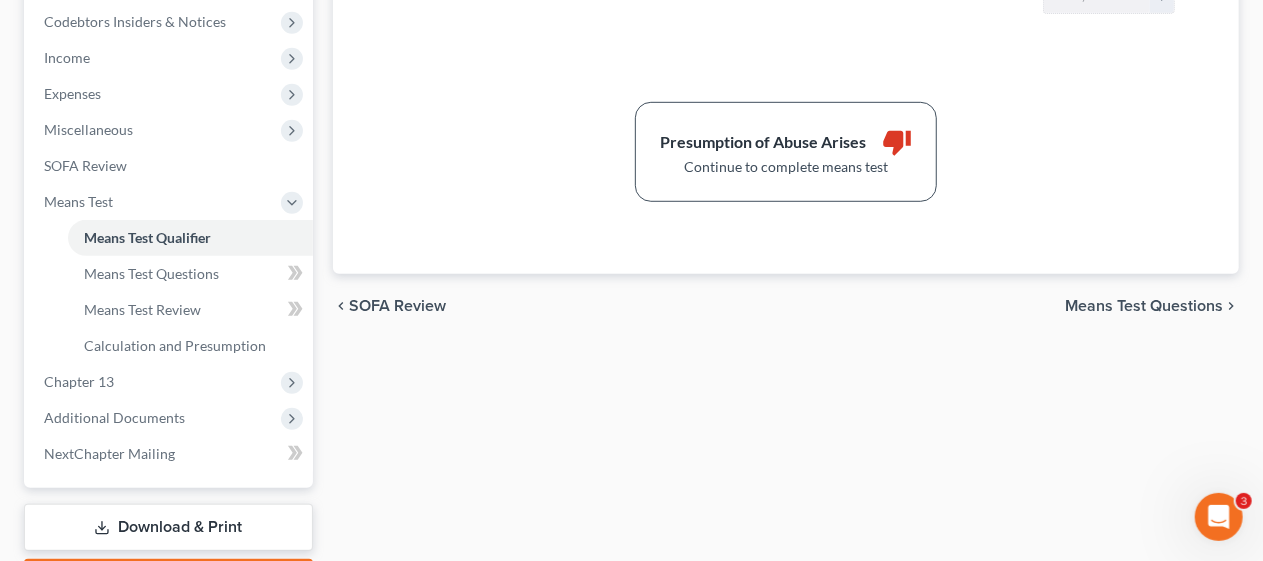 click on "Means Test Questions" at bounding box center (1144, 306) 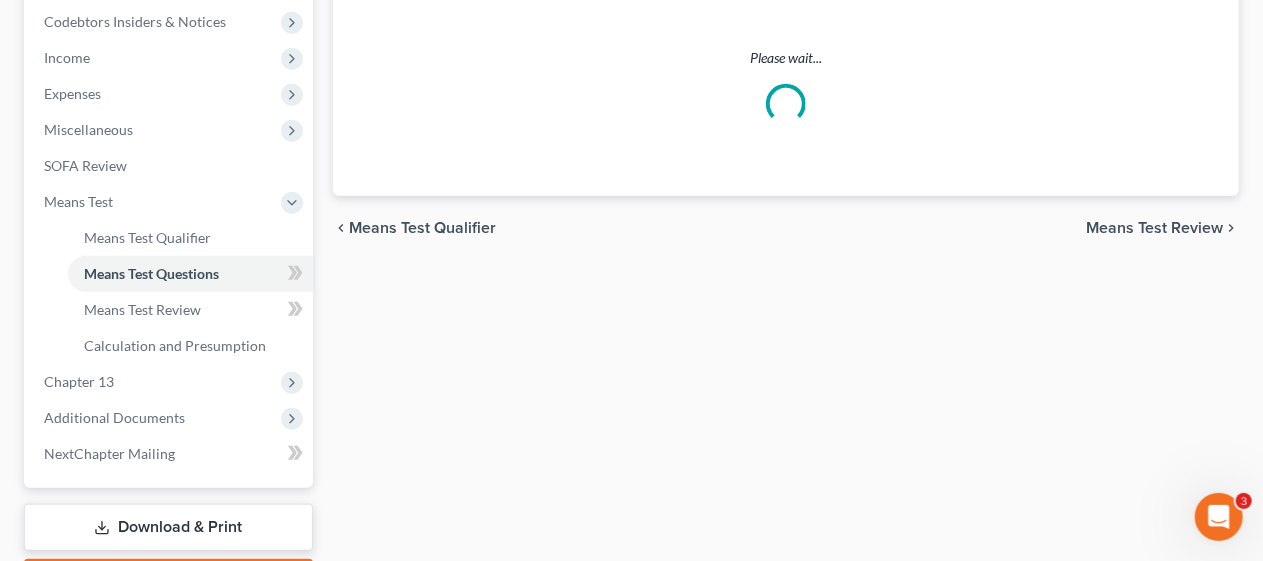 select on "1" 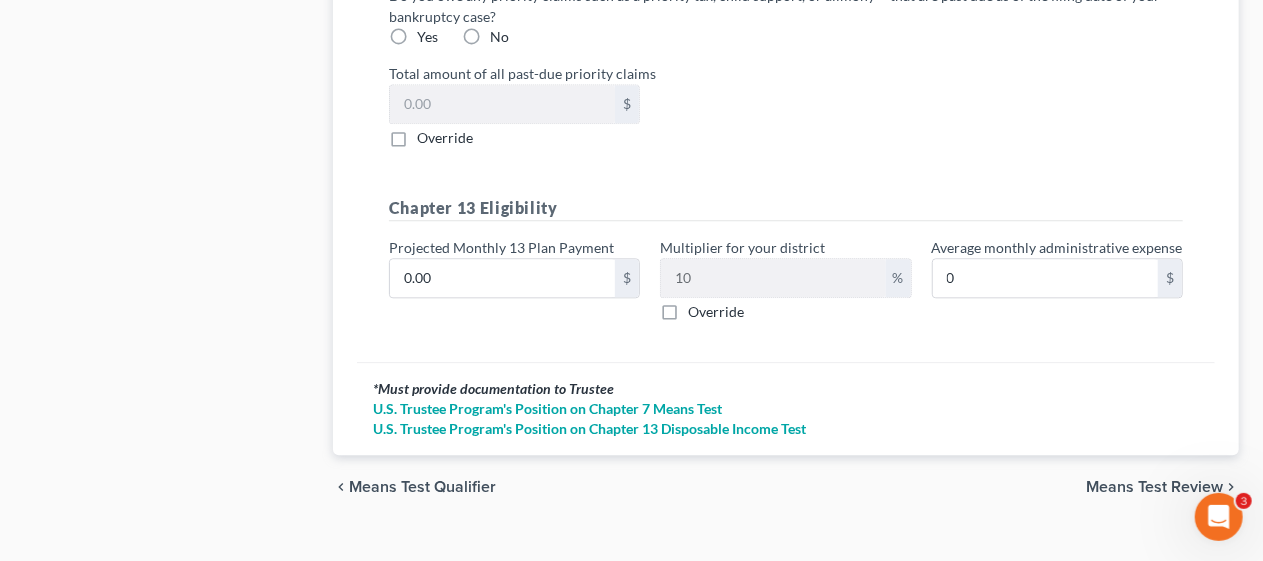 scroll, scrollTop: 2275, scrollLeft: 0, axis: vertical 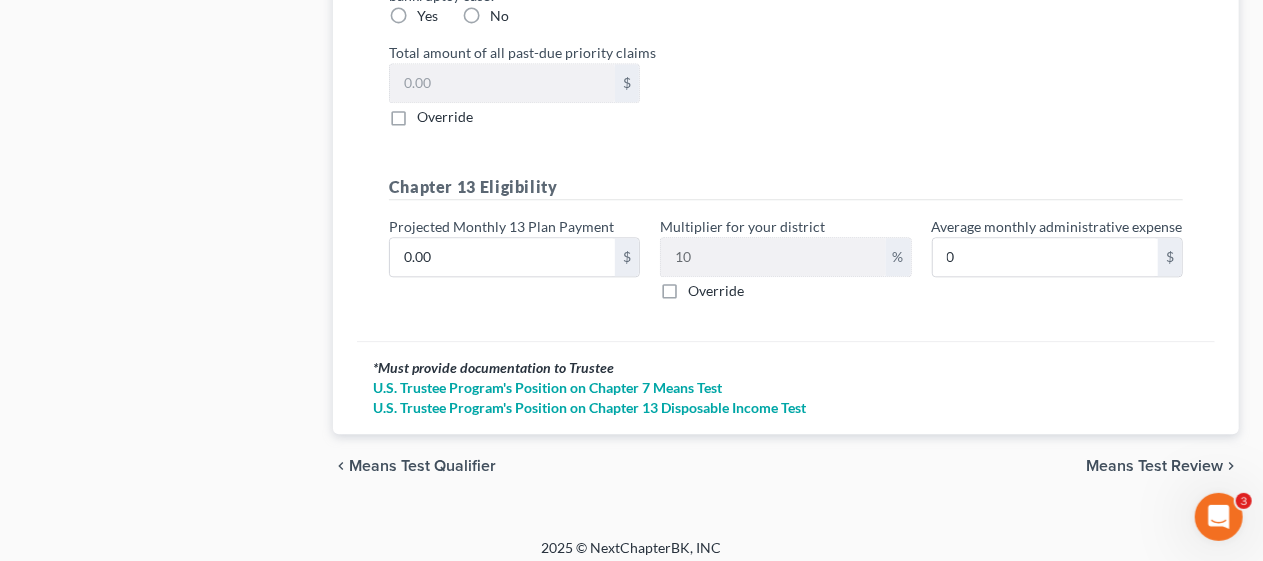 click on "Means Test Review" at bounding box center (1154, 466) 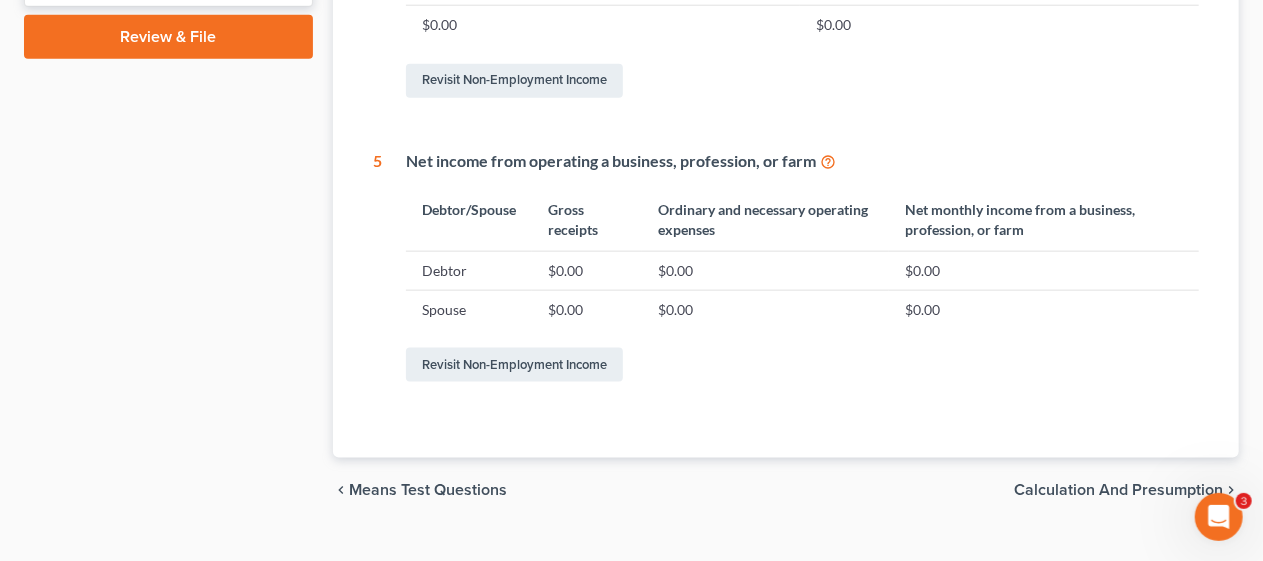 scroll, scrollTop: 1178, scrollLeft: 0, axis: vertical 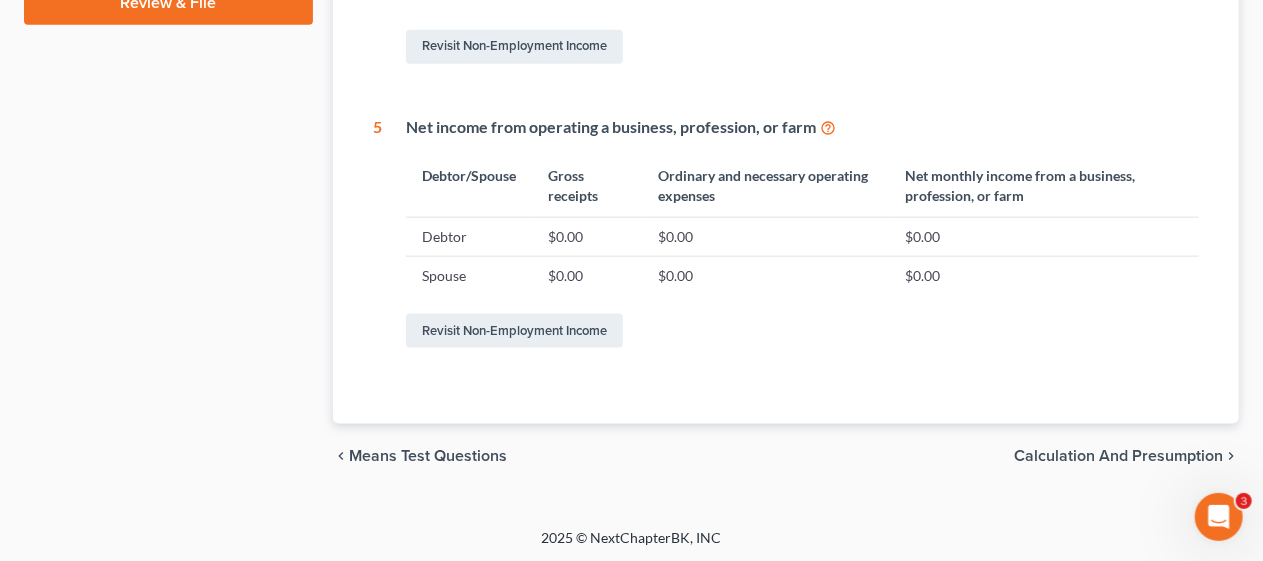 click on "Calculation and Presumption" at bounding box center (1118, 456) 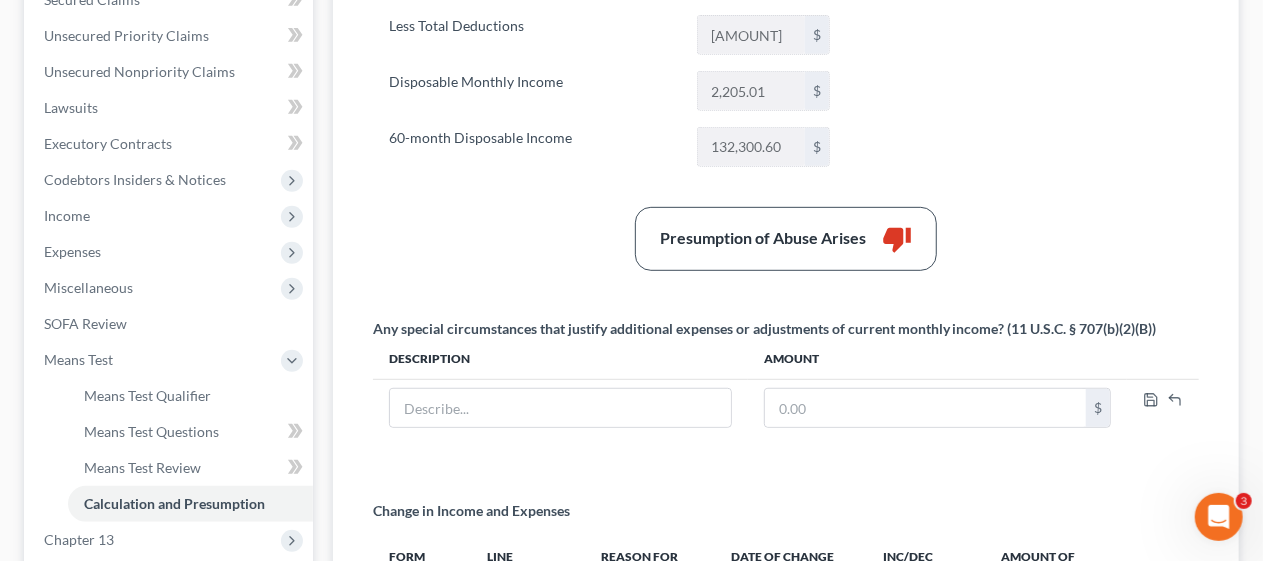 scroll, scrollTop: 542, scrollLeft: 0, axis: vertical 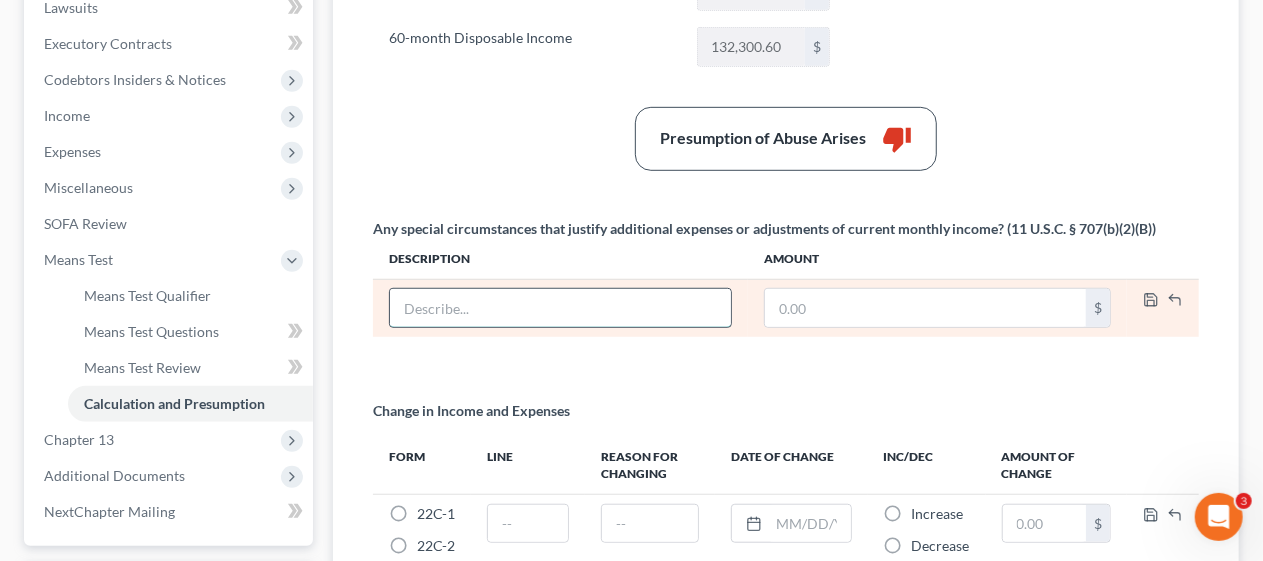 click at bounding box center (561, 308) 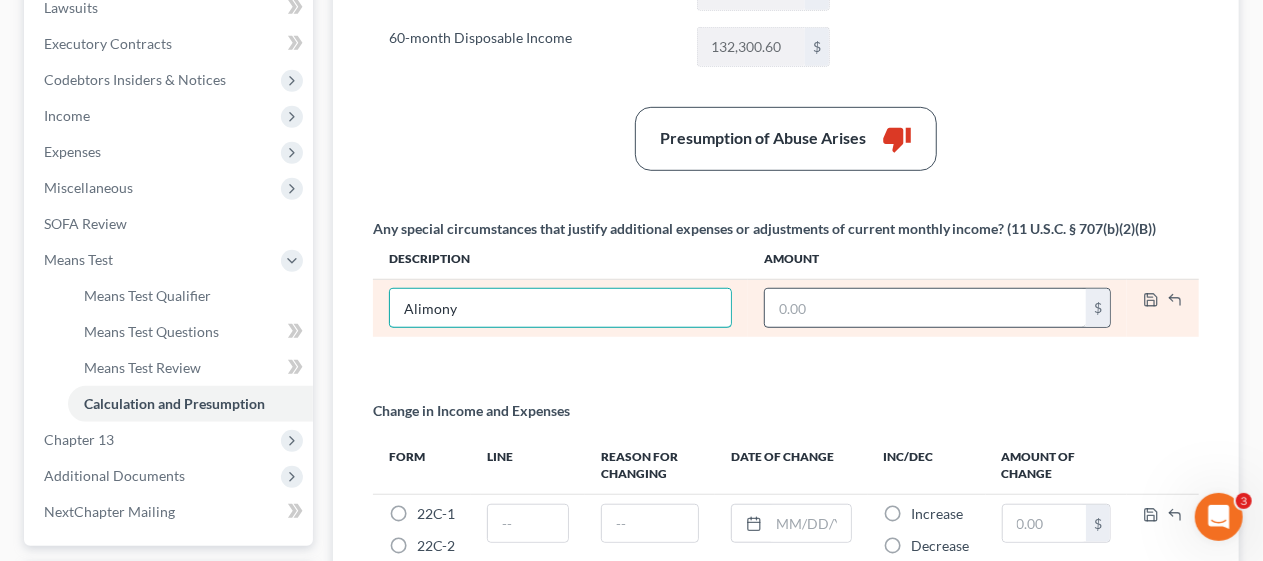 type on "Alimony" 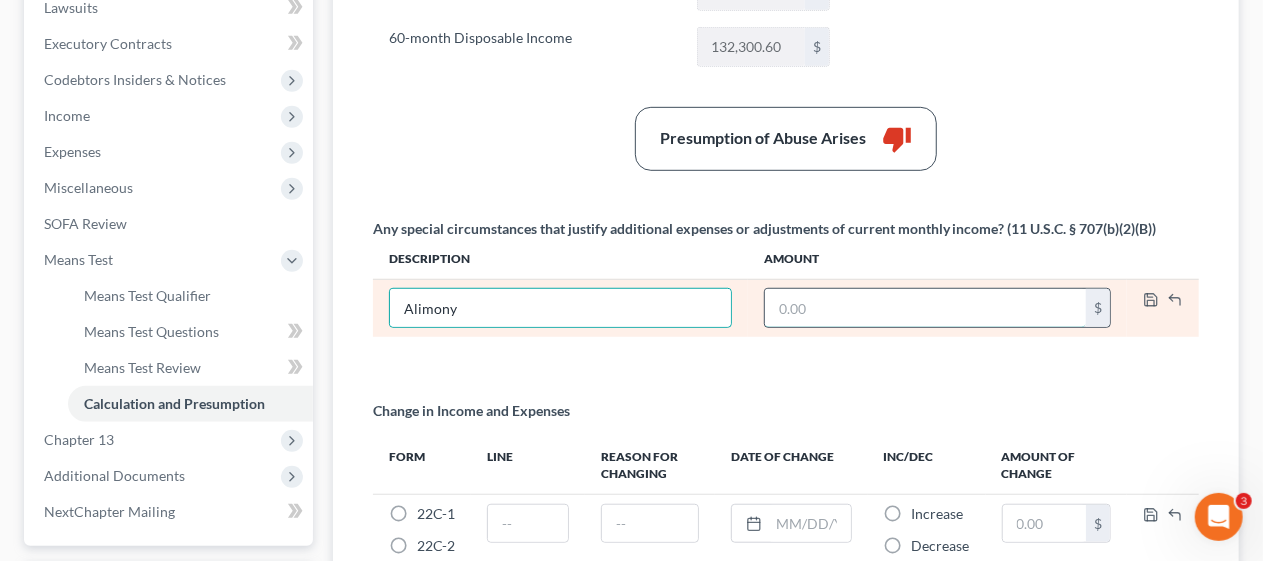 click at bounding box center (925, 308) 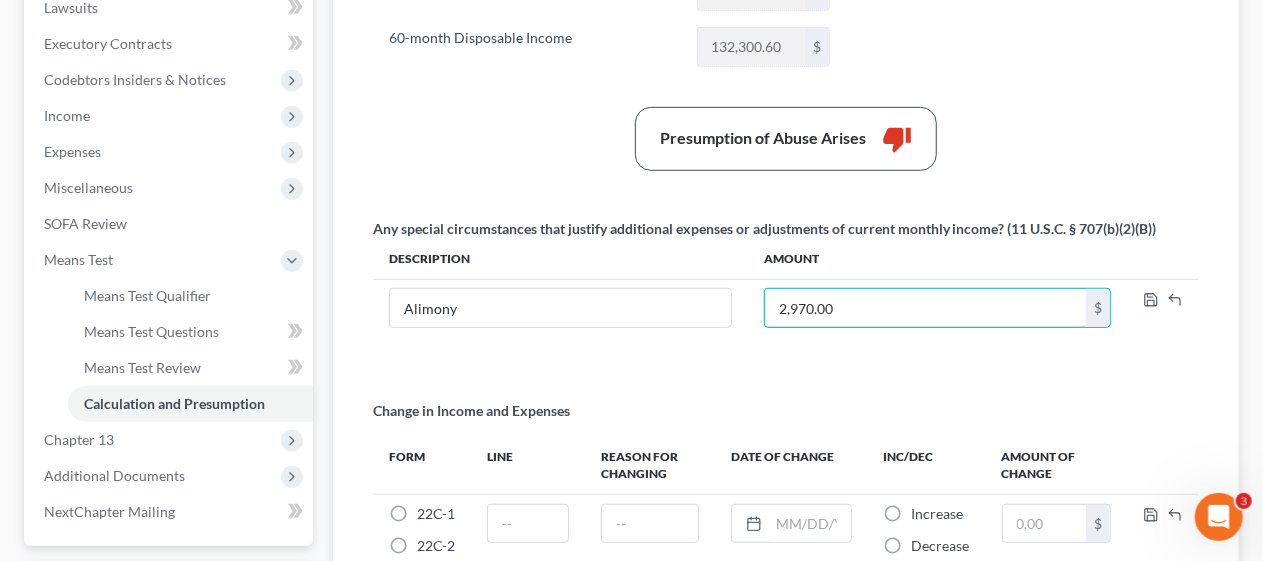 type on "2,970.00" 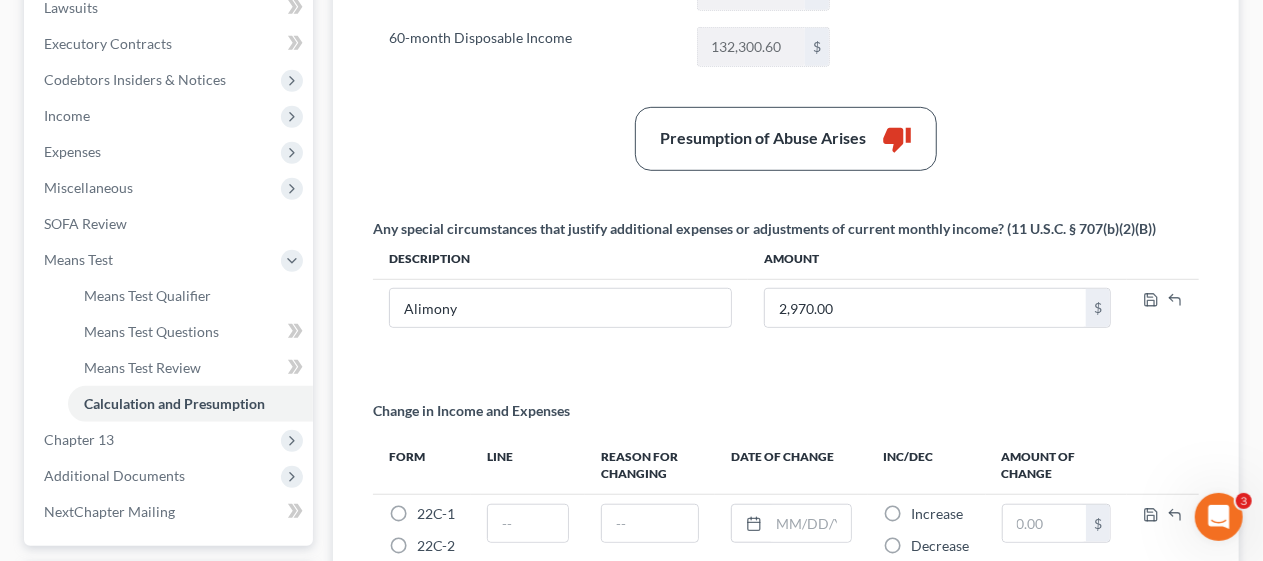 click on "Summary Current Monthly Income [AMOUNT] $ Adjusted Current Monthly Income [AMOUNT] $ Less Total Deductions [AMOUNT] $ Disposable Monthly Income [AMOUNT] $ 60-month Disposable Income [AMOUNT] $ Presumption of Abuse Arises thumb_down Any special circumstances that justify additional expenses or adjustments of current monthly income? (11 U.S.C. § 707(b)(2)(B)) Description Amount Alimony [AMOUNT] $ Change in Income and Expenses Form Line Reason for Changing Date of Change Inc/Dec Amount of Change
22C-1
*
22C-2
*
Increase
*
Decrease
*
$" at bounding box center [786, 186] 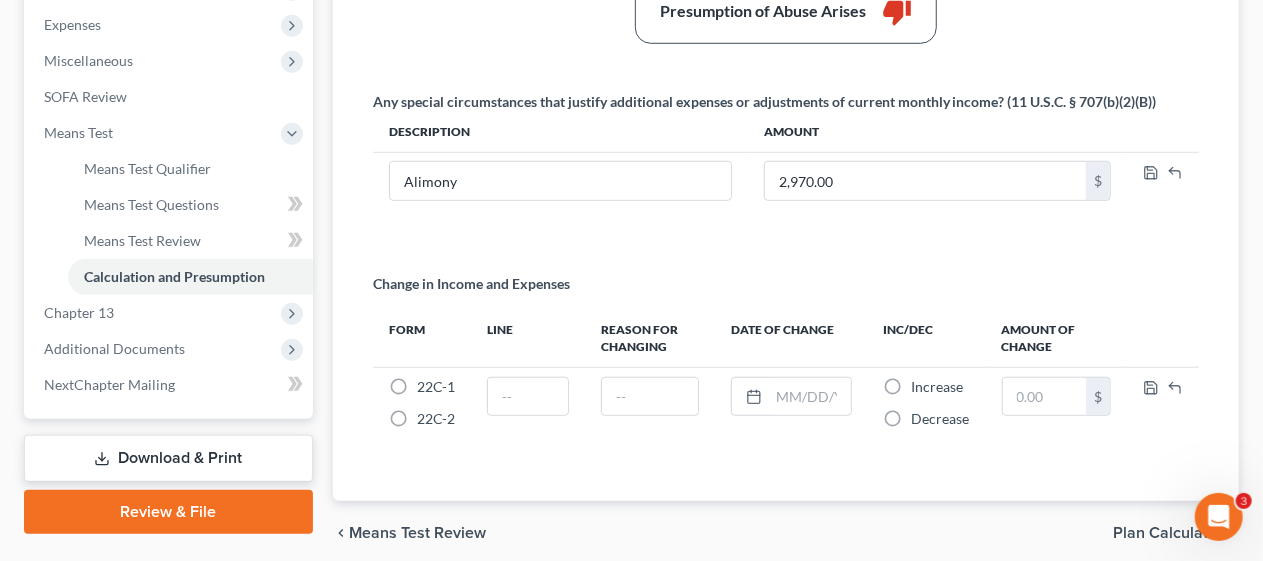scroll, scrollTop: 742, scrollLeft: 0, axis: vertical 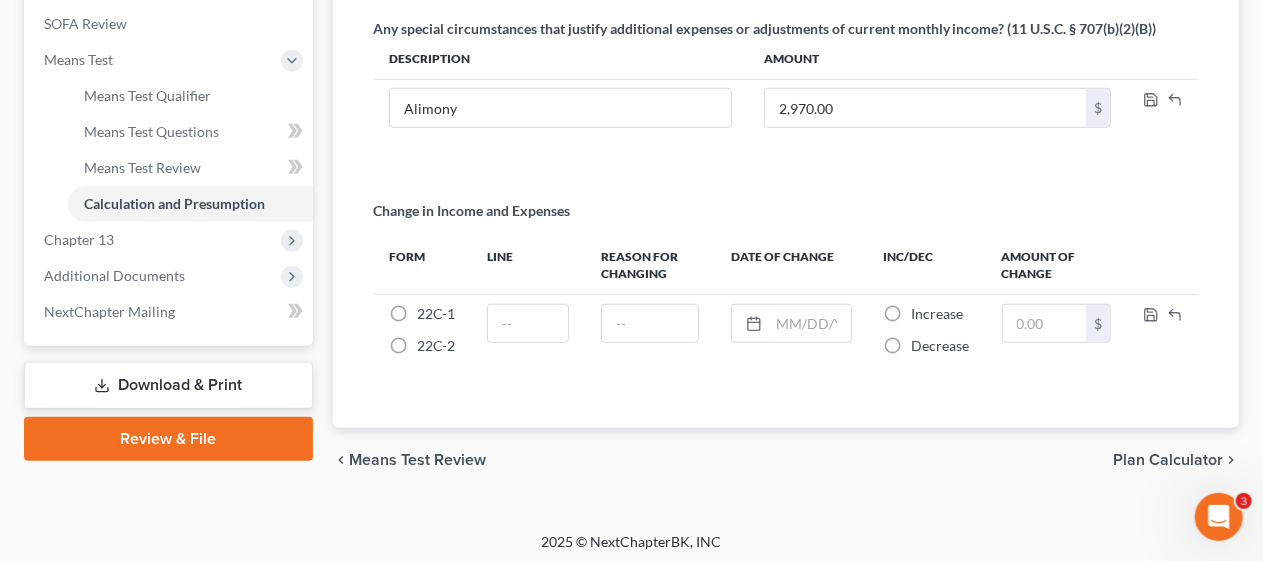 click on "Plan Calculator" at bounding box center [1168, 460] 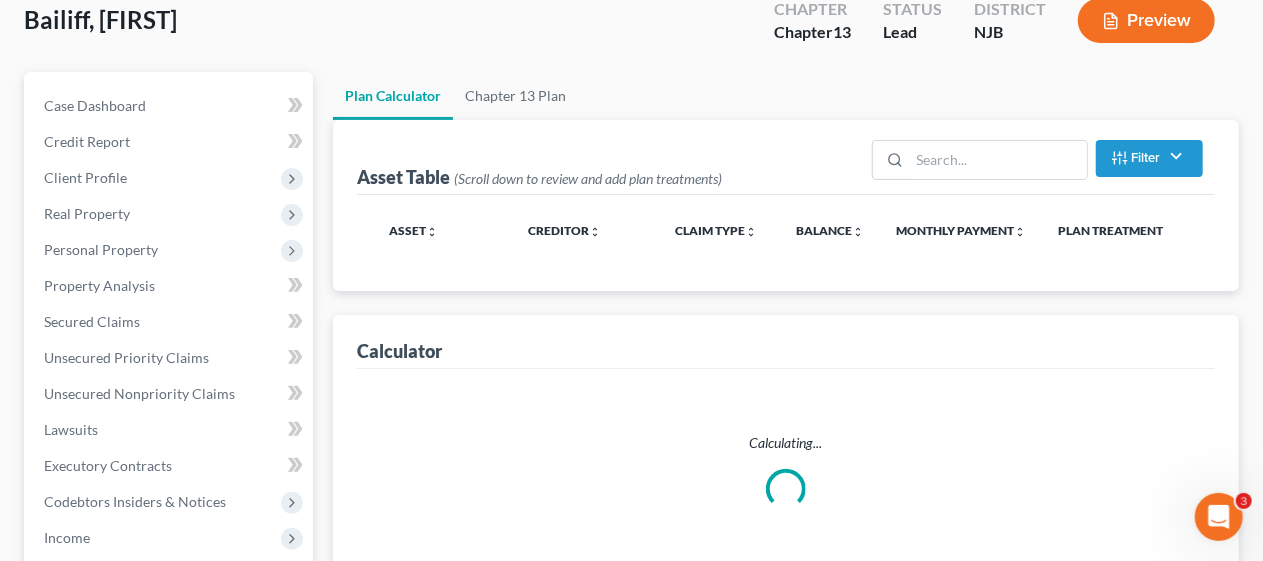 scroll, scrollTop: 0, scrollLeft: 0, axis: both 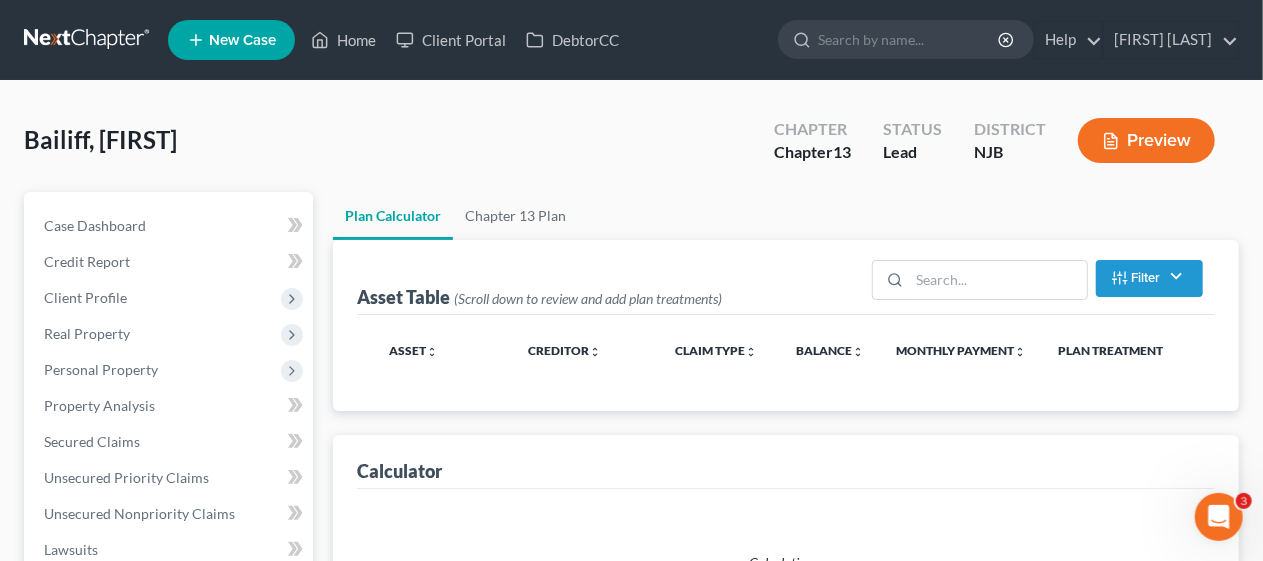 select on "59" 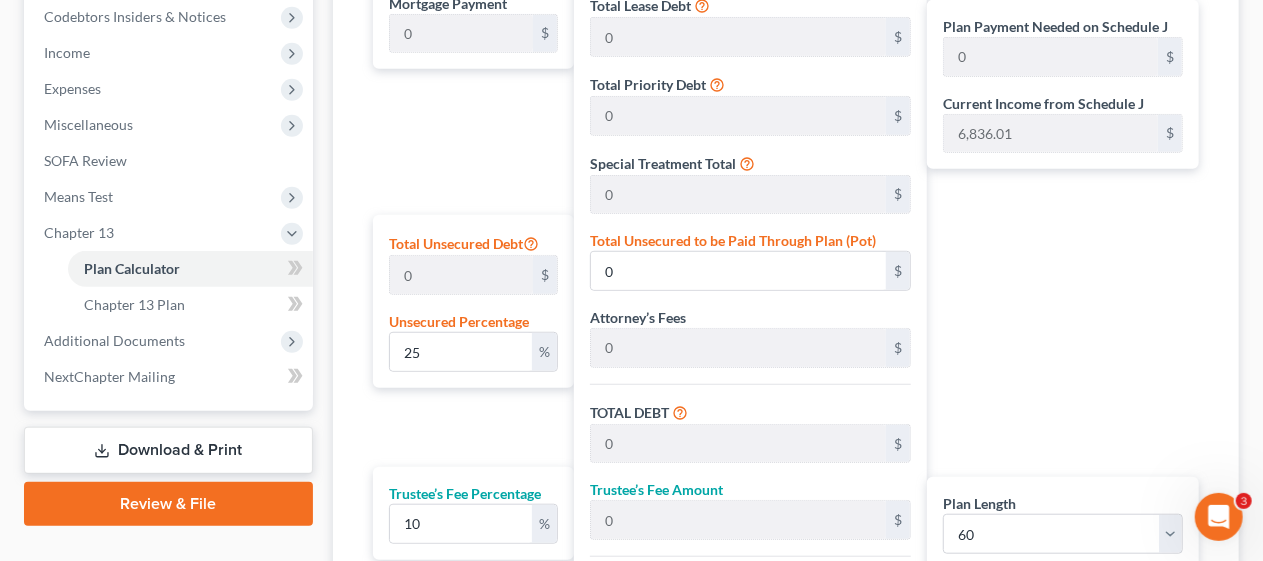 scroll, scrollTop: 614, scrollLeft: 0, axis: vertical 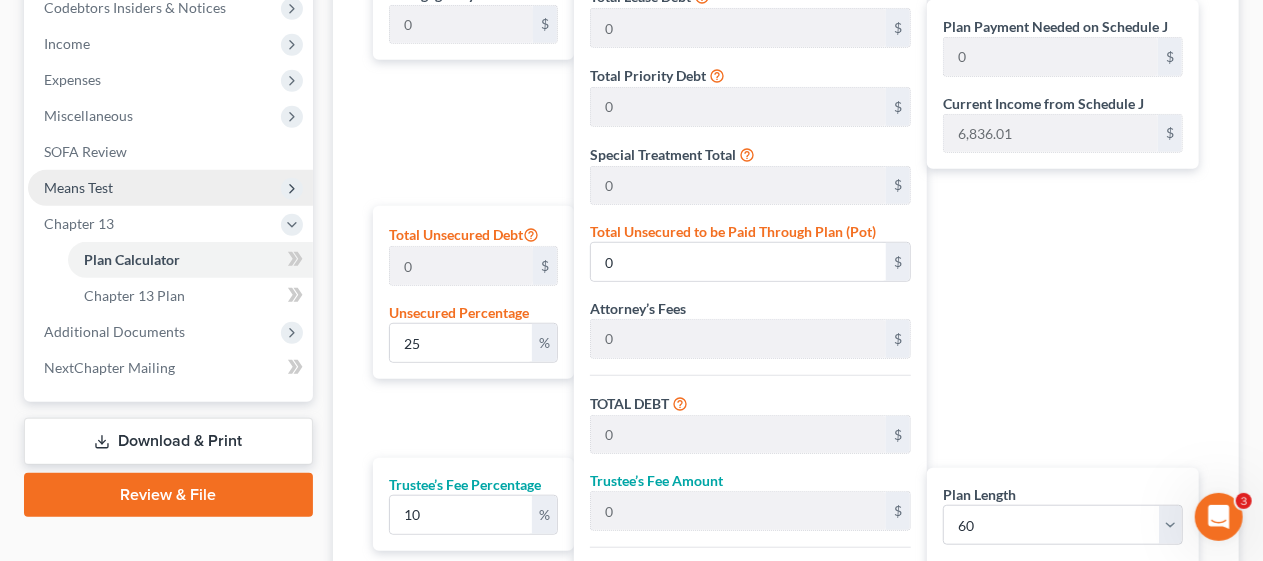 click on "Means Test" at bounding box center (170, 188) 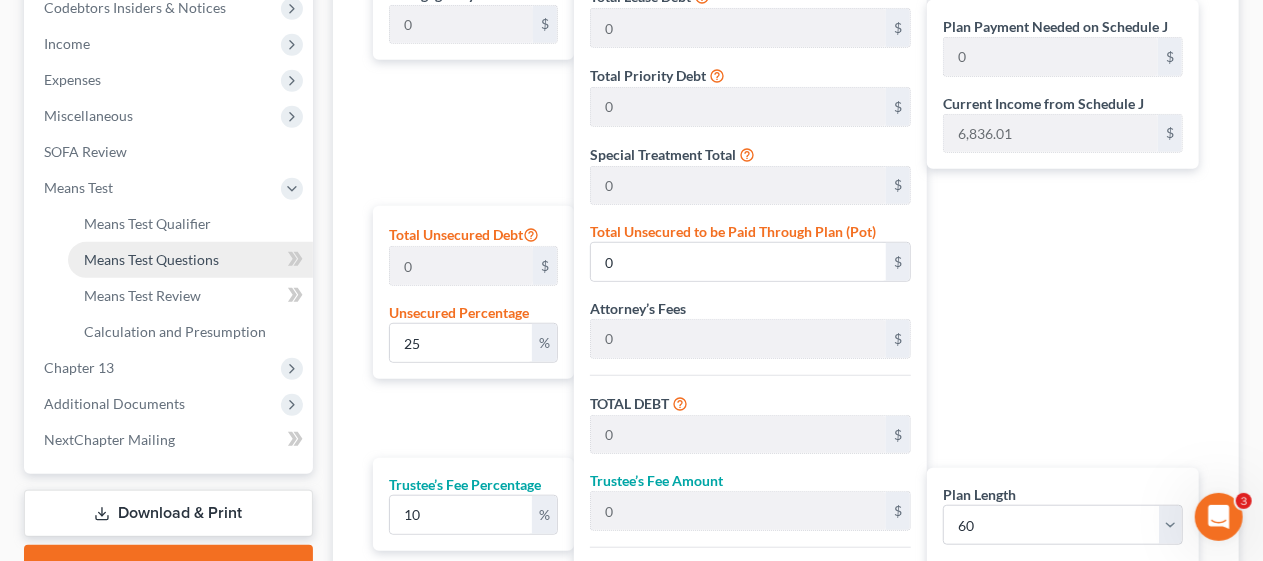 click on "Means Test Questions" at bounding box center [151, 259] 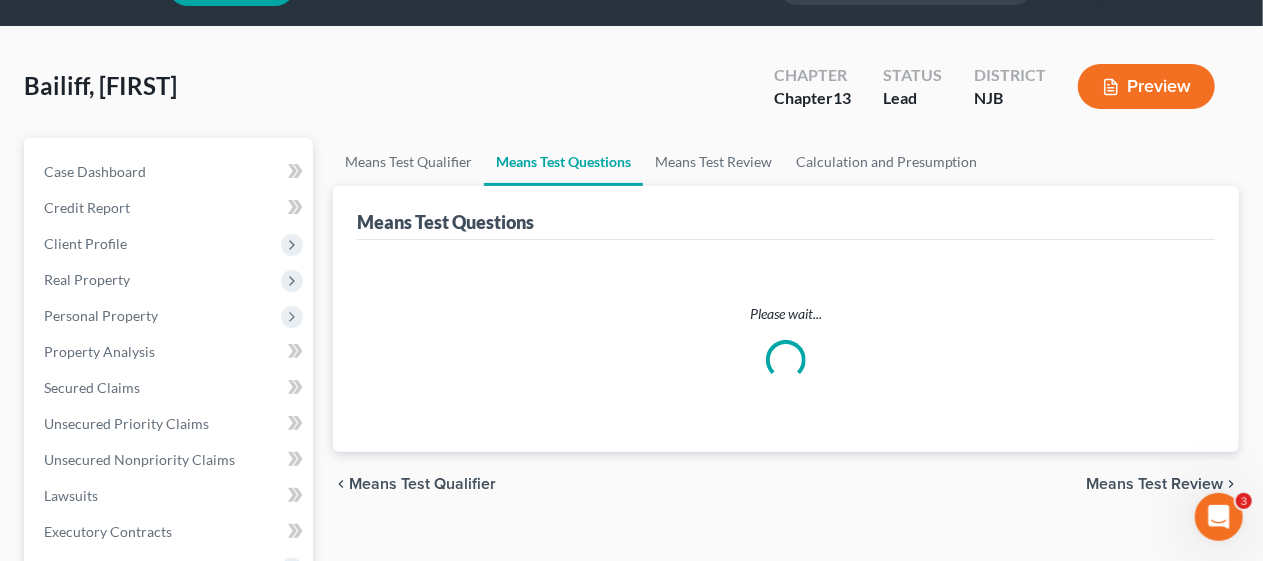 scroll, scrollTop: 0, scrollLeft: 0, axis: both 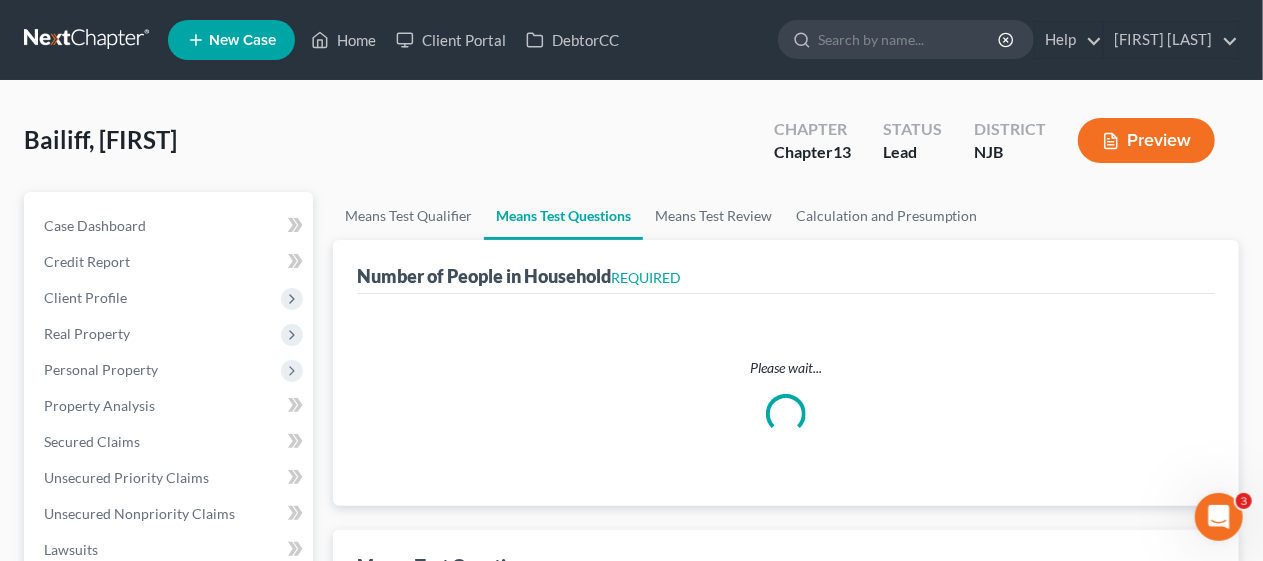 select on "0" 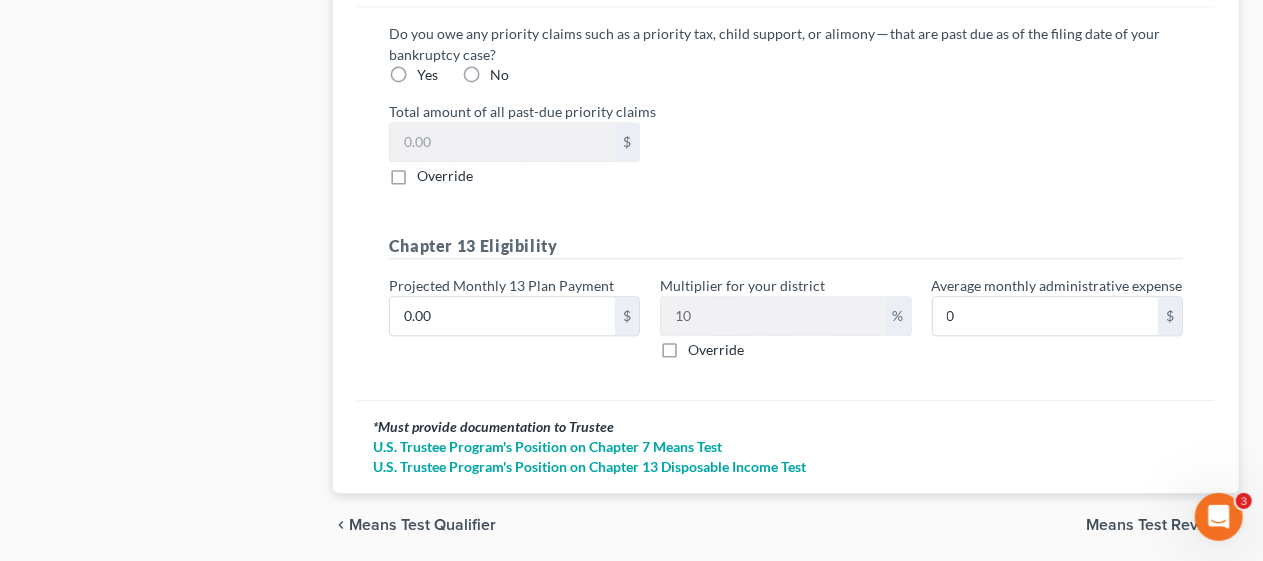 scroll, scrollTop: 2275, scrollLeft: 0, axis: vertical 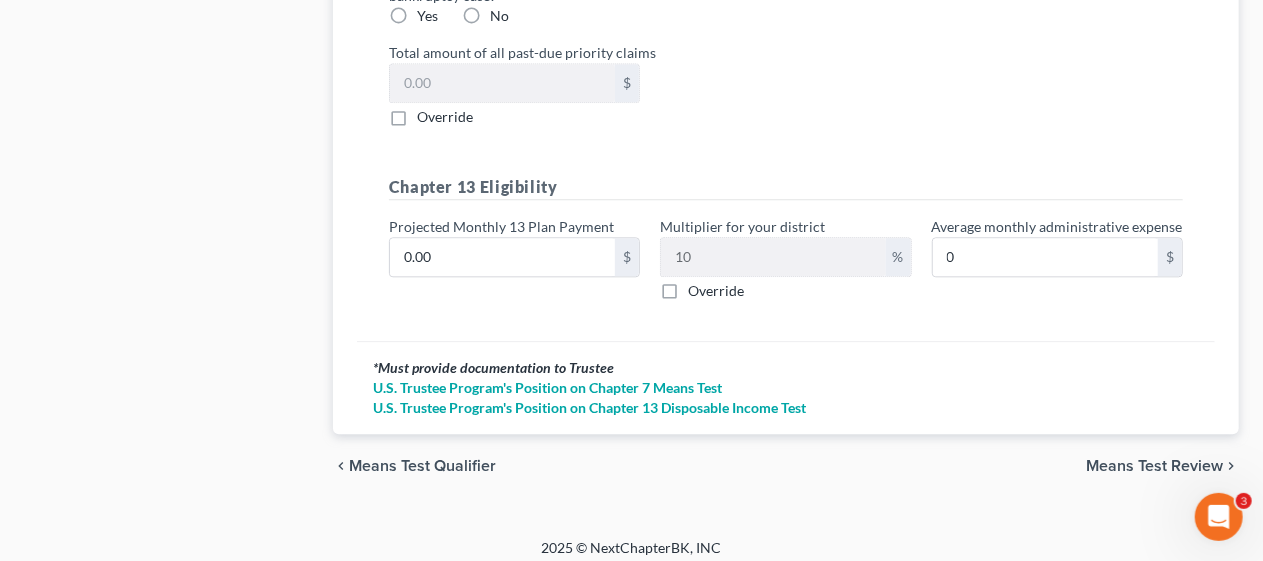 click on "Means Test Review" at bounding box center [1154, 466] 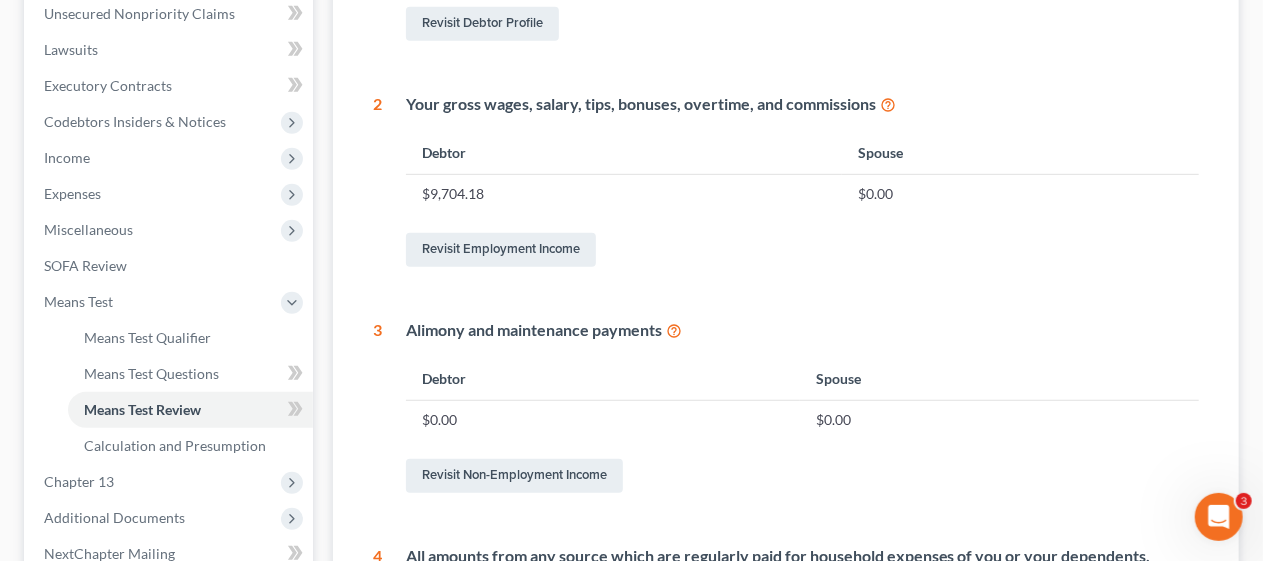 scroll, scrollTop: 500, scrollLeft: 0, axis: vertical 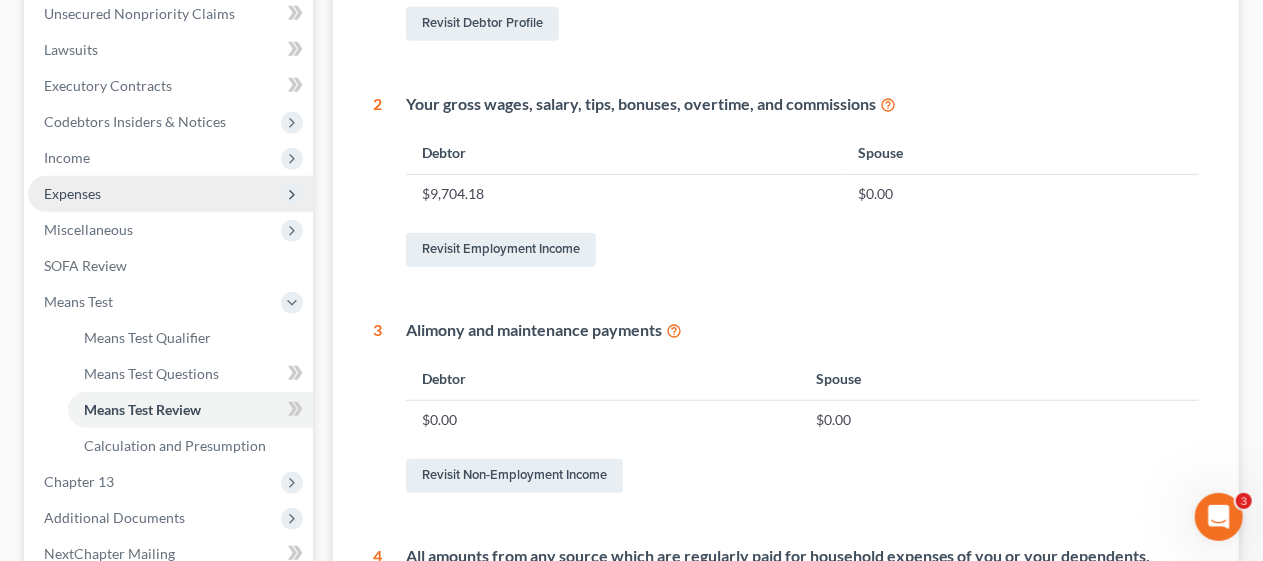 click on "Expenses" at bounding box center (170, 194) 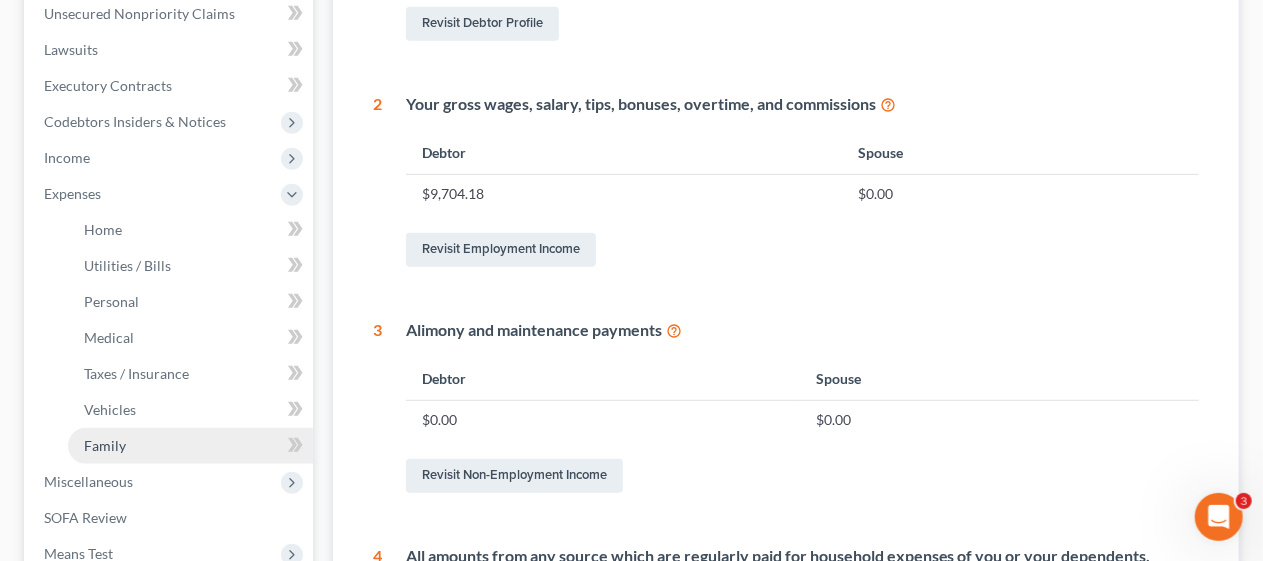 click on "Family" at bounding box center (190, 446) 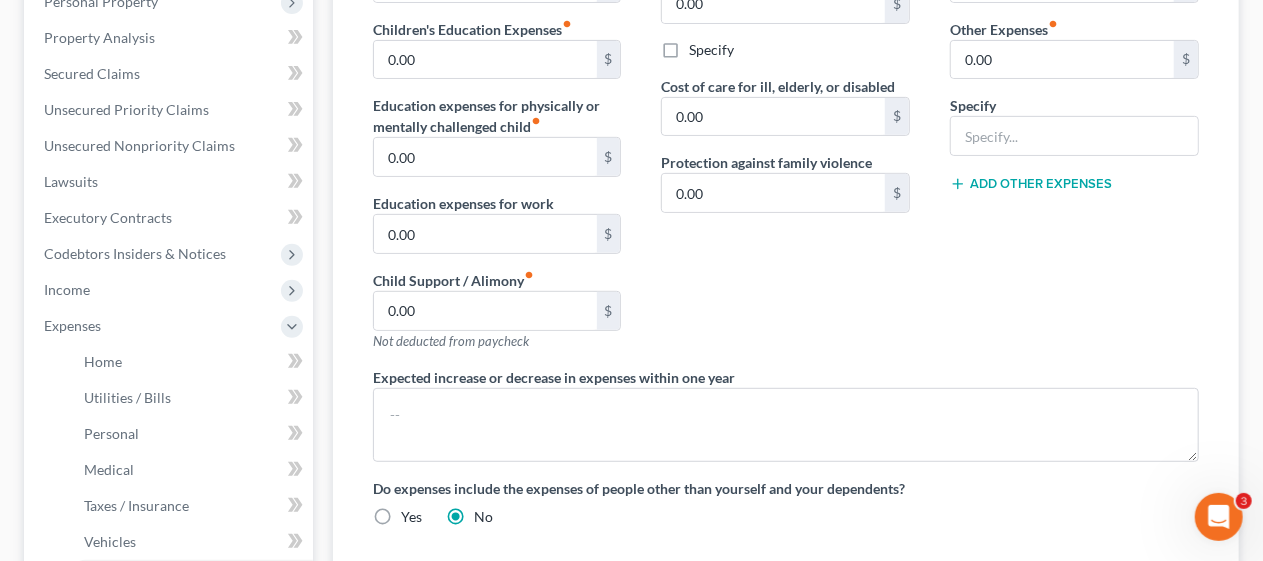 scroll, scrollTop: 400, scrollLeft: 0, axis: vertical 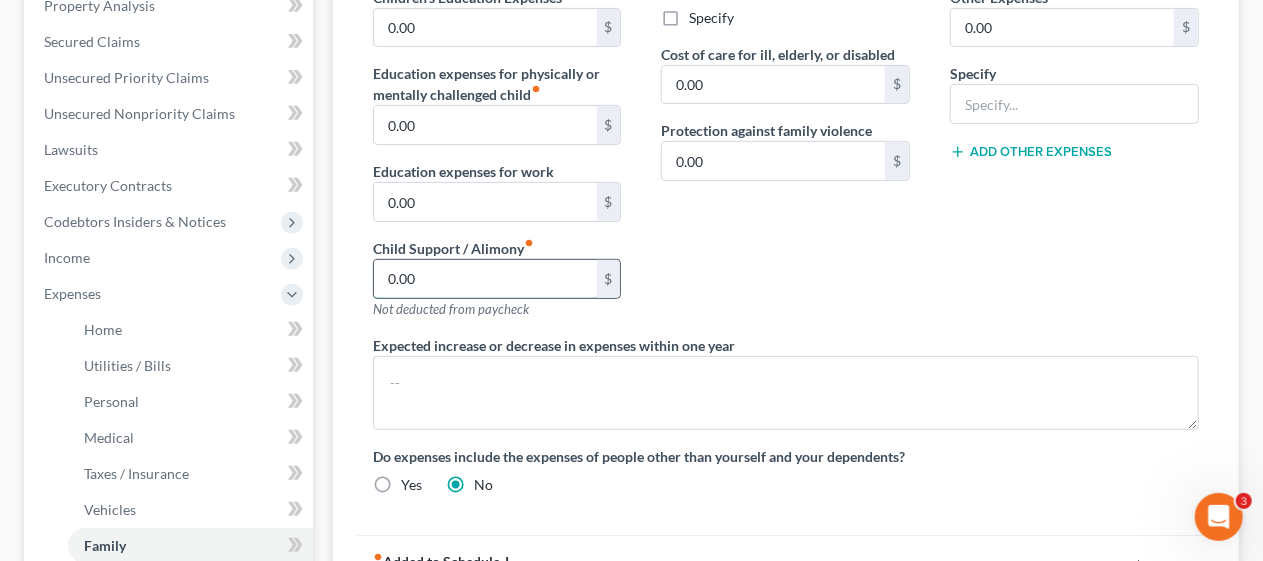 click on "0.00" at bounding box center [485, 279] 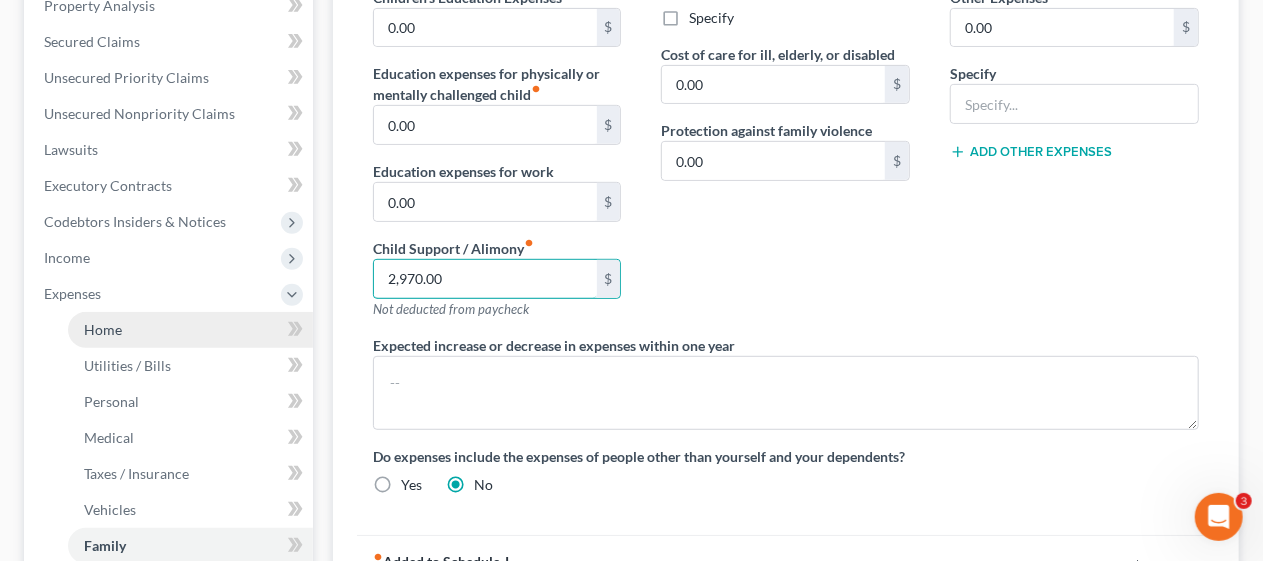 type on "2,970.00" 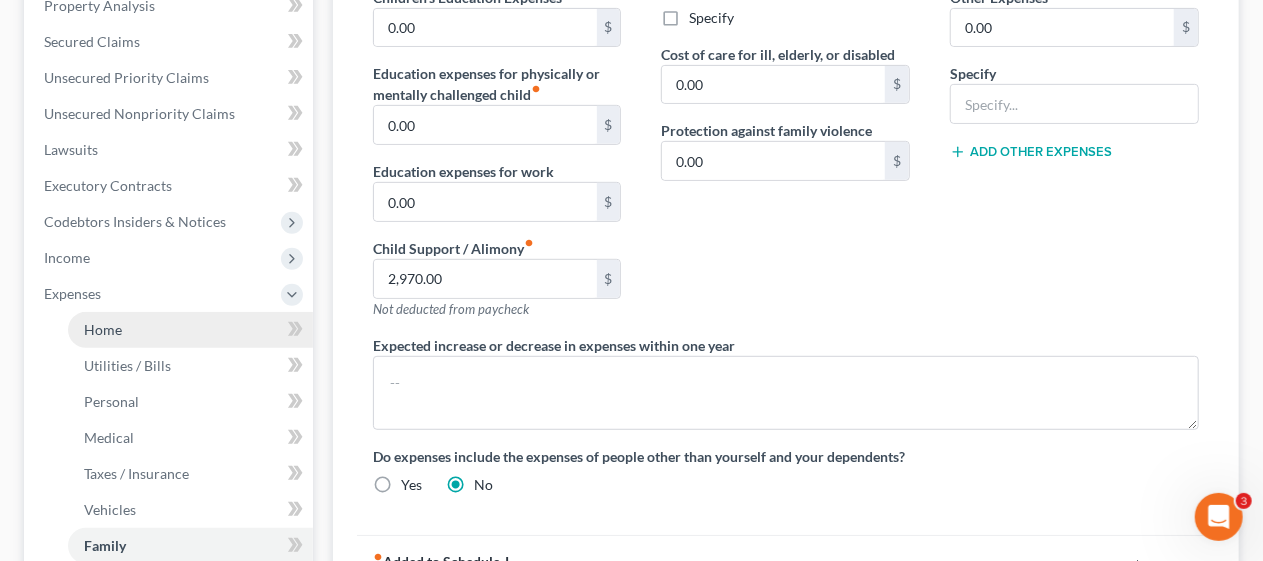 click on "Home" at bounding box center [190, 330] 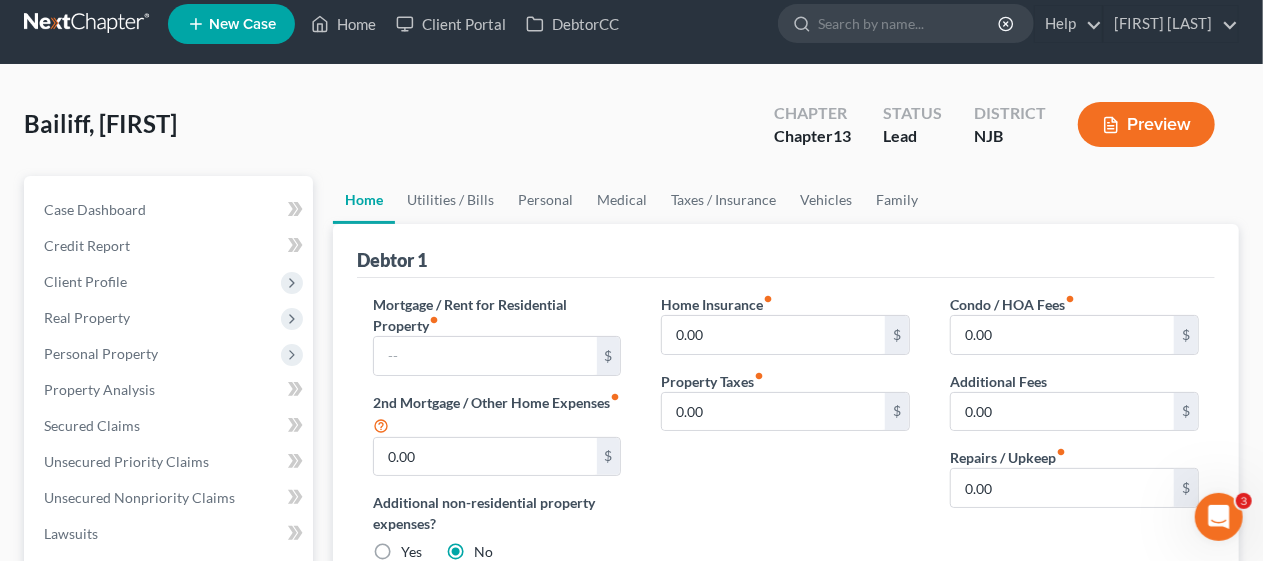 scroll, scrollTop: 0, scrollLeft: 0, axis: both 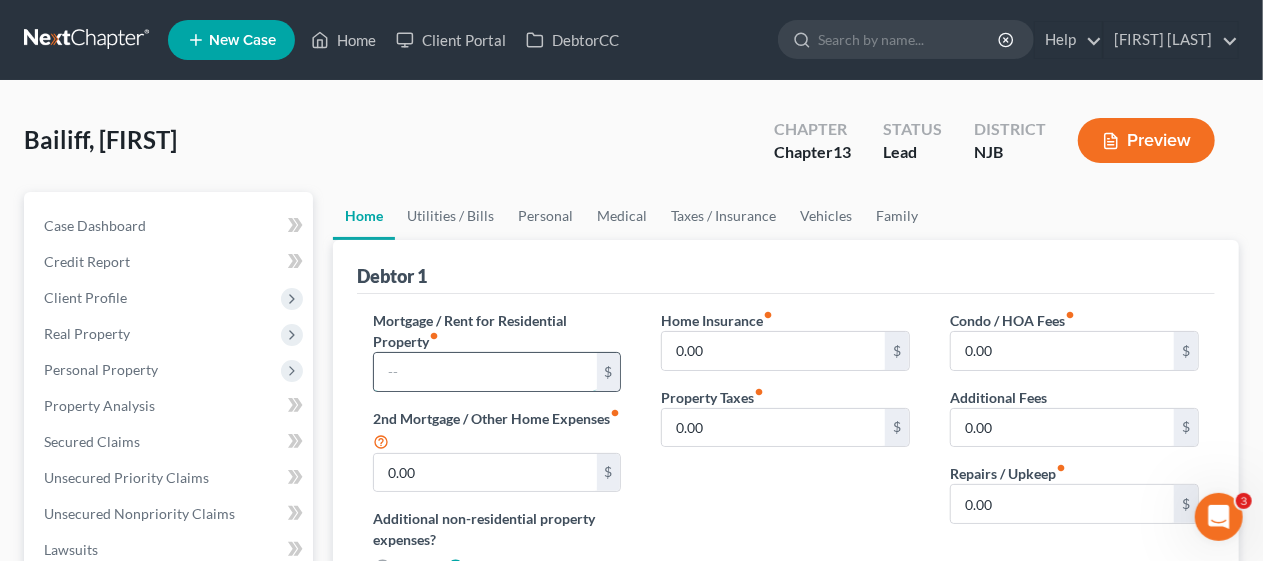 click at bounding box center (485, 372) 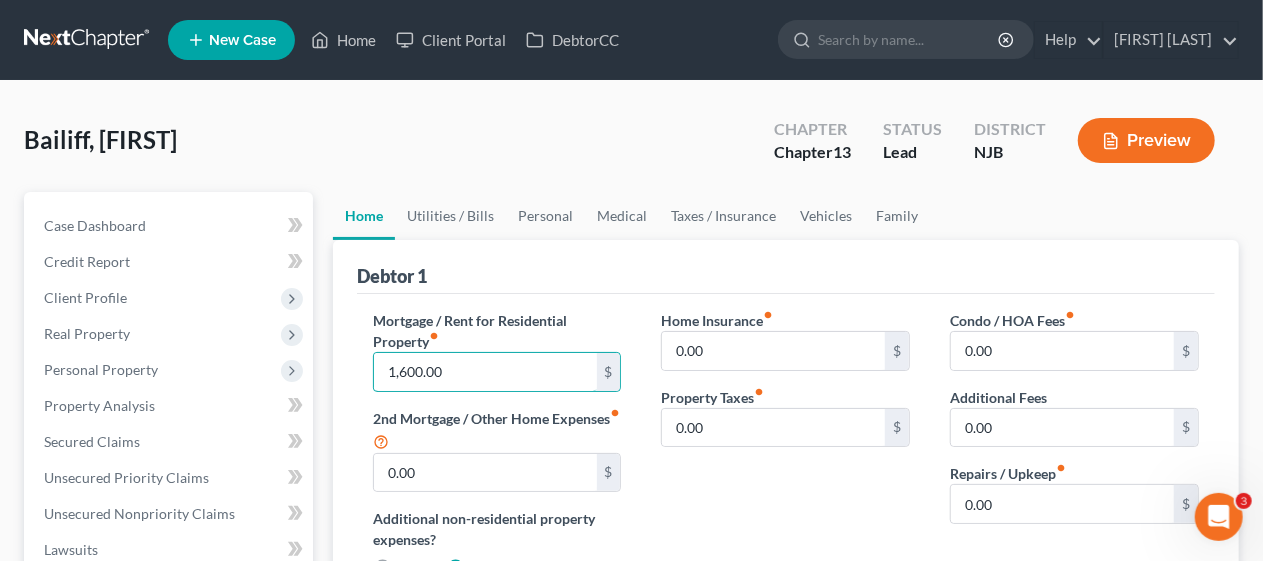 type on "1,600.00" 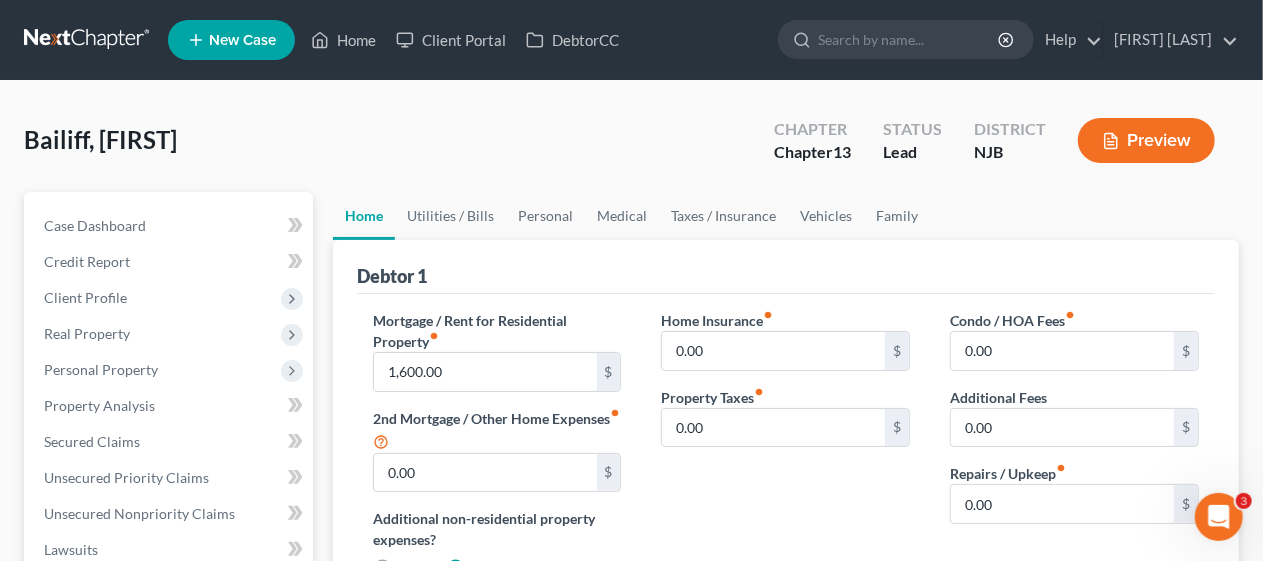 click on "Home Insurance  fiber_manual_record 0.00 $ Property Taxes  fiber_manual_record 0.00 $" at bounding box center [785, 452] 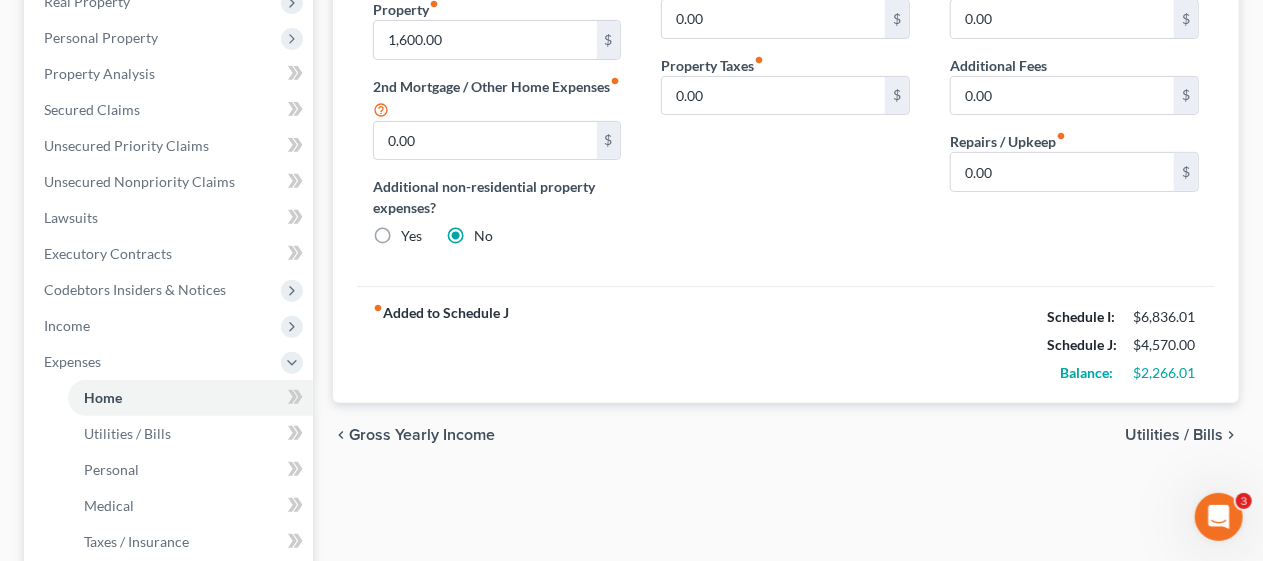 scroll, scrollTop: 400, scrollLeft: 0, axis: vertical 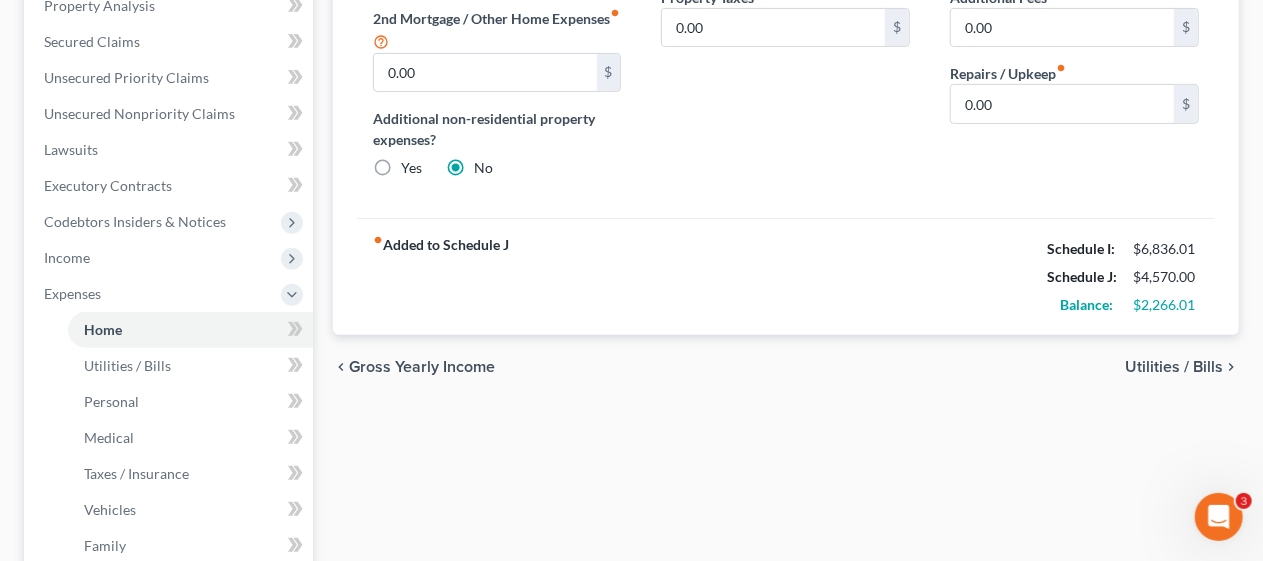 click on "Utilities / Bills" at bounding box center (1174, 367) 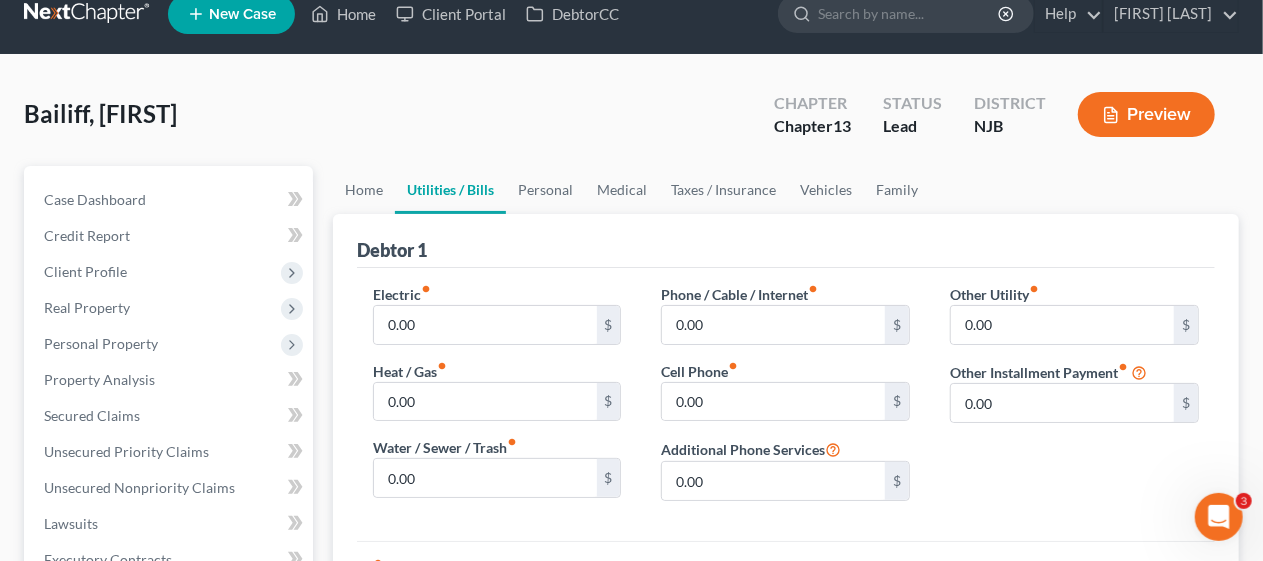 scroll, scrollTop: 0, scrollLeft: 0, axis: both 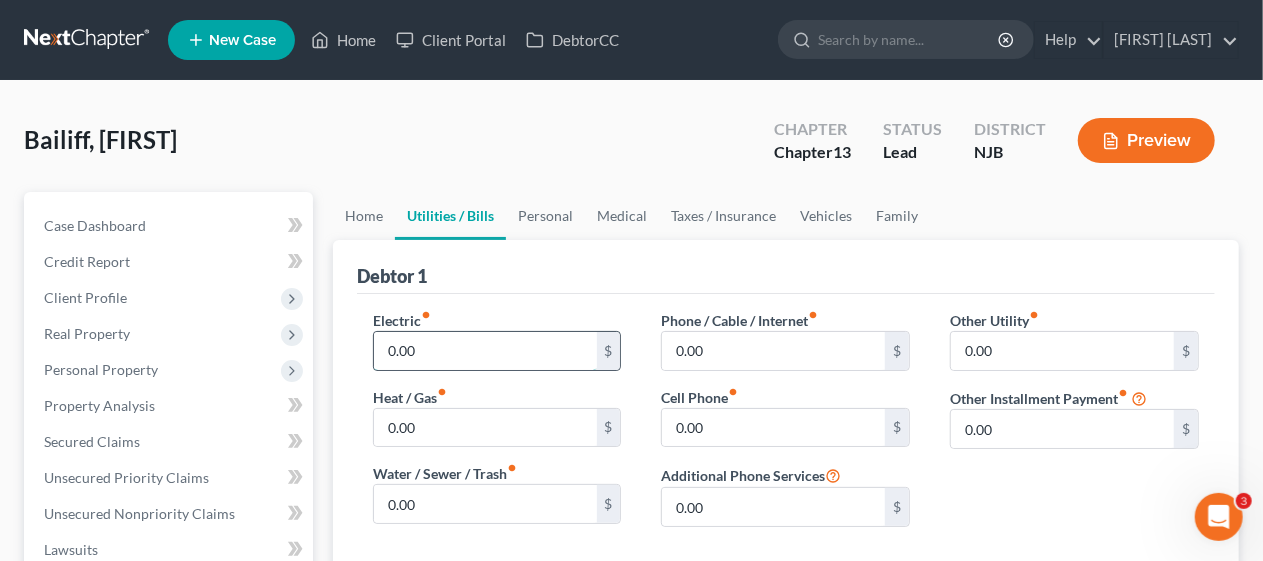 click on "0.00" at bounding box center [485, 351] 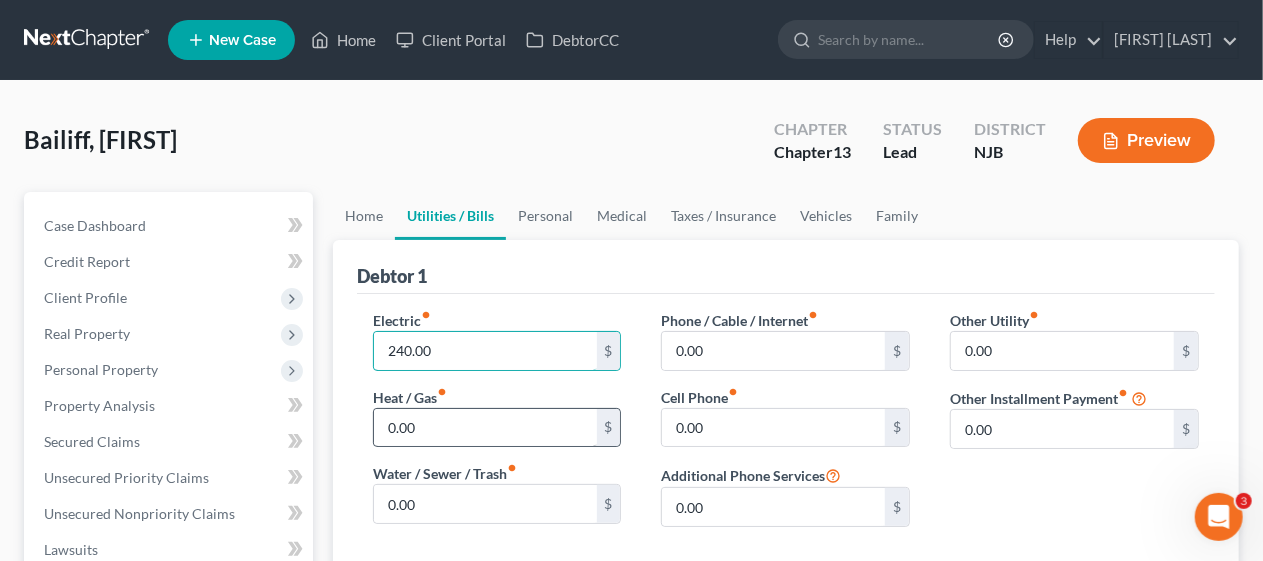 type on "240.00" 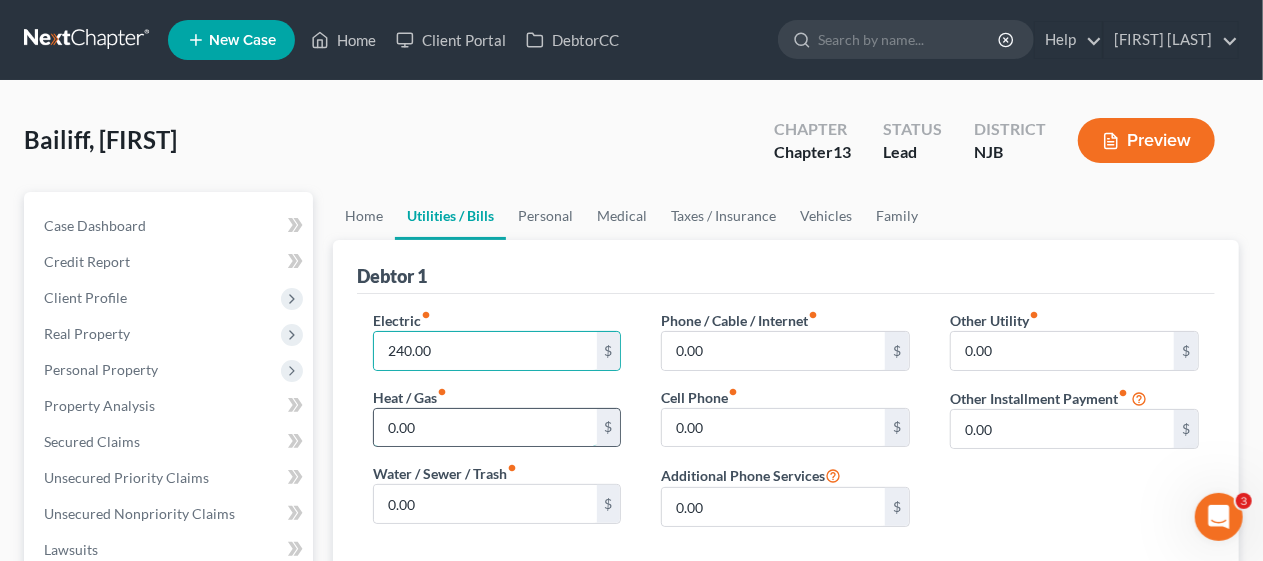 click on "0.00" at bounding box center (485, 428) 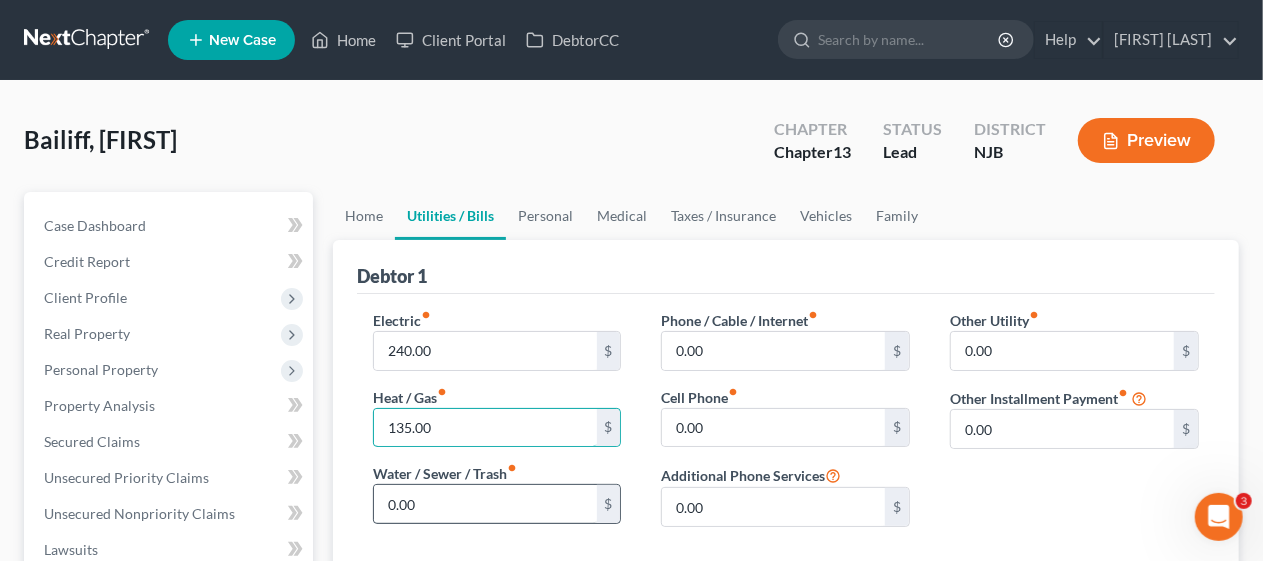 type on "135.00" 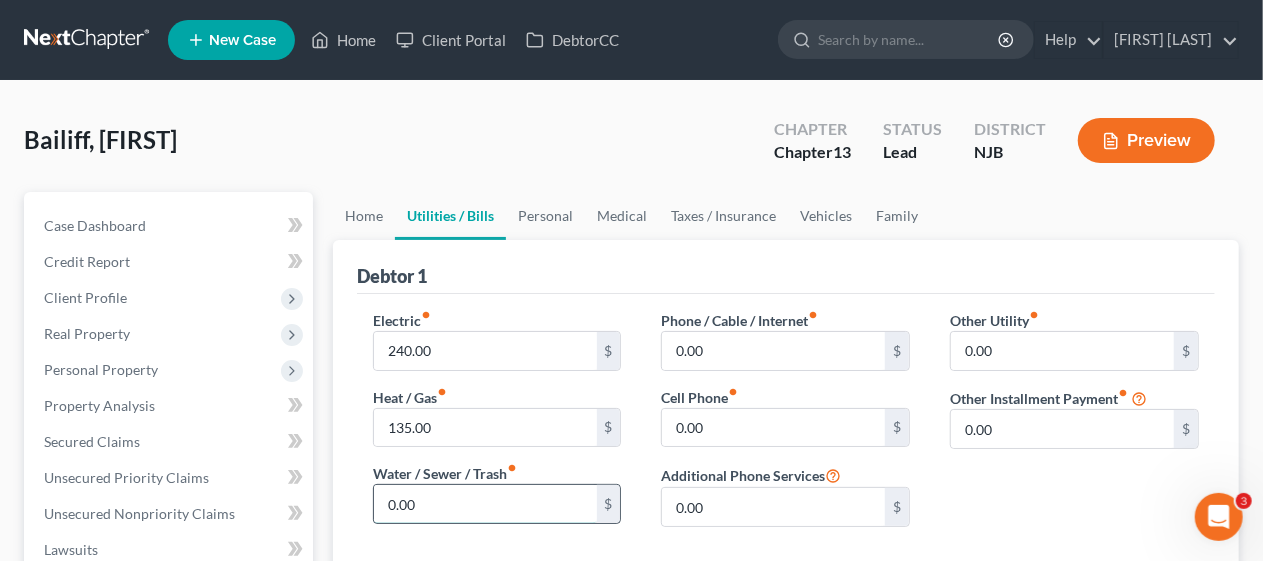 click on "0.00" at bounding box center [485, 504] 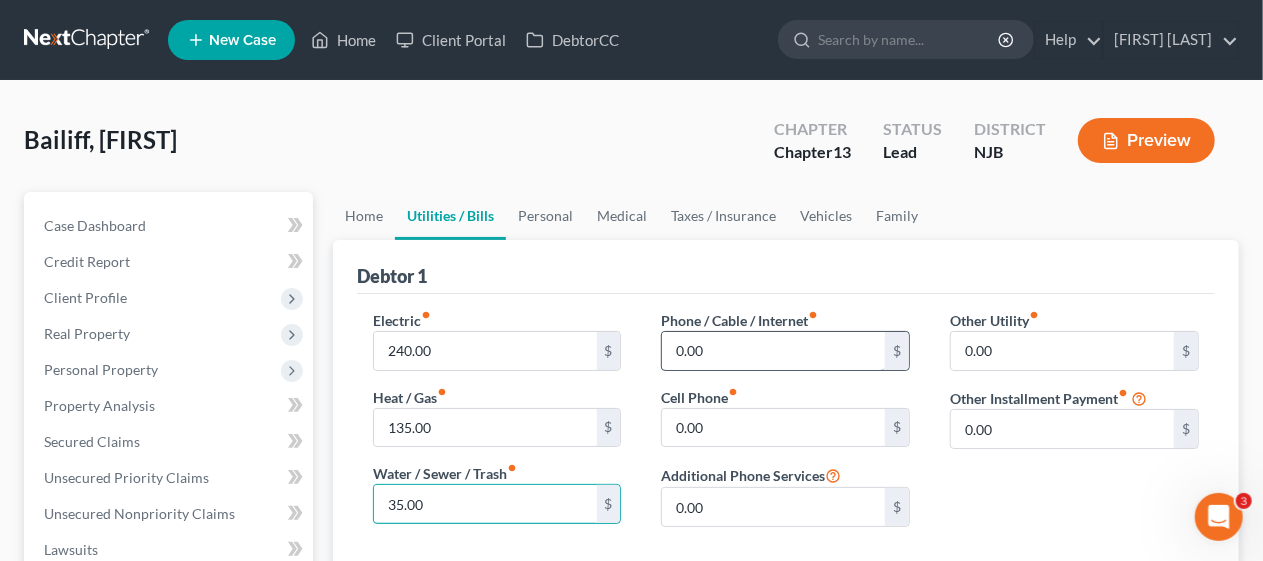 type on "35.00" 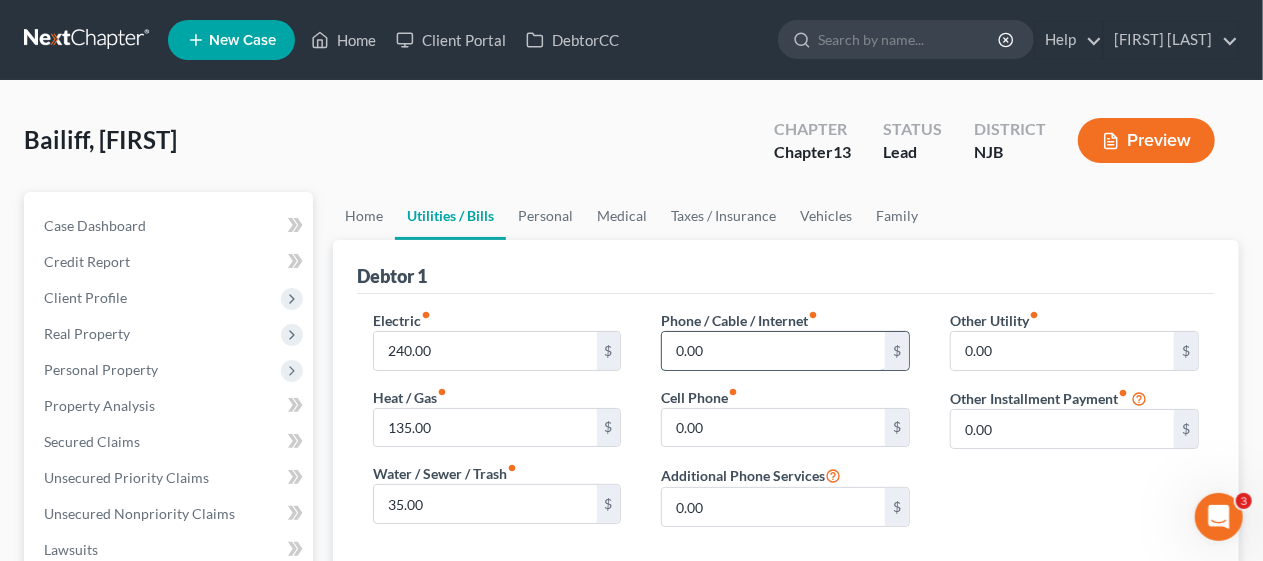 click on "0.00" at bounding box center [773, 351] 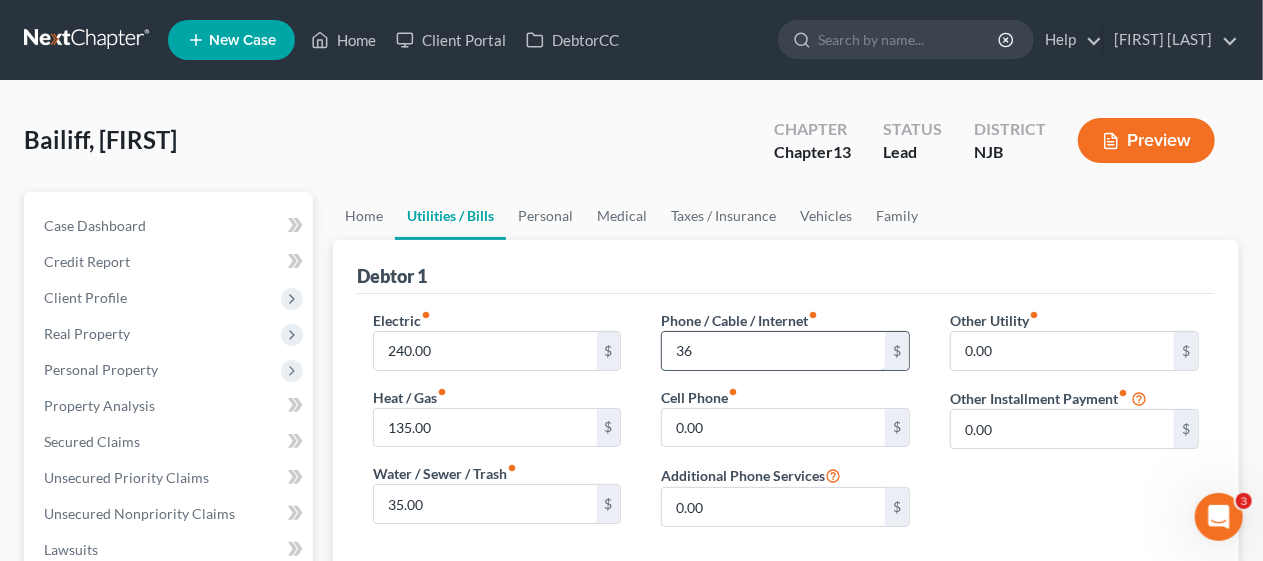 type on "3" 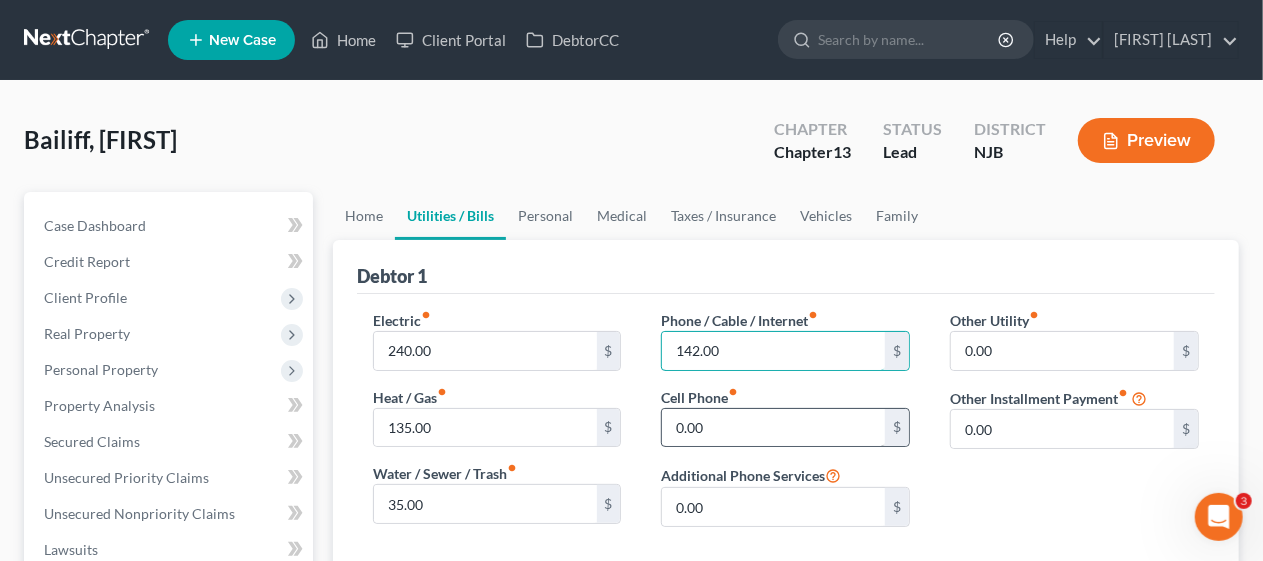 type on "142.00" 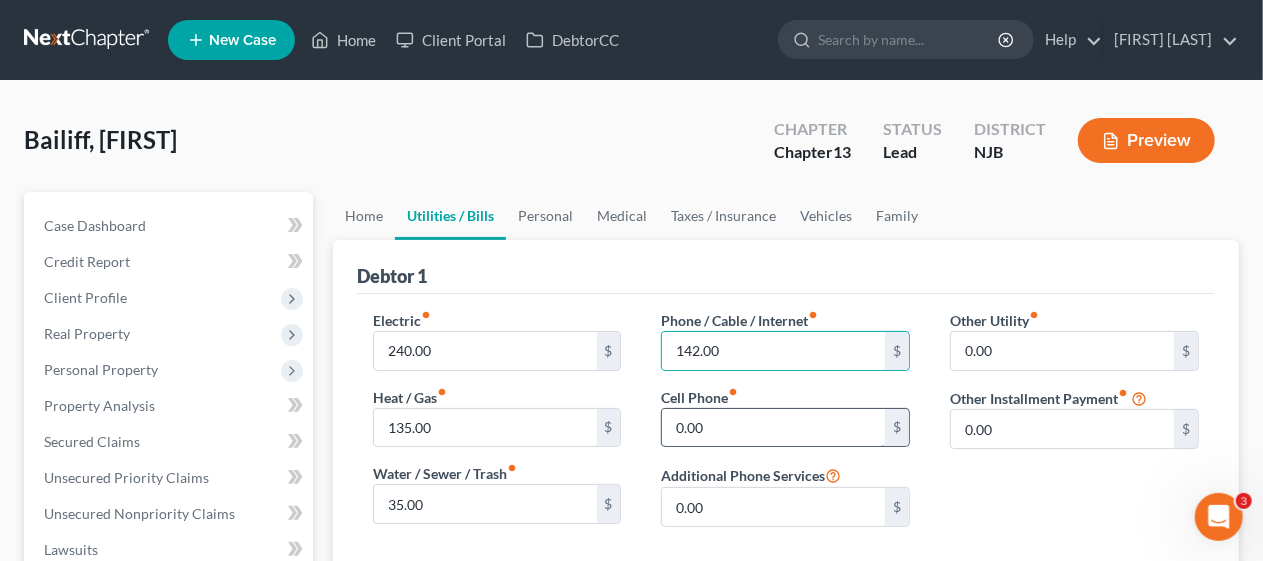 click on "0.00" at bounding box center [773, 428] 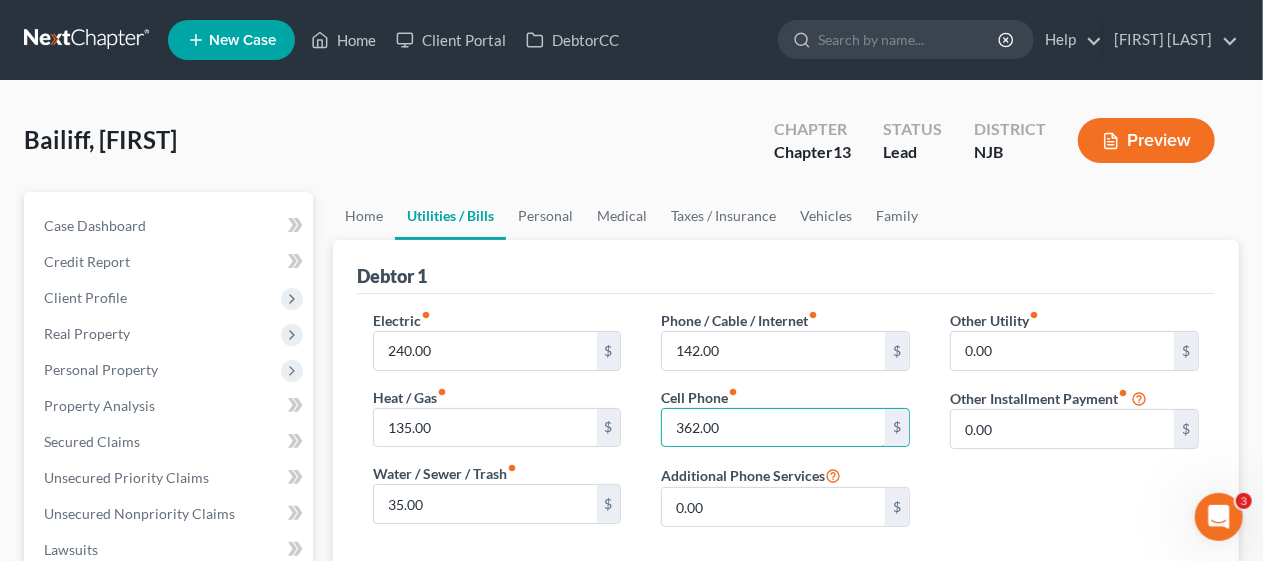 type on "362.00" 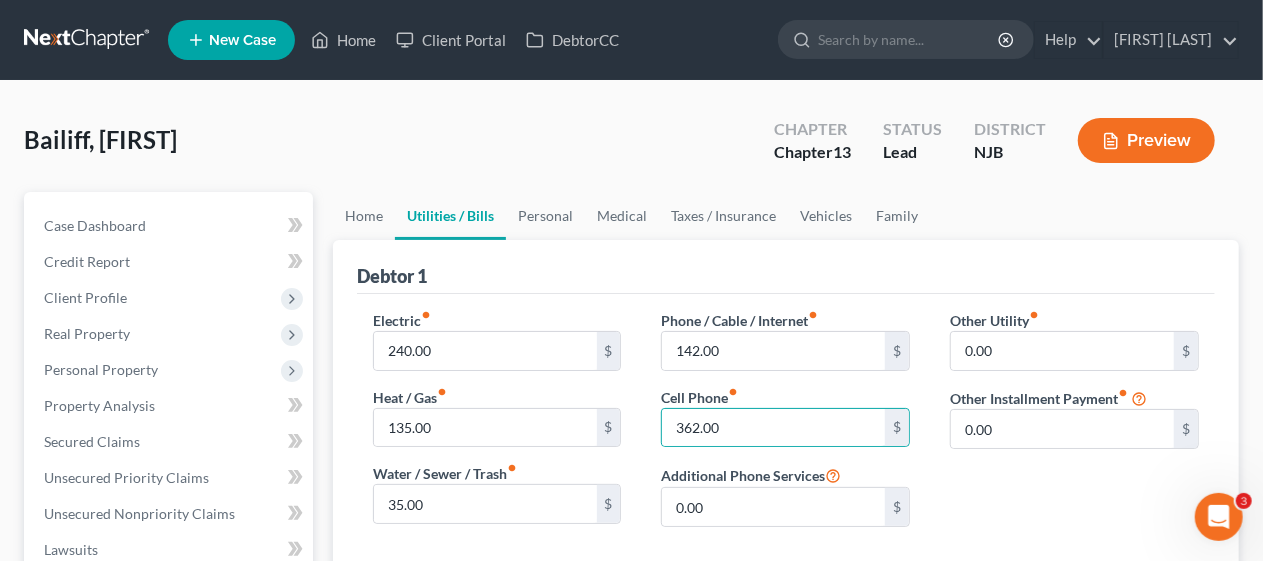 click on "Other Utility  fiber_manual_record 0.00 $ Other Installment Payment  fiber_manual_record   0.00 $" at bounding box center [1074, 426] 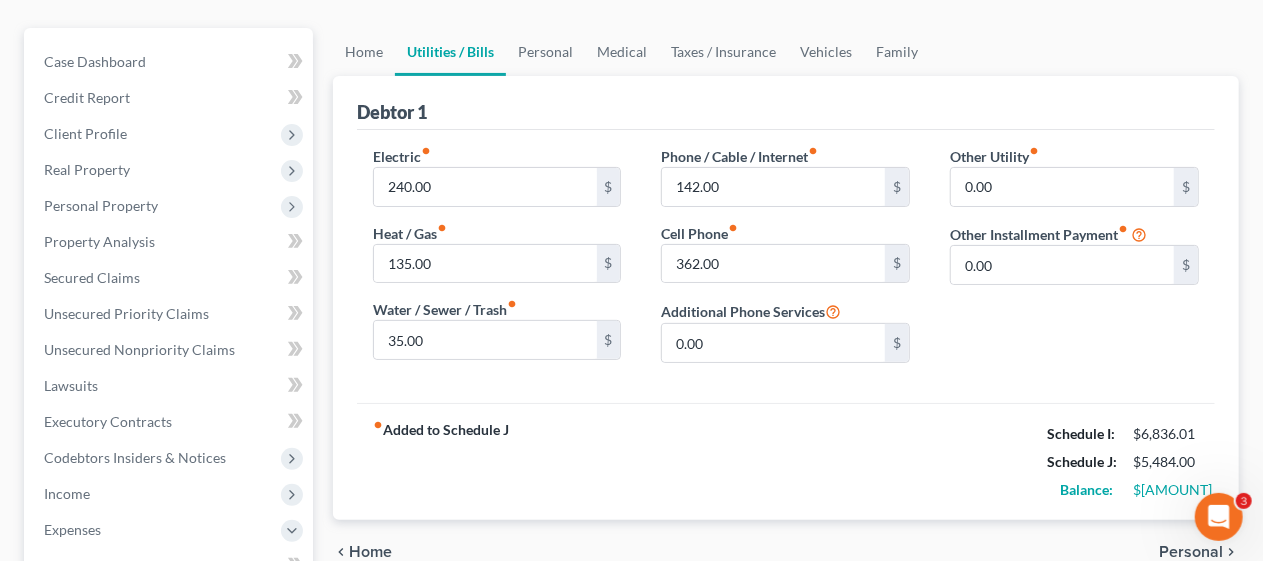 scroll, scrollTop: 300, scrollLeft: 0, axis: vertical 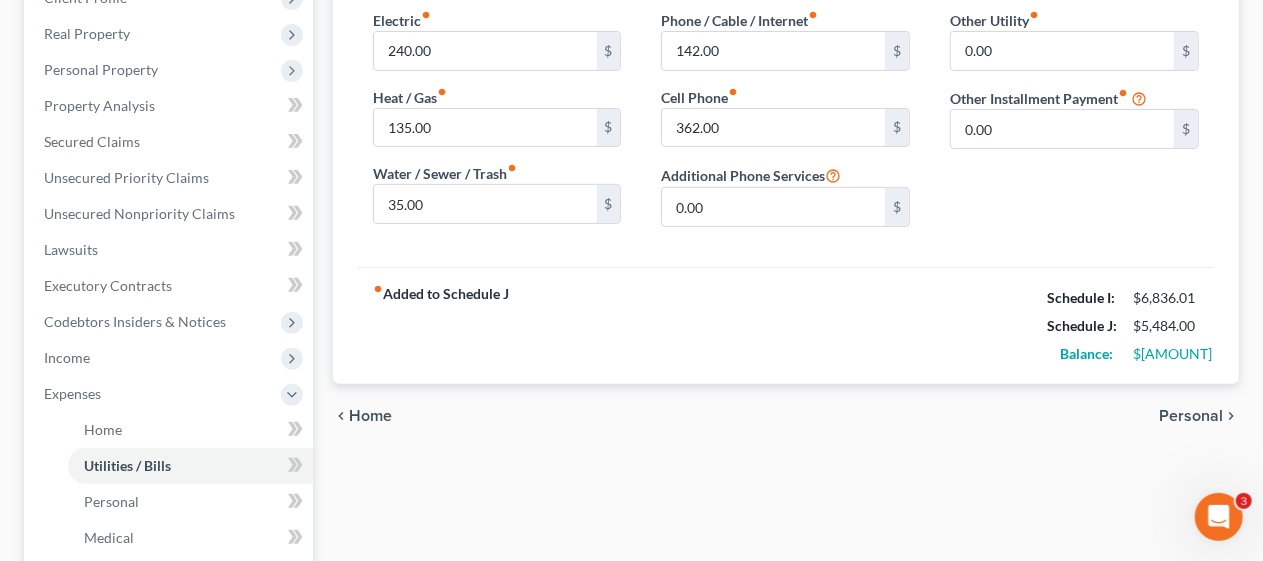 click on "Personal" at bounding box center [1191, 416] 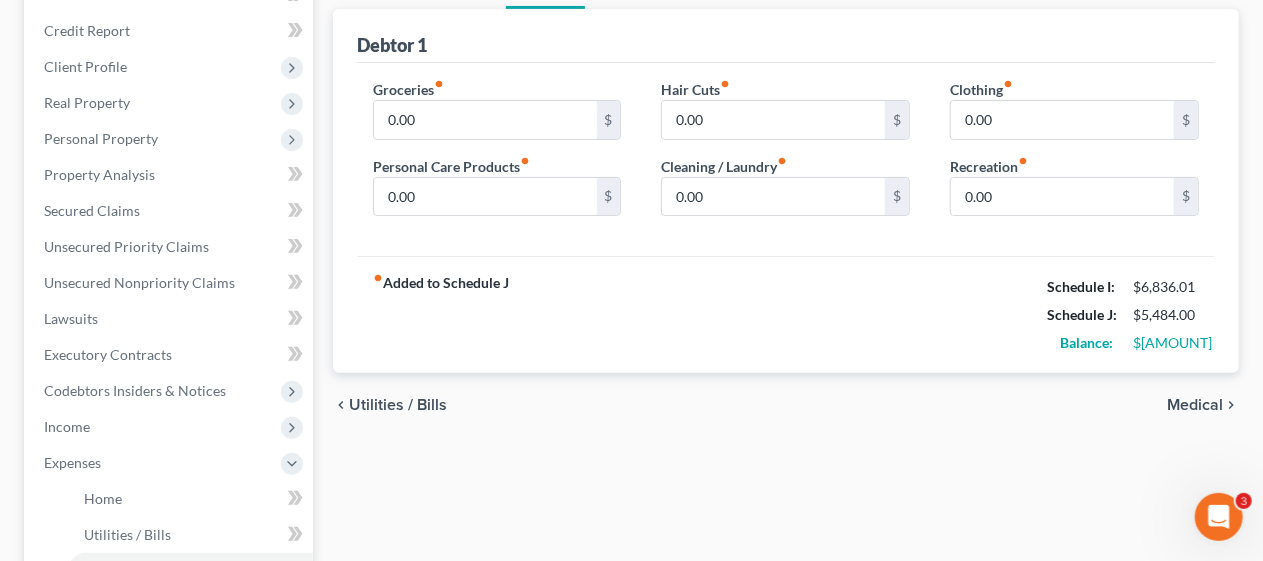 scroll, scrollTop: 0, scrollLeft: 0, axis: both 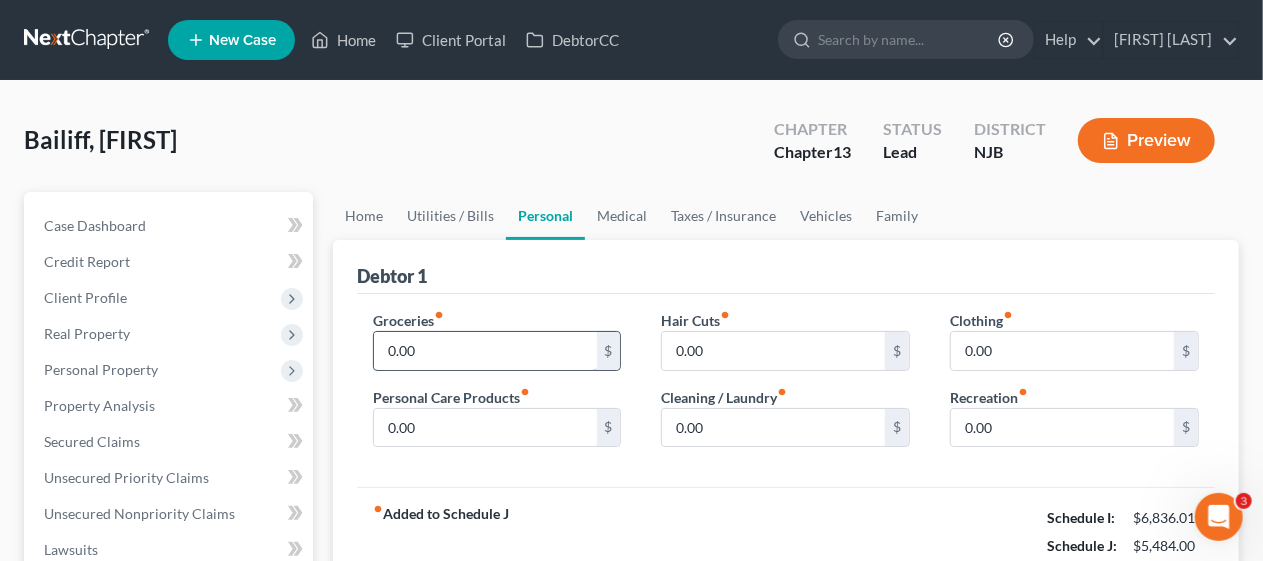 click on "0.00" at bounding box center [485, 351] 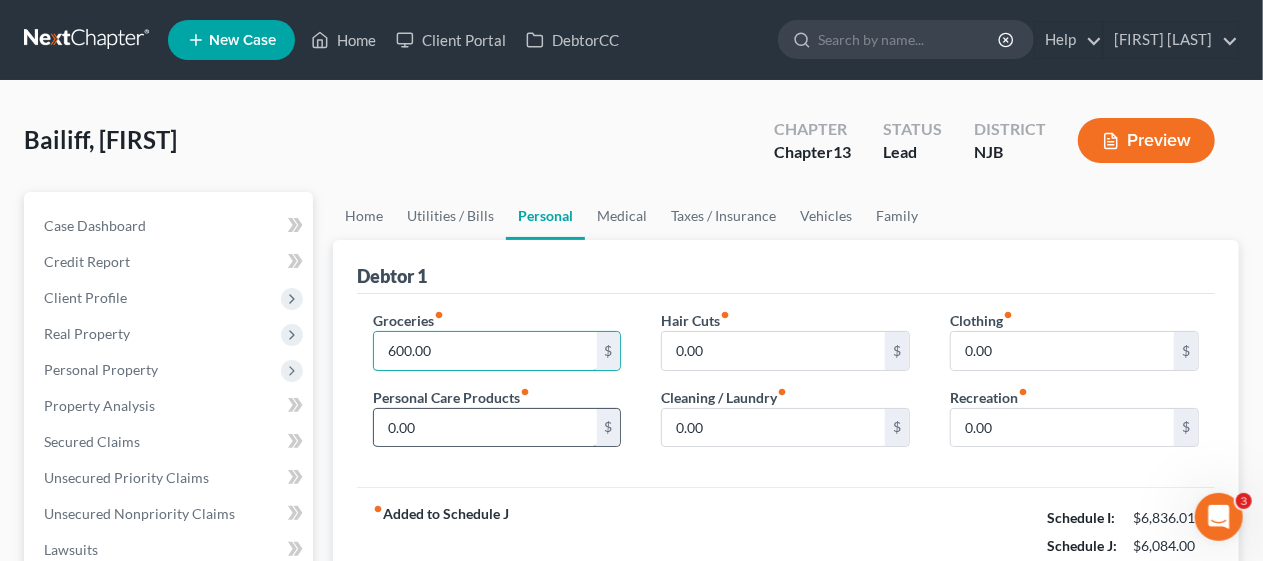 type on "600.00" 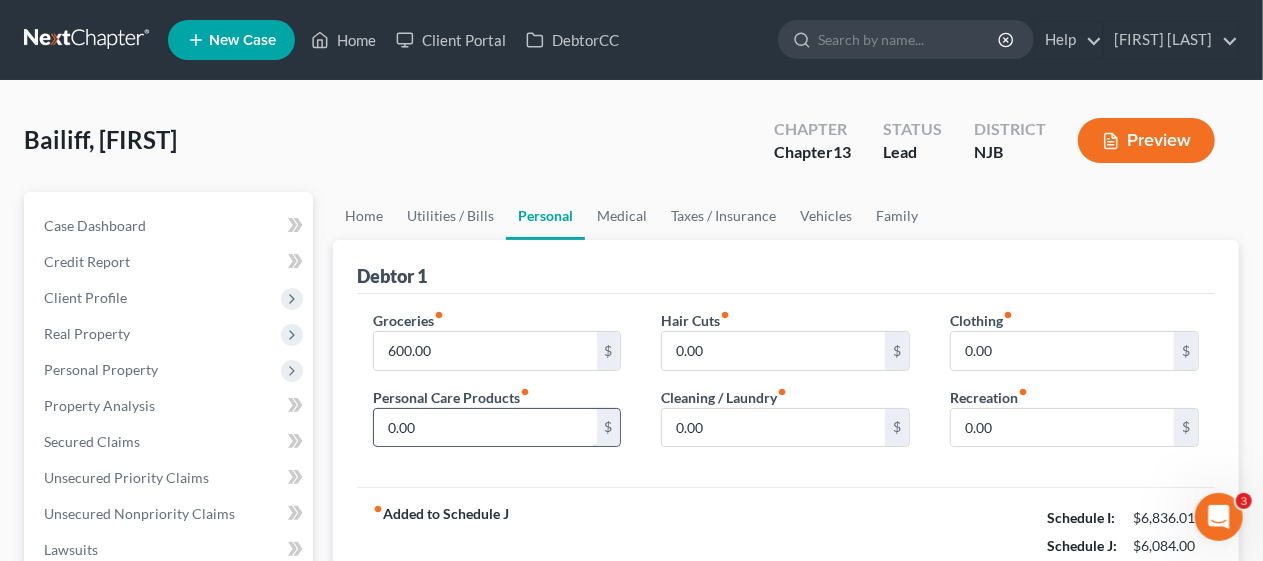 click on "0.00" at bounding box center (485, 428) 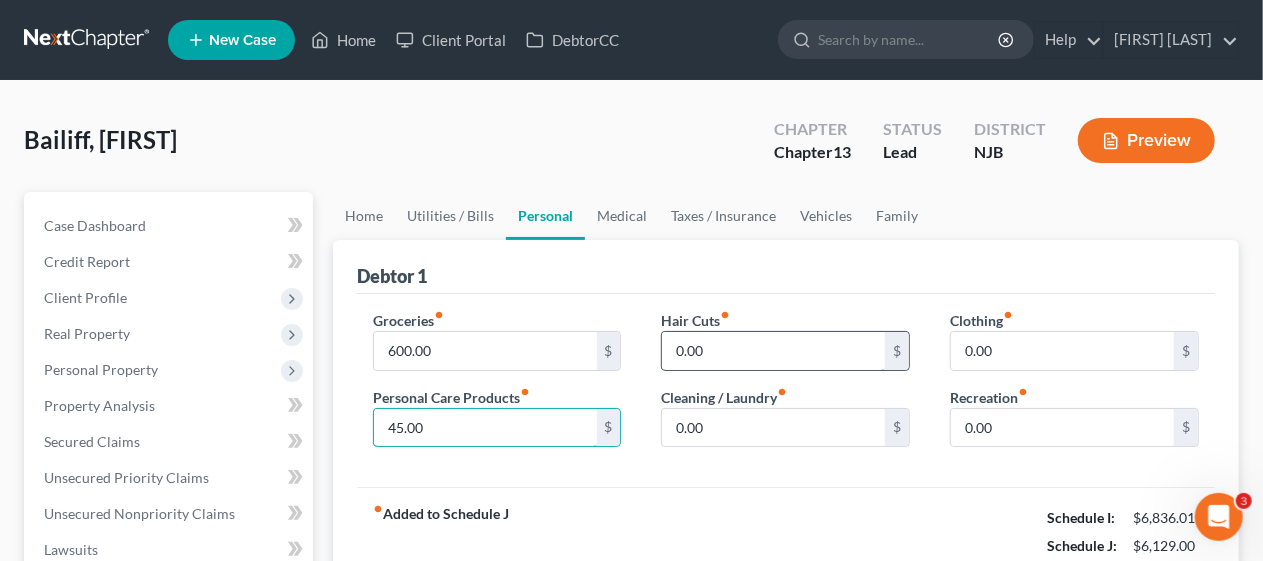 type on "45.00" 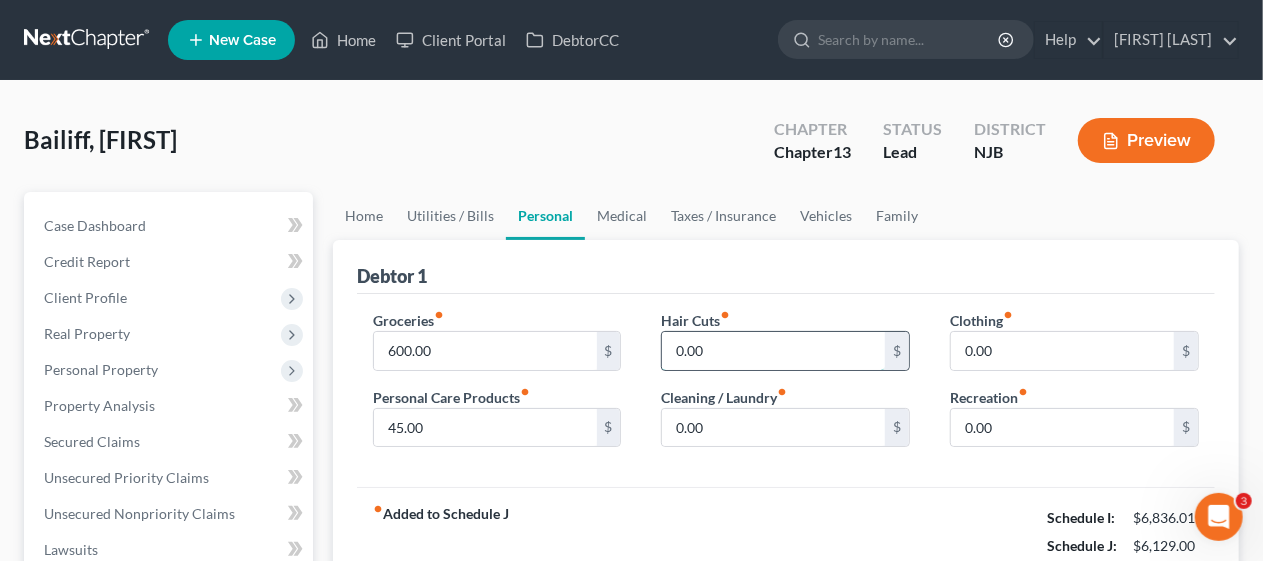 click on "0.00" at bounding box center [773, 351] 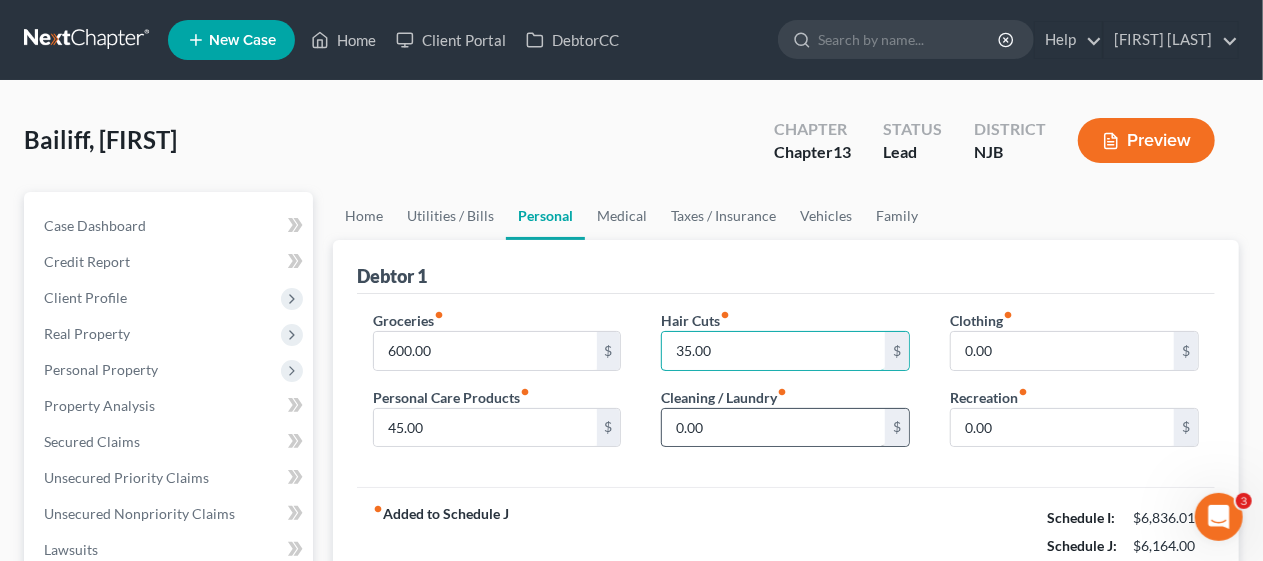 type on "35.00" 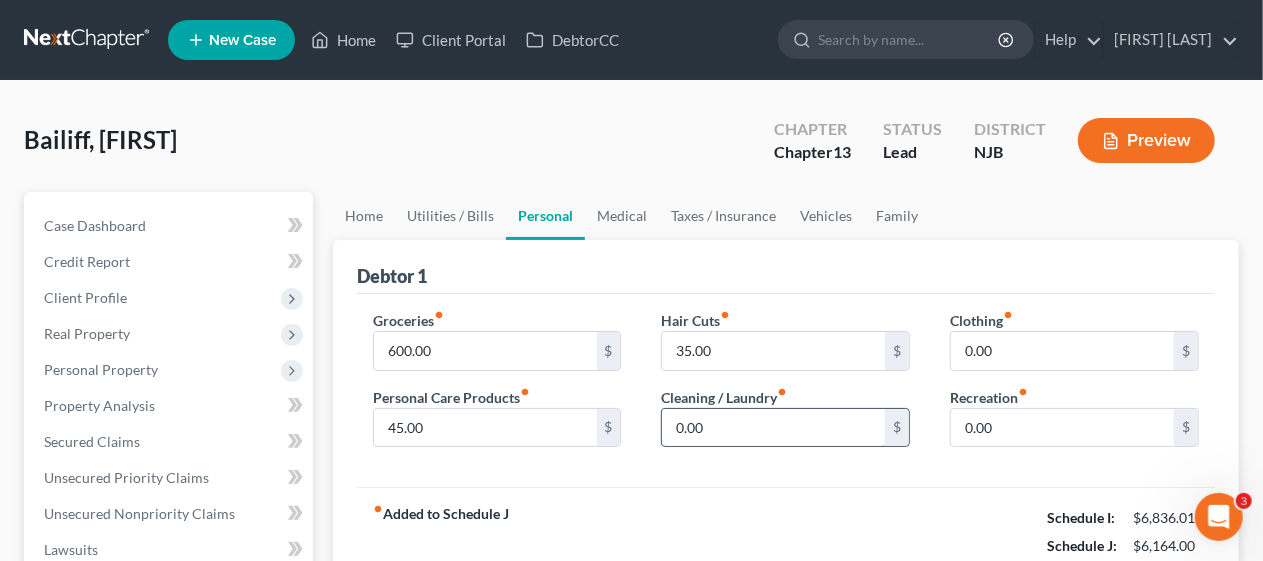 click on "0.00" at bounding box center (773, 428) 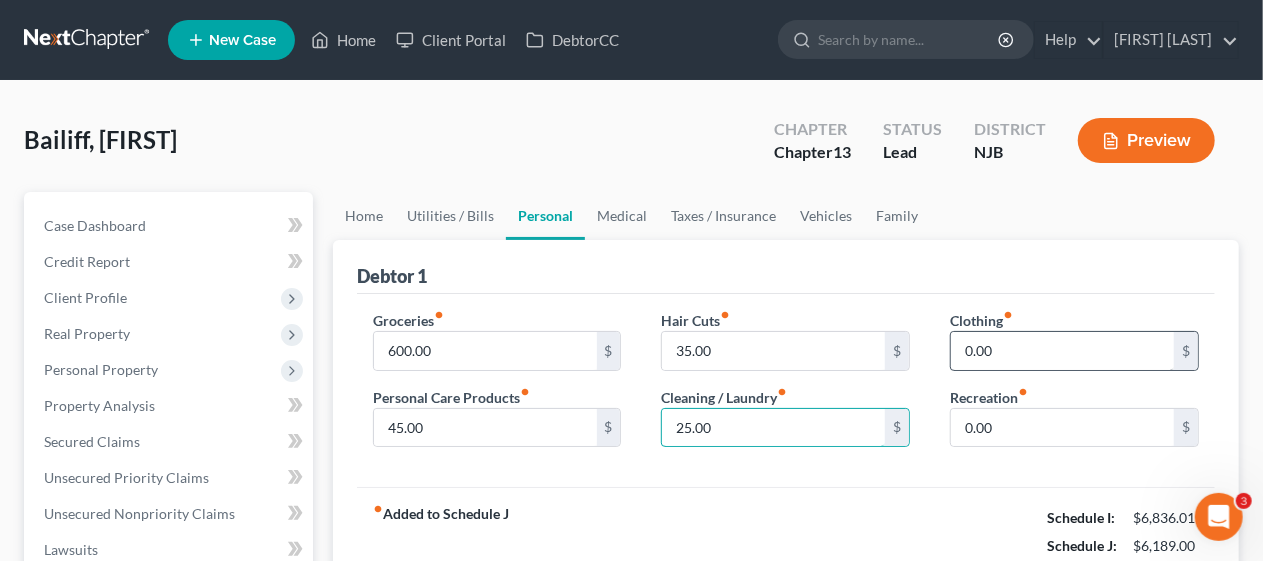 type on "25.00" 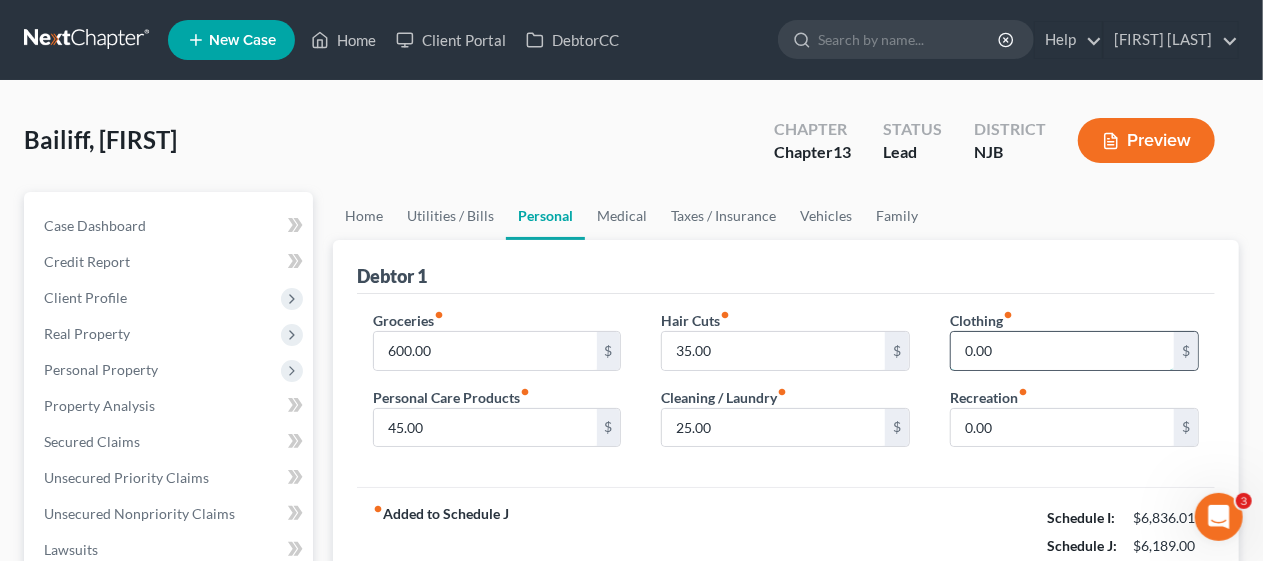 click on "0.00" at bounding box center [1062, 351] 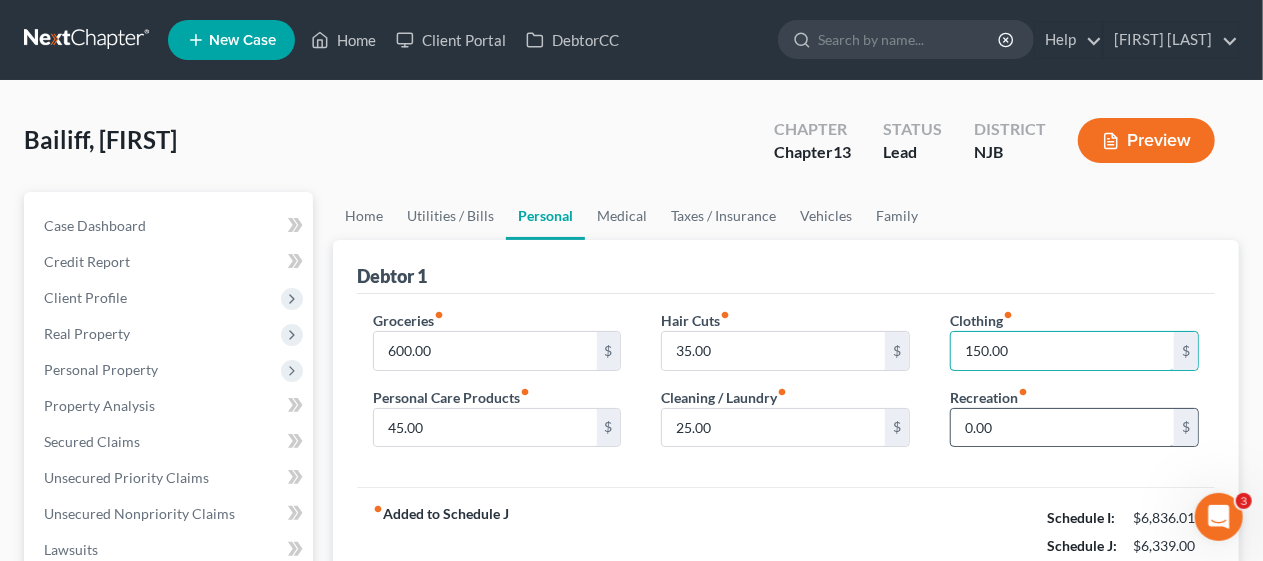 type on "150.00" 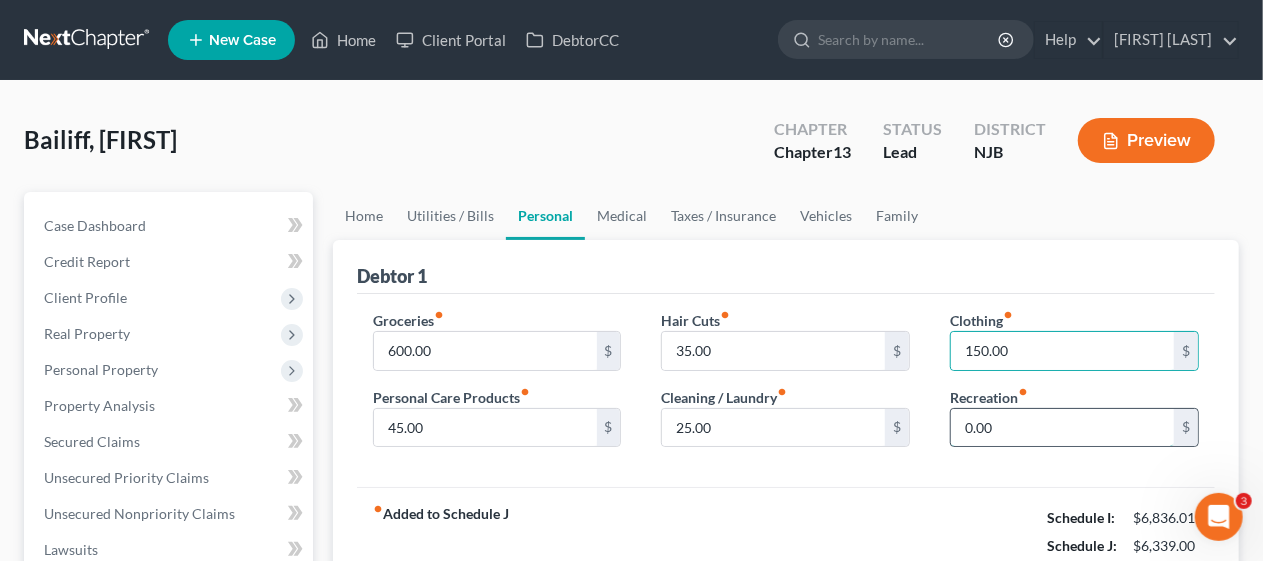 click on "0.00" at bounding box center [1062, 428] 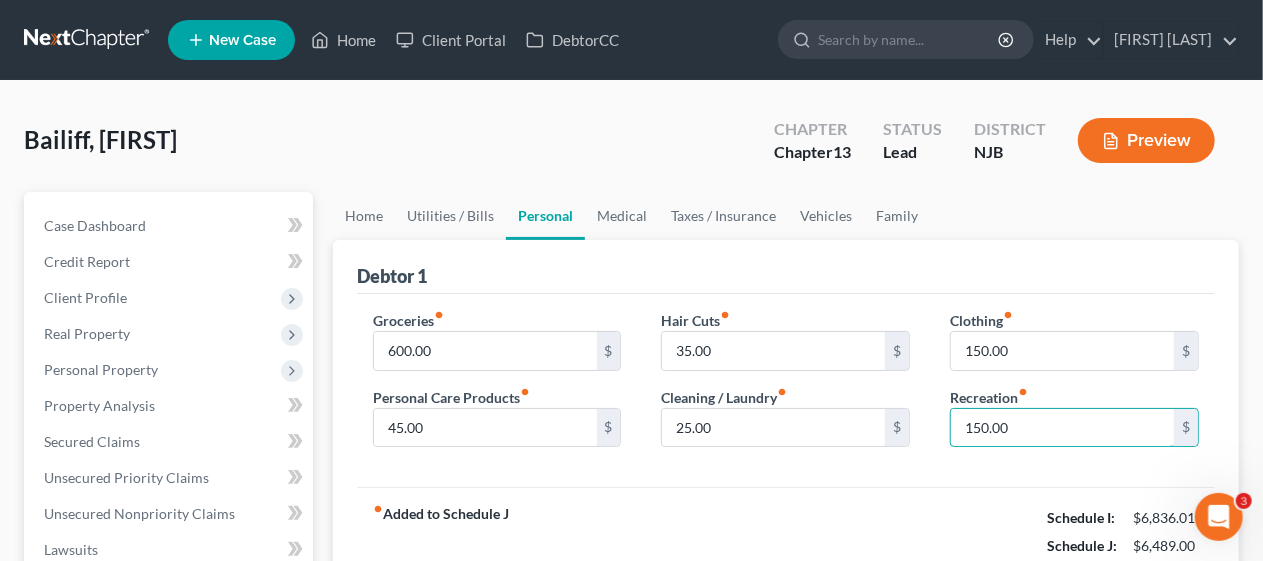 type on "150.00" 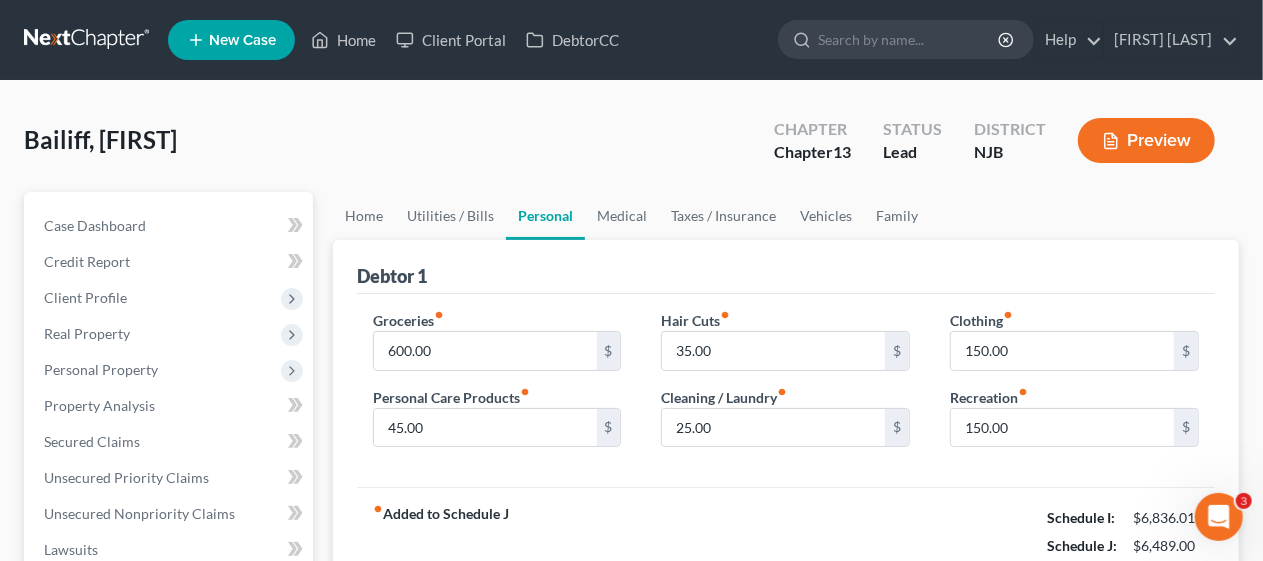 click on "fiber_manual_record  Added to Schedule J Schedule I: $6,836.01 Schedule J: $6,489.00 Balance: $347.01" at bounding box center [786, 545] 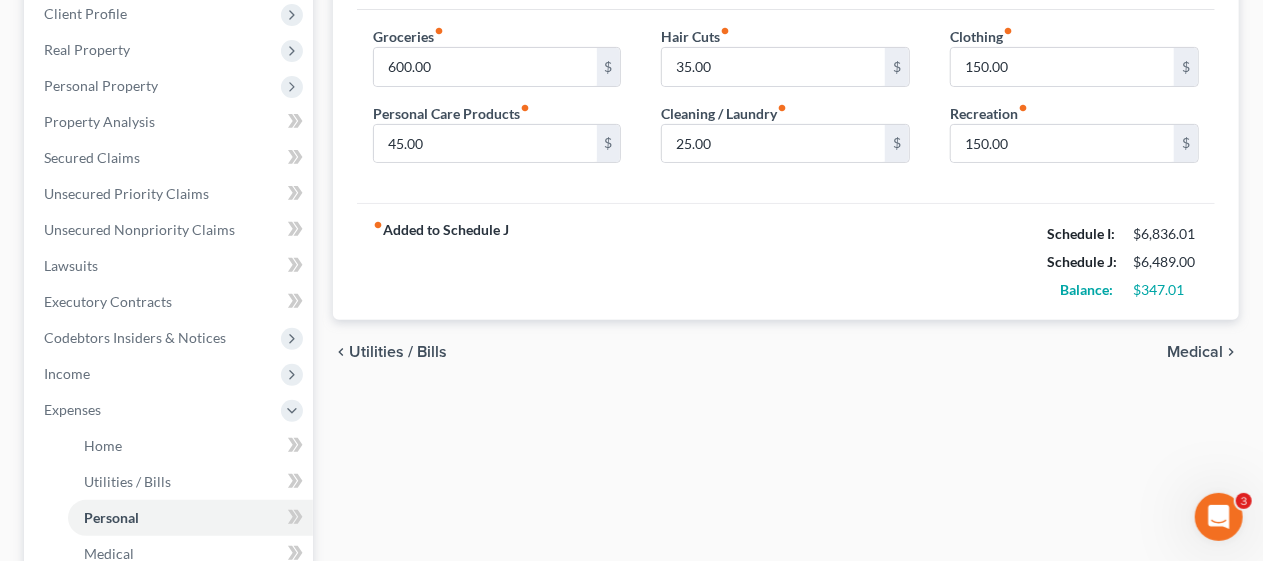 scroll, scrollTop: 300, scrollLeft: 0, axis: vertical 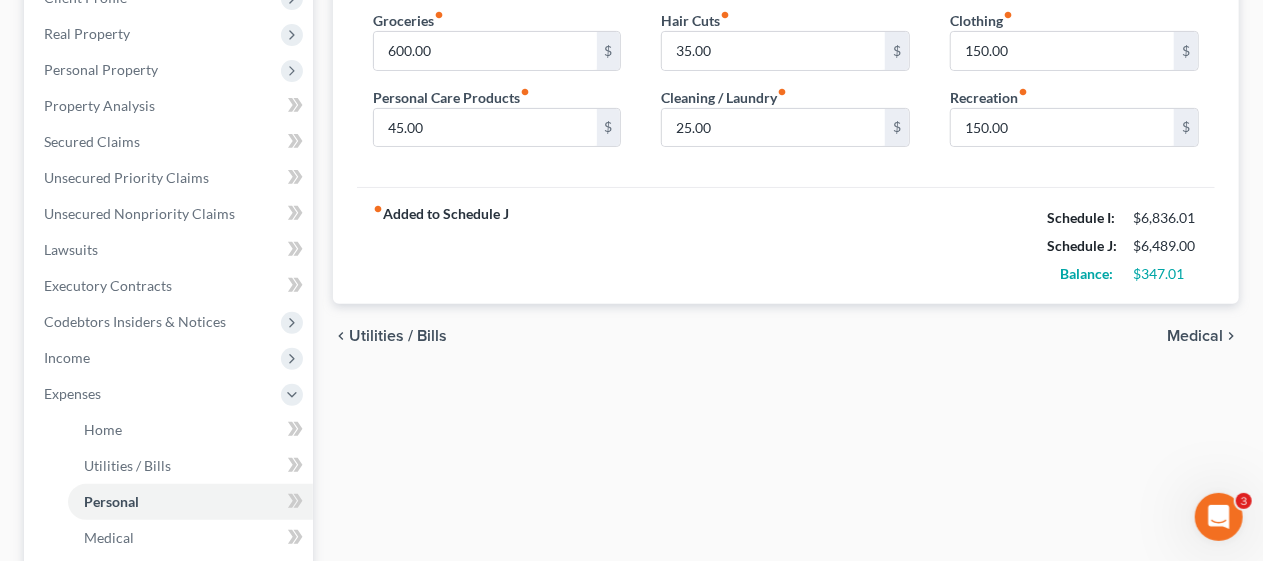 click on "Medical" at bounding box center [1195, 336] 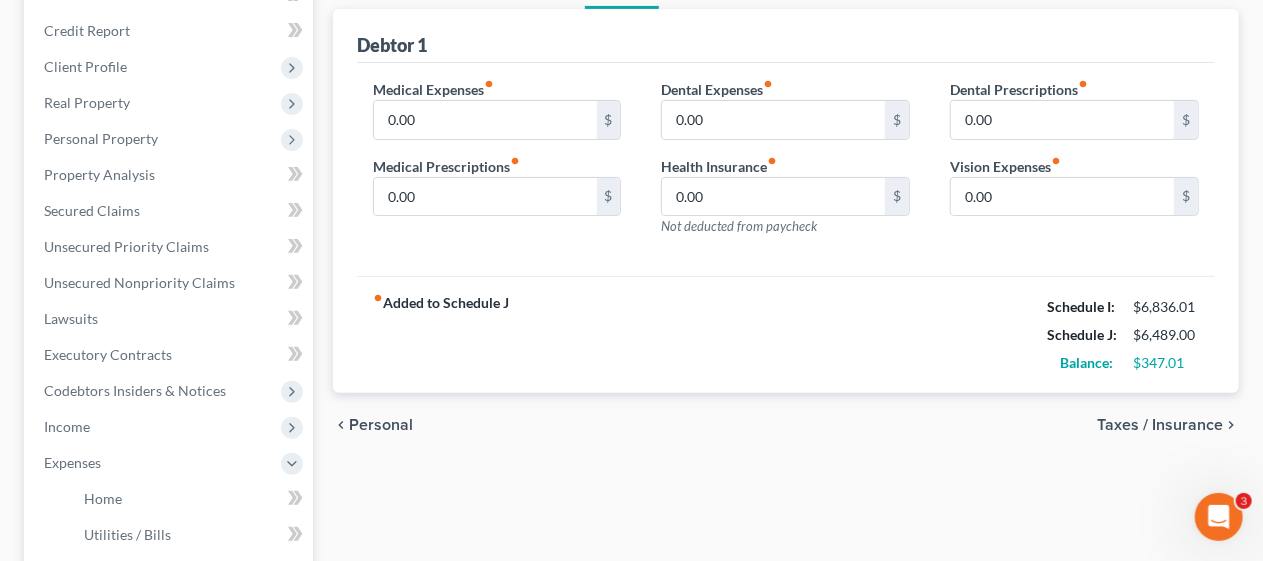 scroll, scrollTop: 0, scrollLeft: 0, axis: both 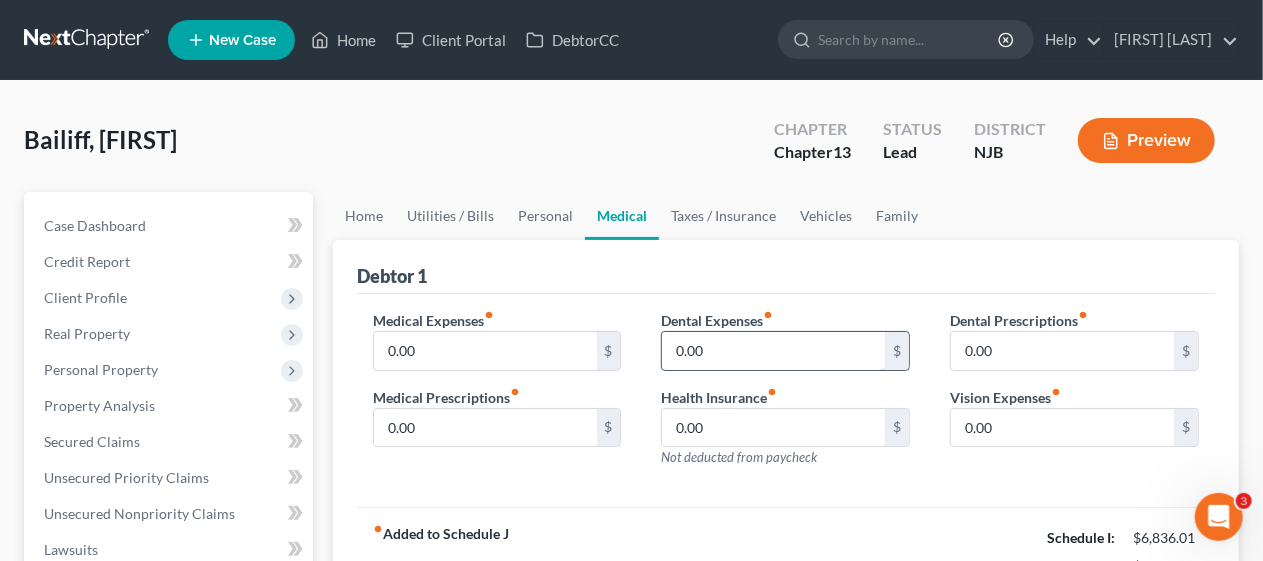 click on "0.00" at bounding box center [773, 351] 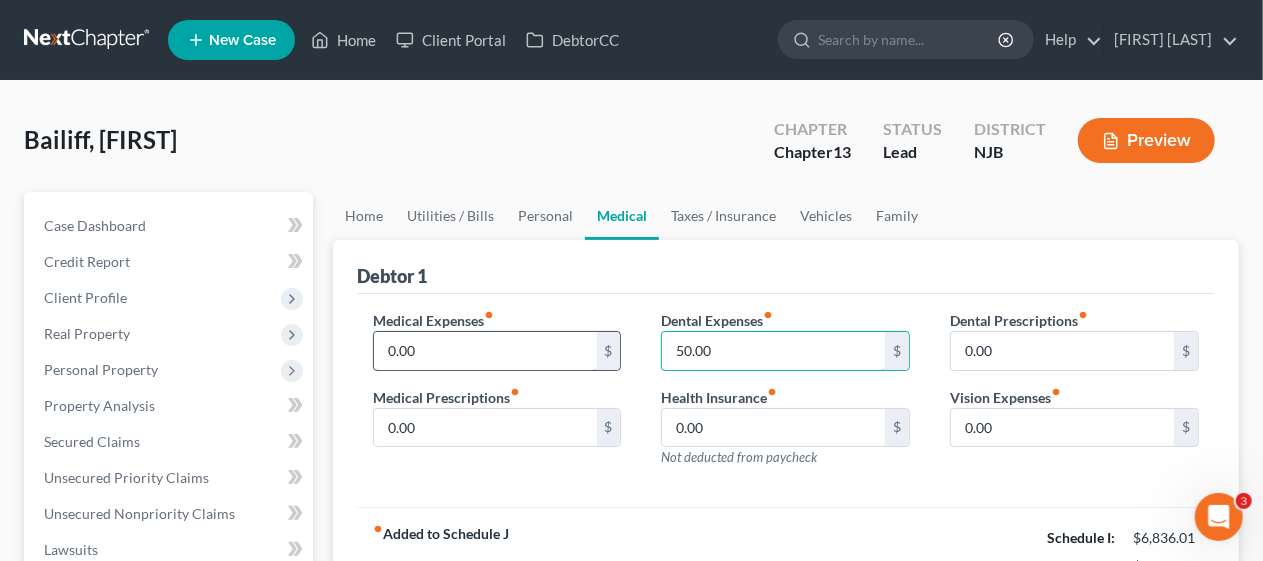 type on "50.00" 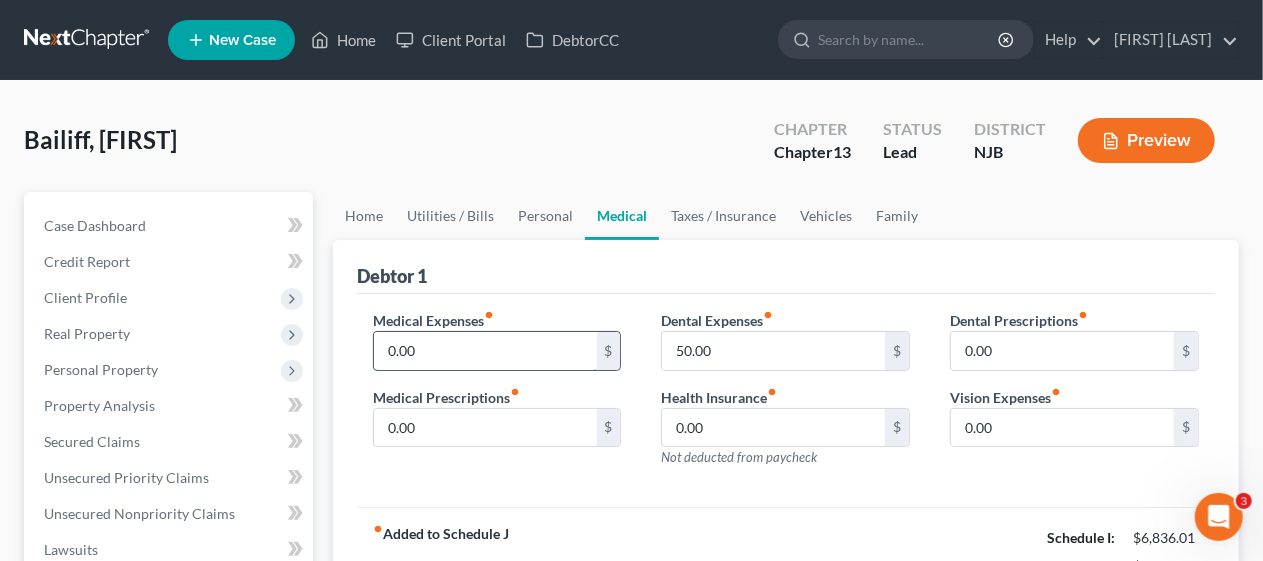 click on "0.00" at bounding box center (485, 351) 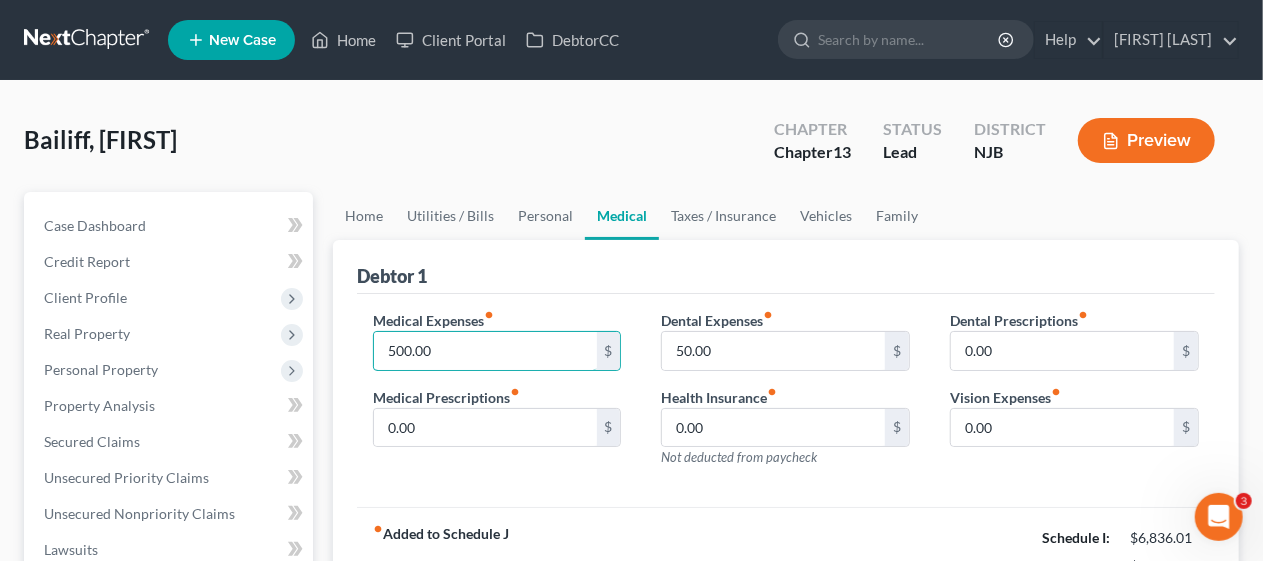 type on "500.00" 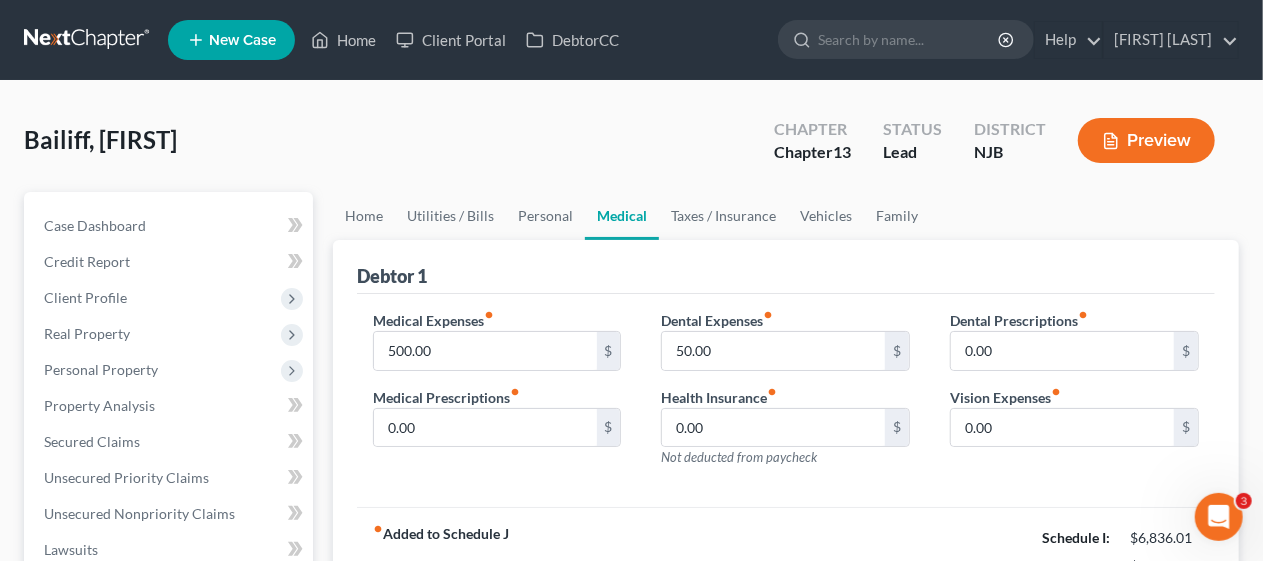 click on "Medical Expenses  fiber_manual_record 500.00 $ Medical Prescriptions  fiber_manual_record 0.00 $" at bounding box center (497, 397) 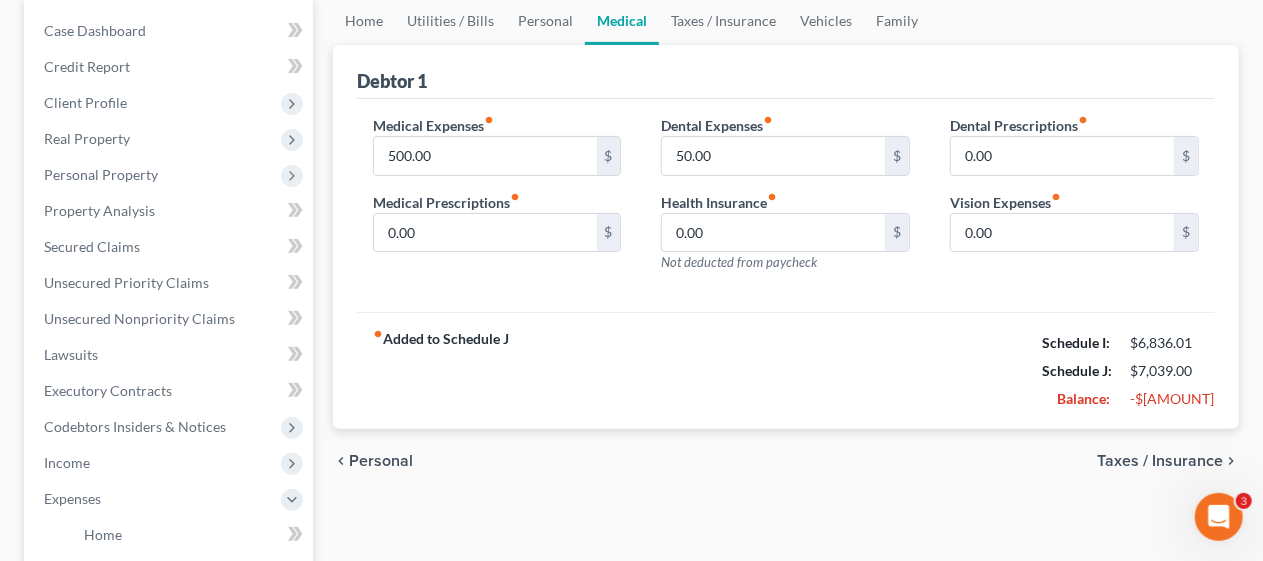 scroll, scrollTop: 200, scrollLeft: 0, axis: vertical 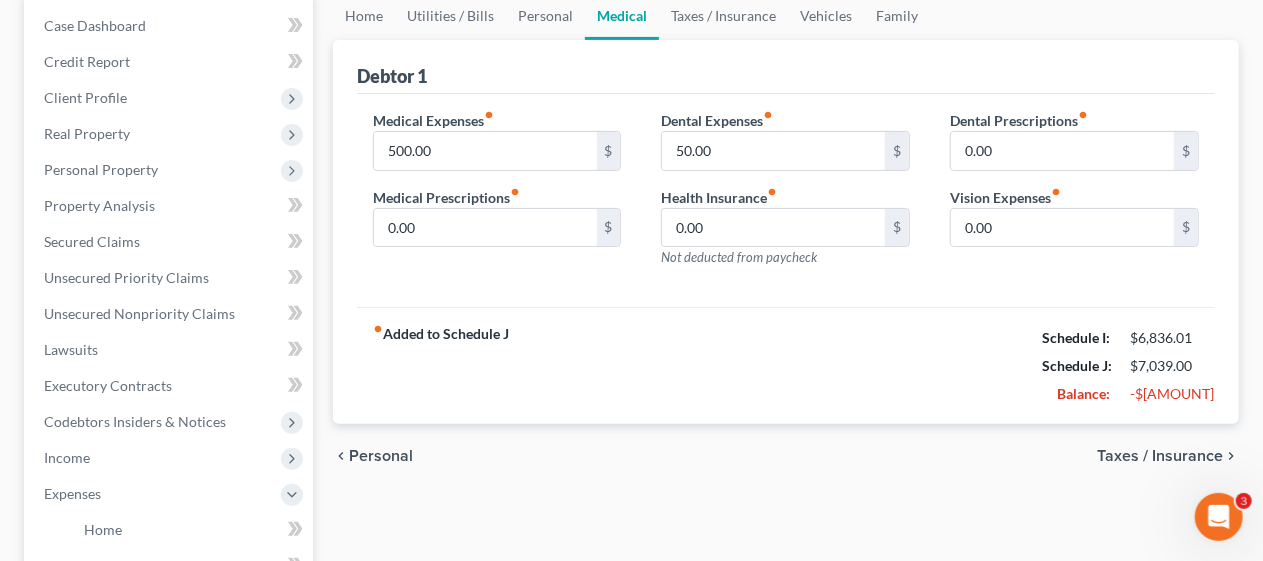 click on "Taxes / Insurance" at bounding box center (1160, 456) 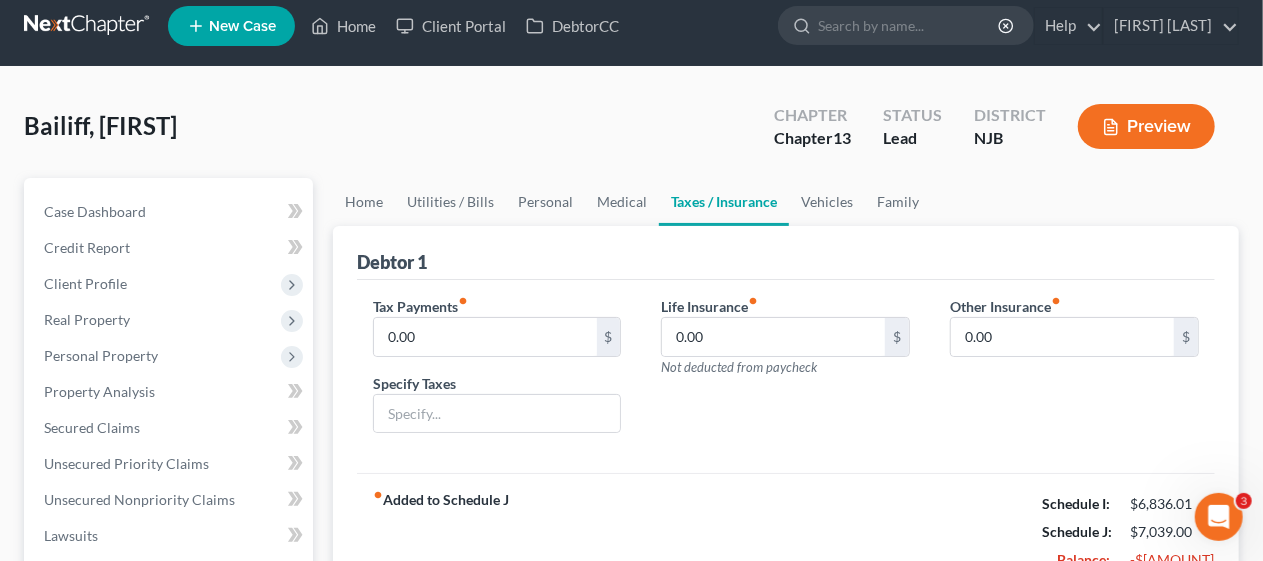 scroll, scrollTop: 0, scrollLeft: 0, axis: both 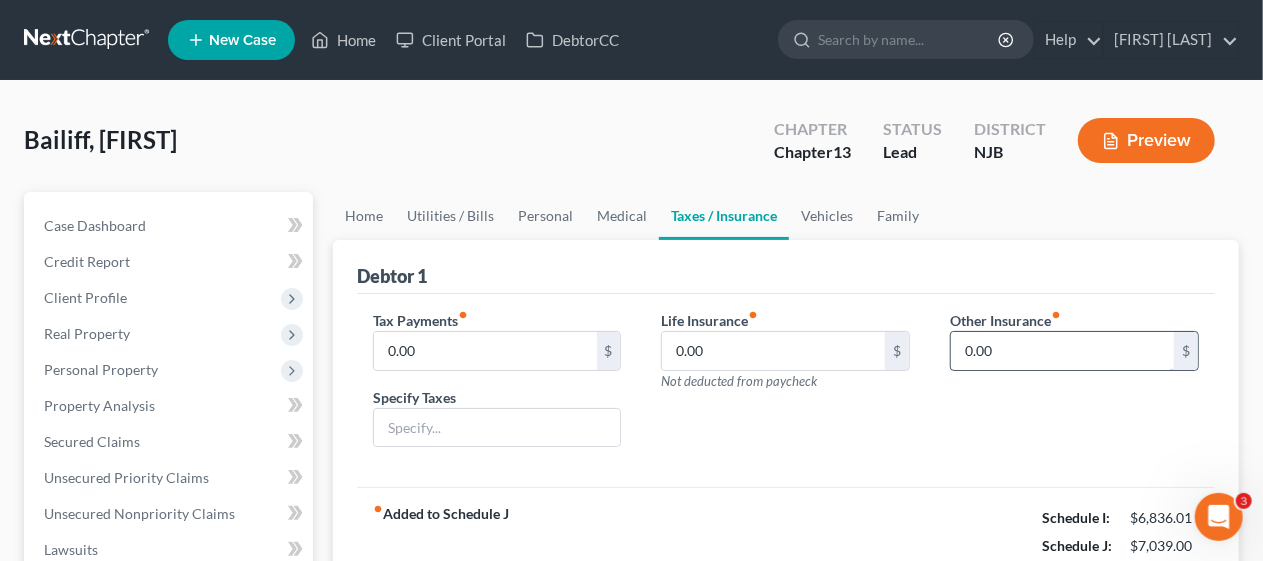click on "0.00" at bounding box center [1062, 351] 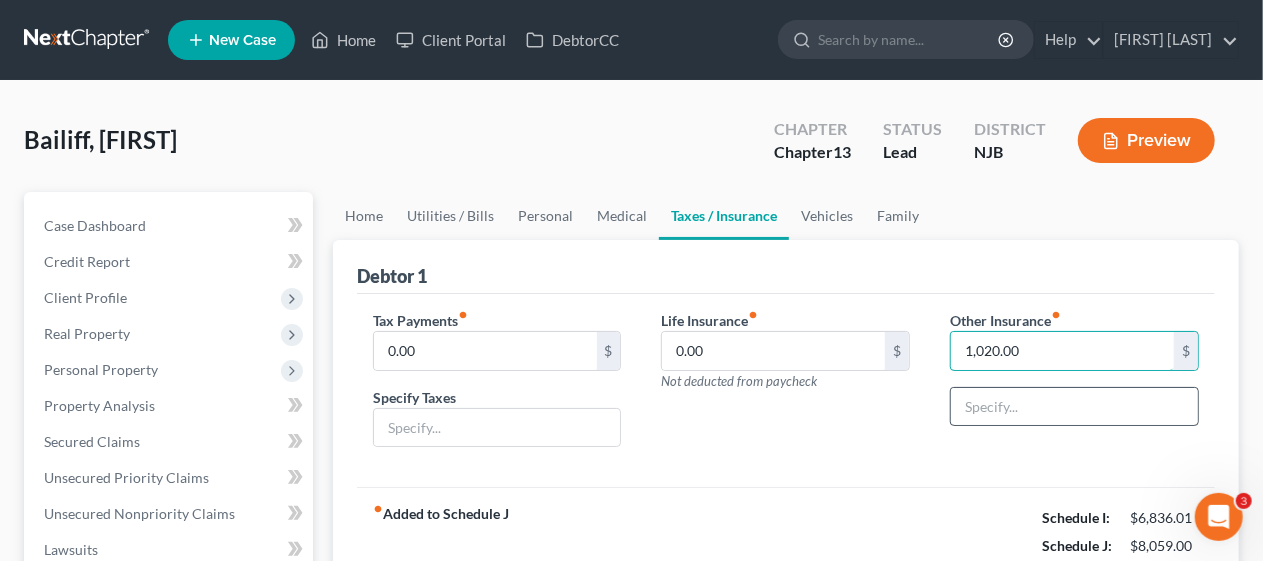 type on "1,020.00" 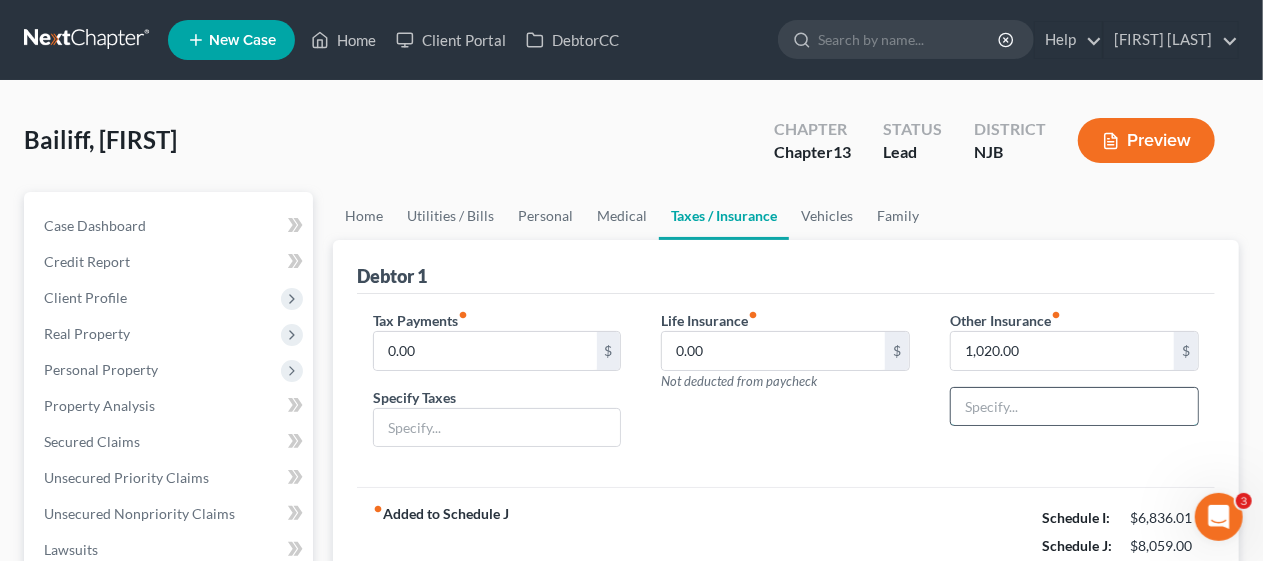click at bounding box center (1074, 407) 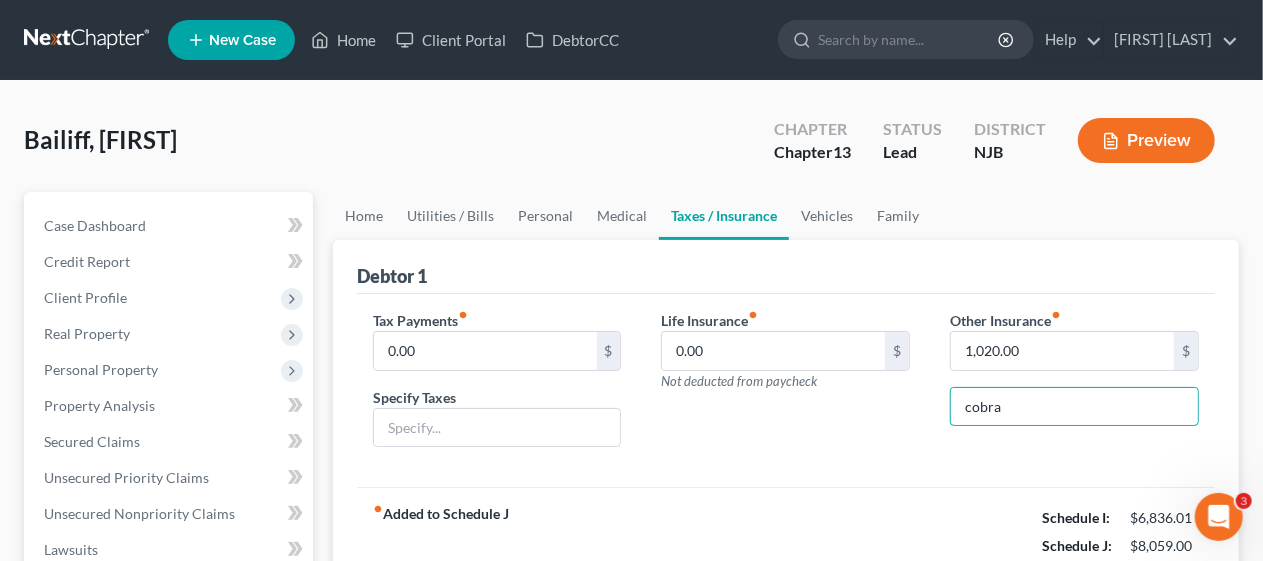 type on "cobra" 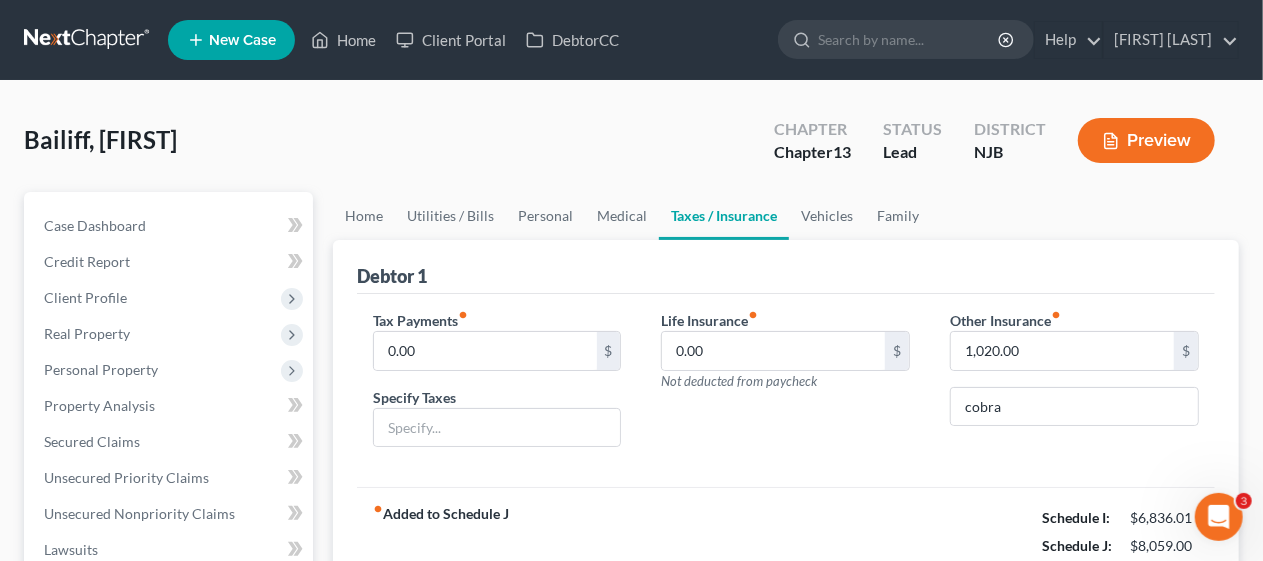 click on "Life Insurance  fiber_manual_record 0.00 $ Not deducted from paycheck" at bounding box center (785, 387) 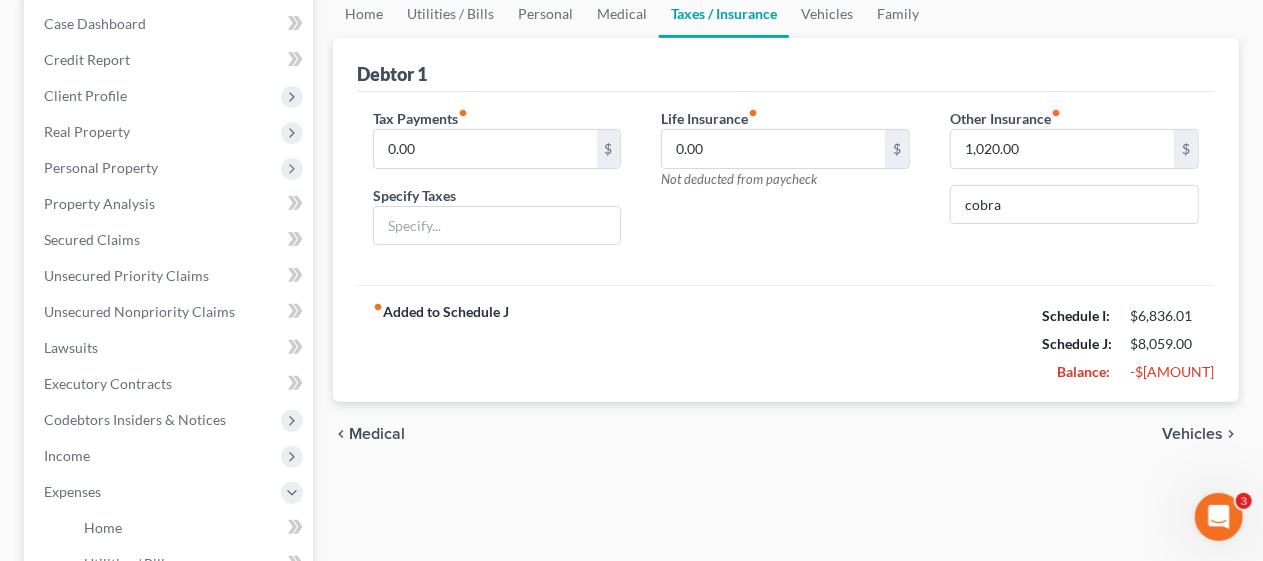 scroll, scrollTop: 300, scrollLeft: 0, axis: vertical 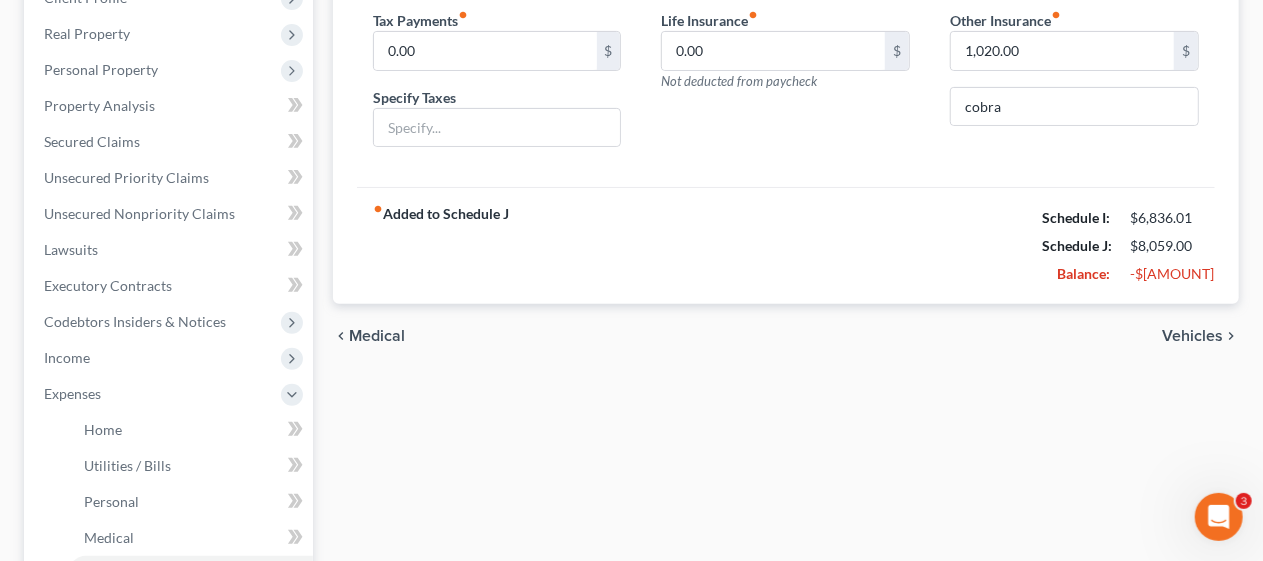 click on "Vehicles" at bounding box center [1192, 336] 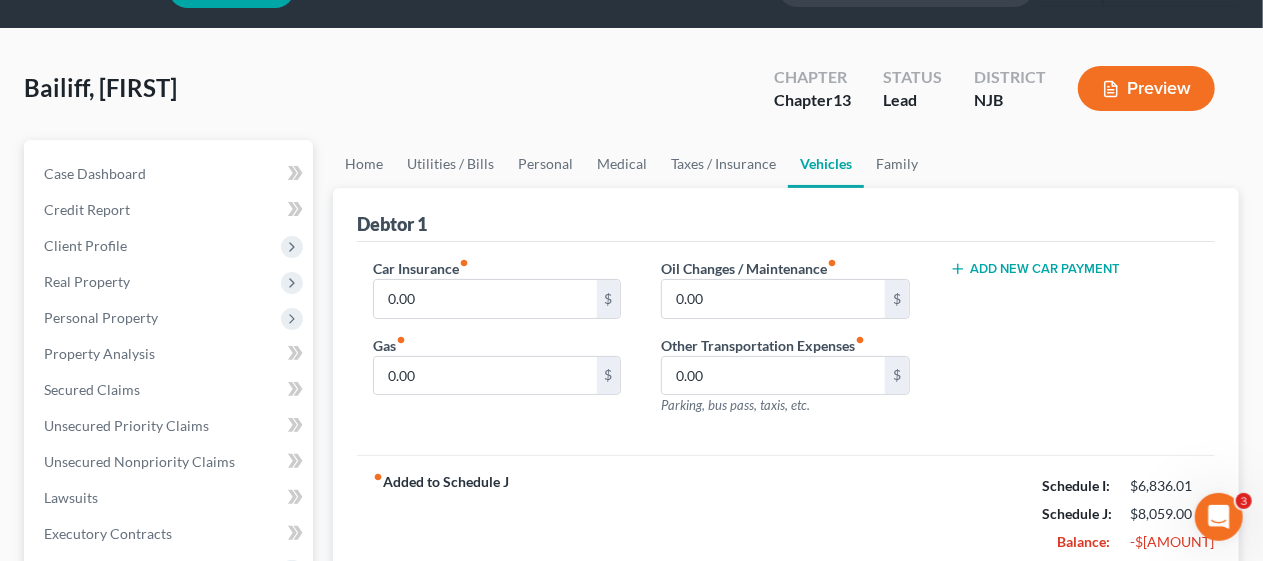 scroll, scrollTop: 0, scrollLeft: 0, axis: both 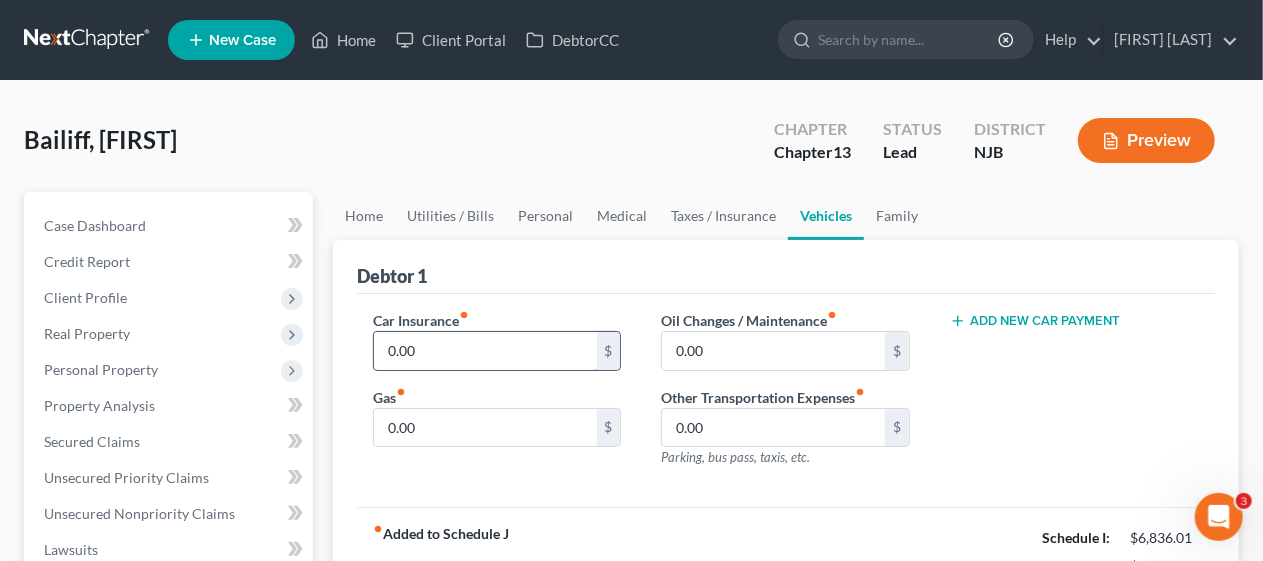 click on "0.00" at bounding box center (485, 351) 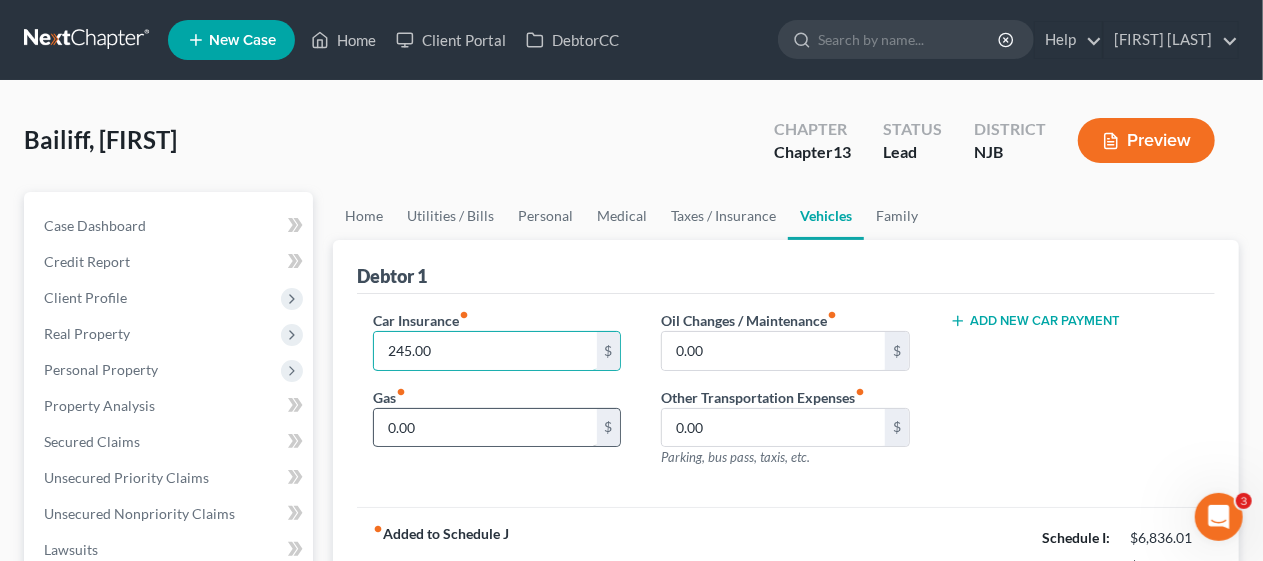 type on "245.00" 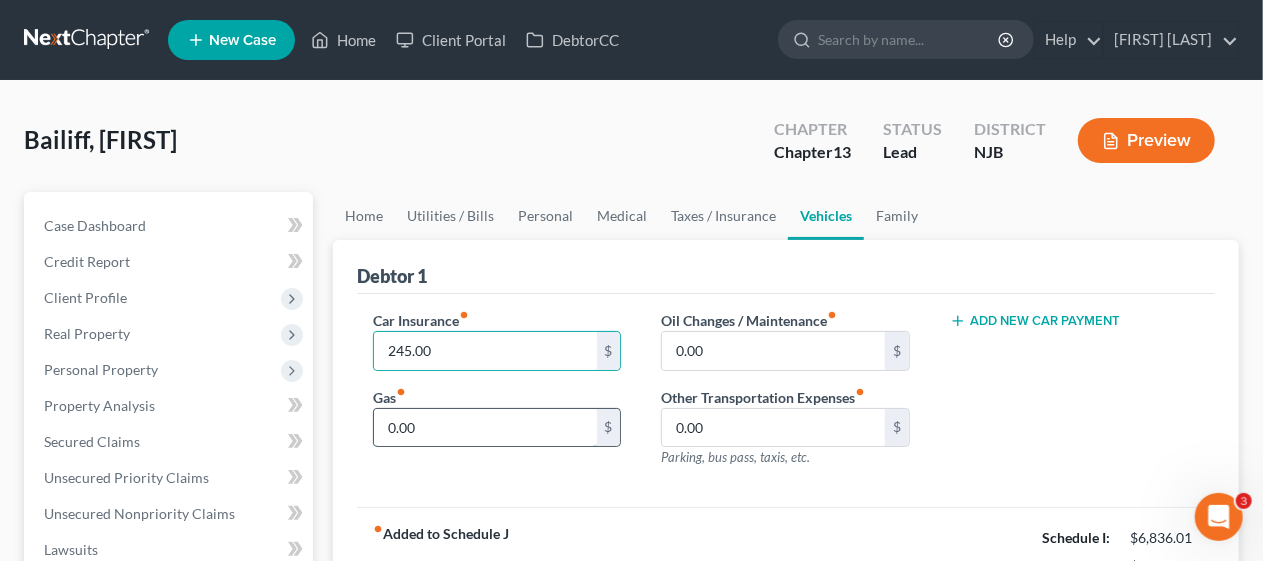 click on "0.00" at bounding box center [485, 428] 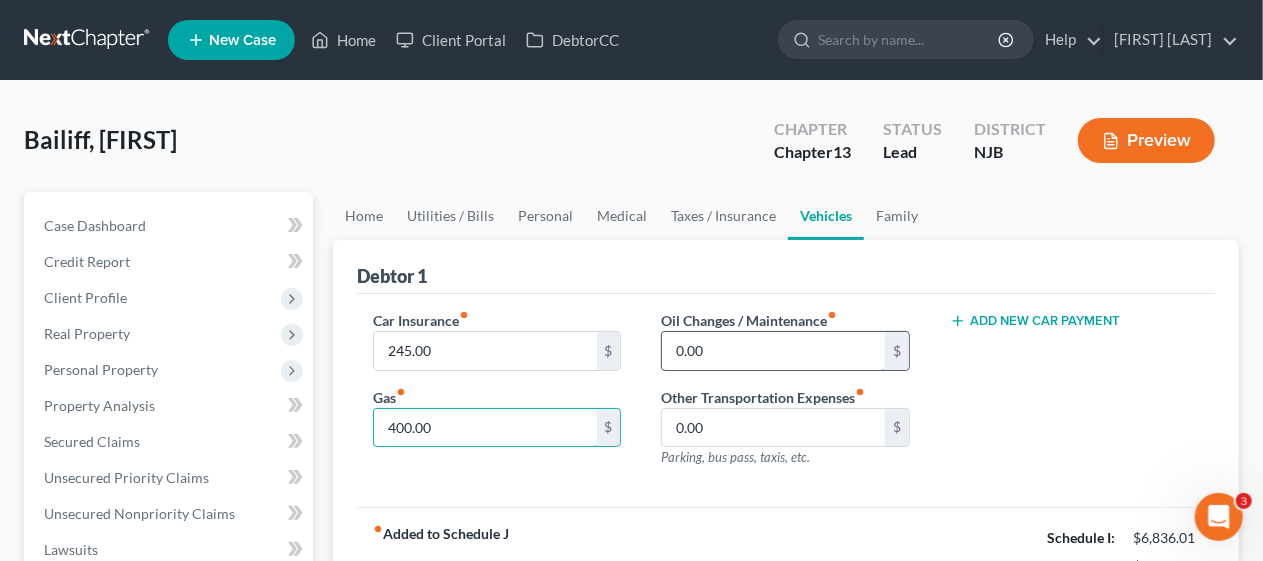 type on "400.00" 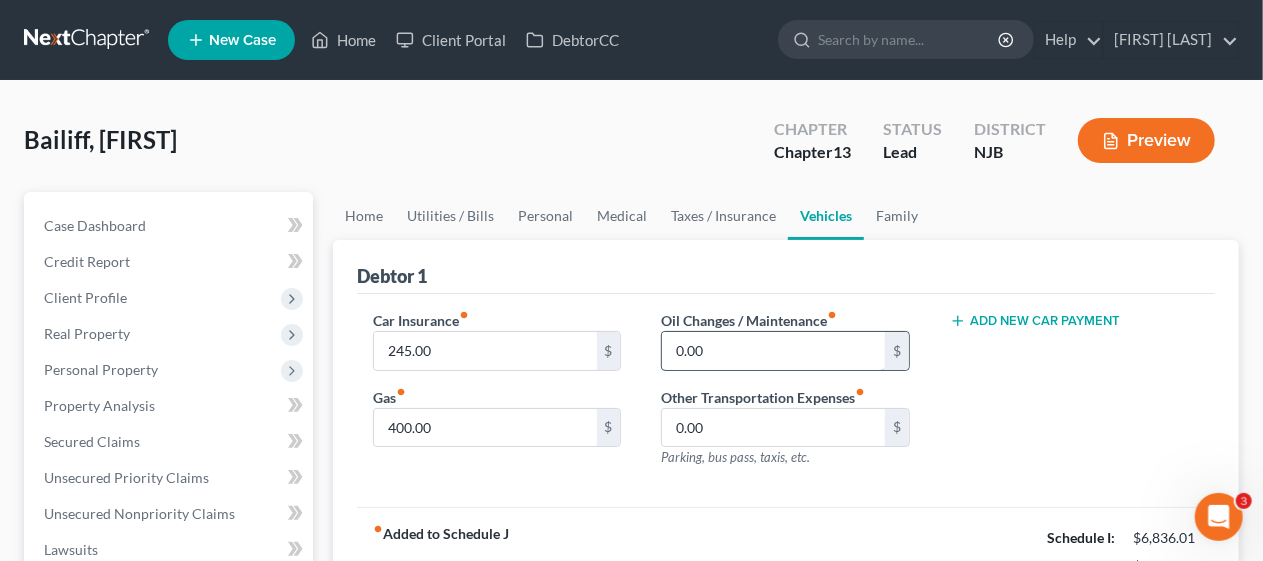 click on "0.00" at bounding box center (773, 351) 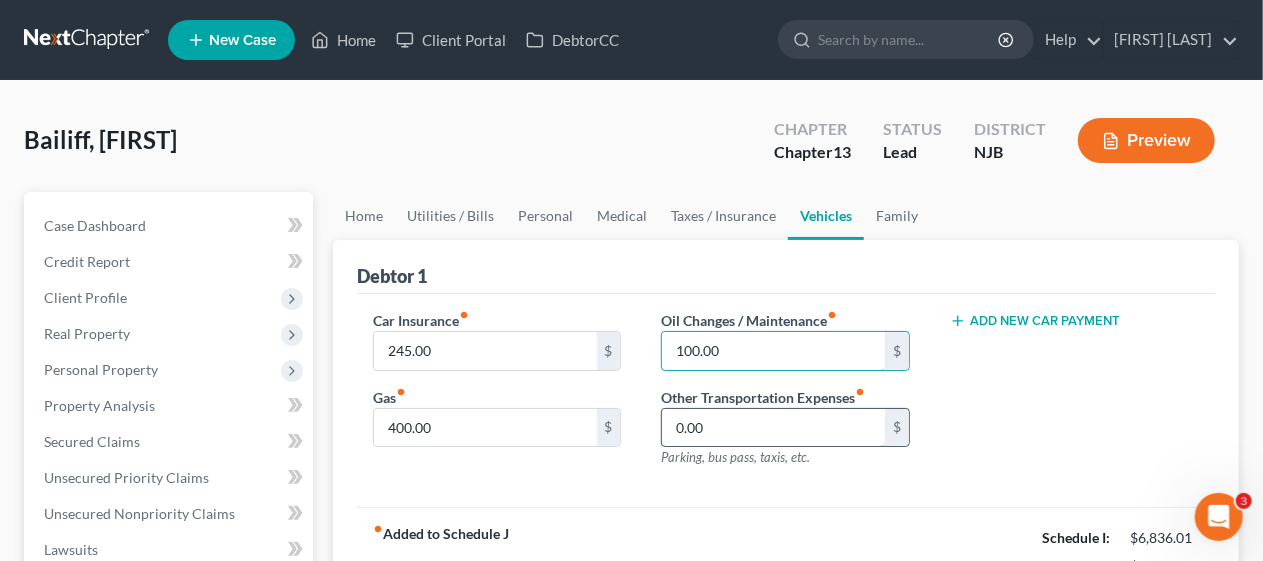 type on "100.00" 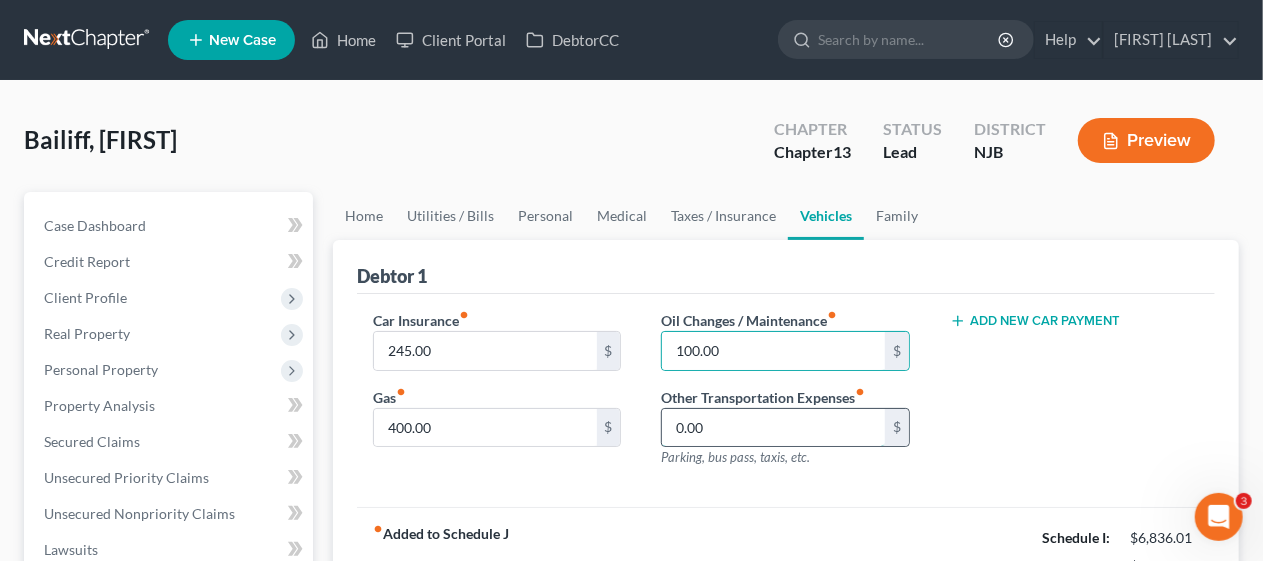 click on "0.00" at bounding box center (773, 428) 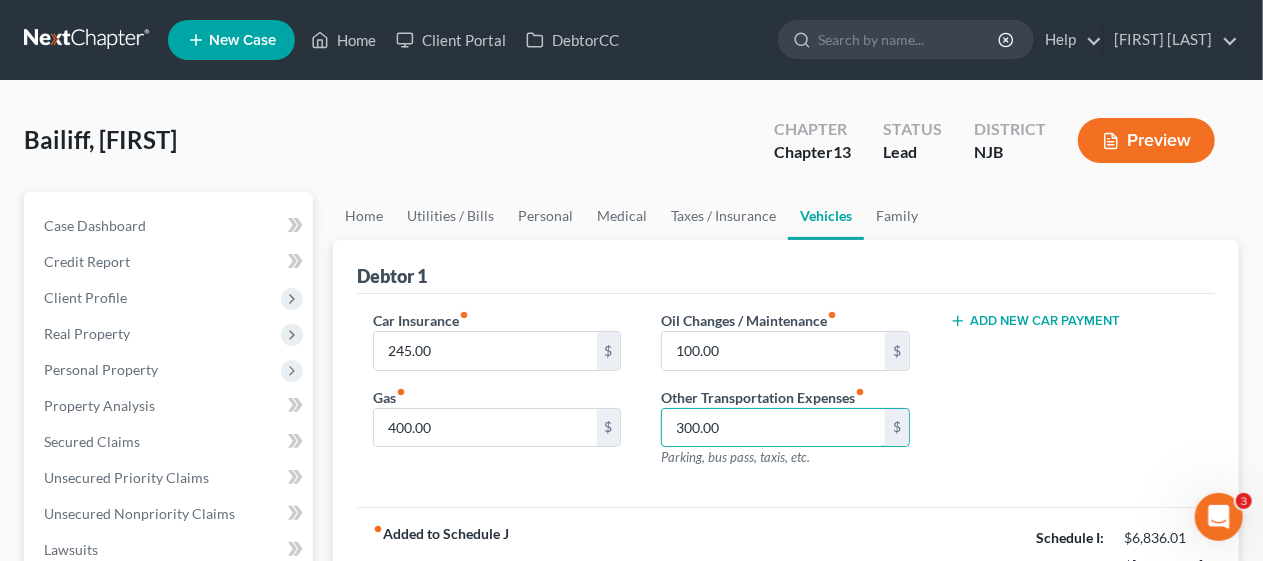 type on "300.00" 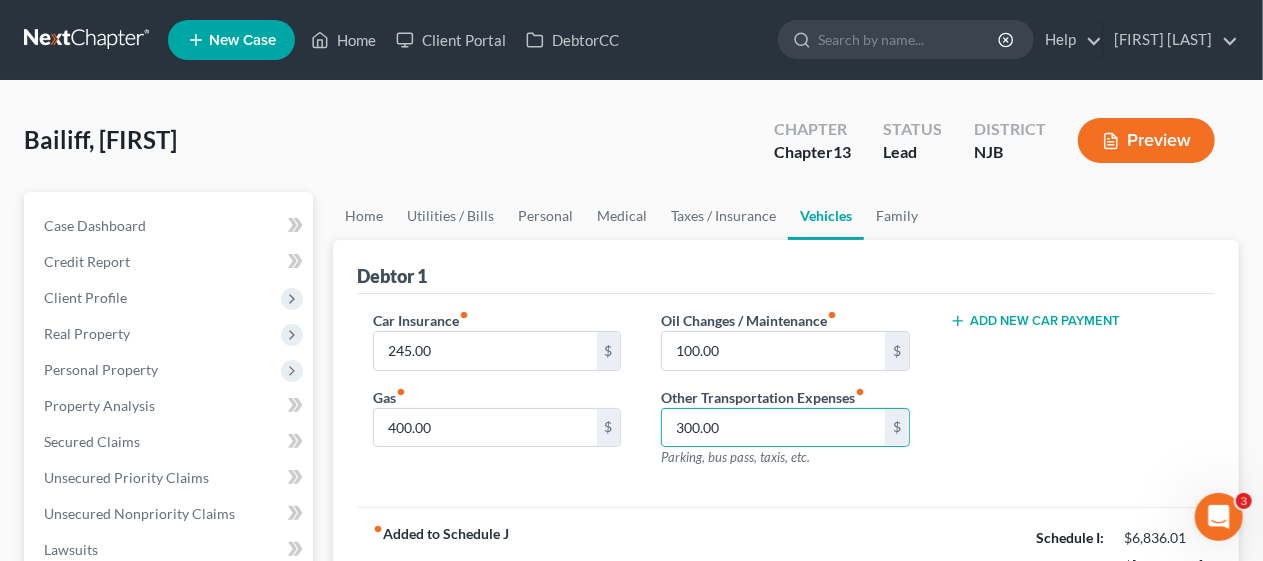 click on "Car Insurance  fiber_manual_record 245.00 $ Gas  fiber_manual_record 400.00 $" at bounding box center (497, 397) 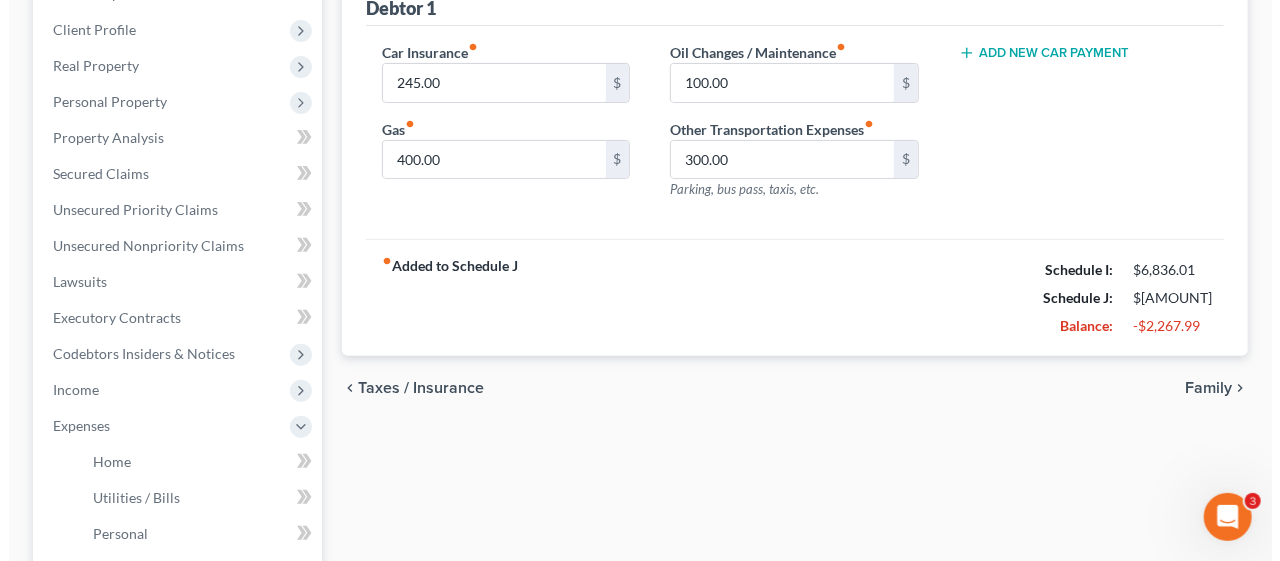 scroll, scrollTop: 400, scrollLeft: 0, axis: vertical 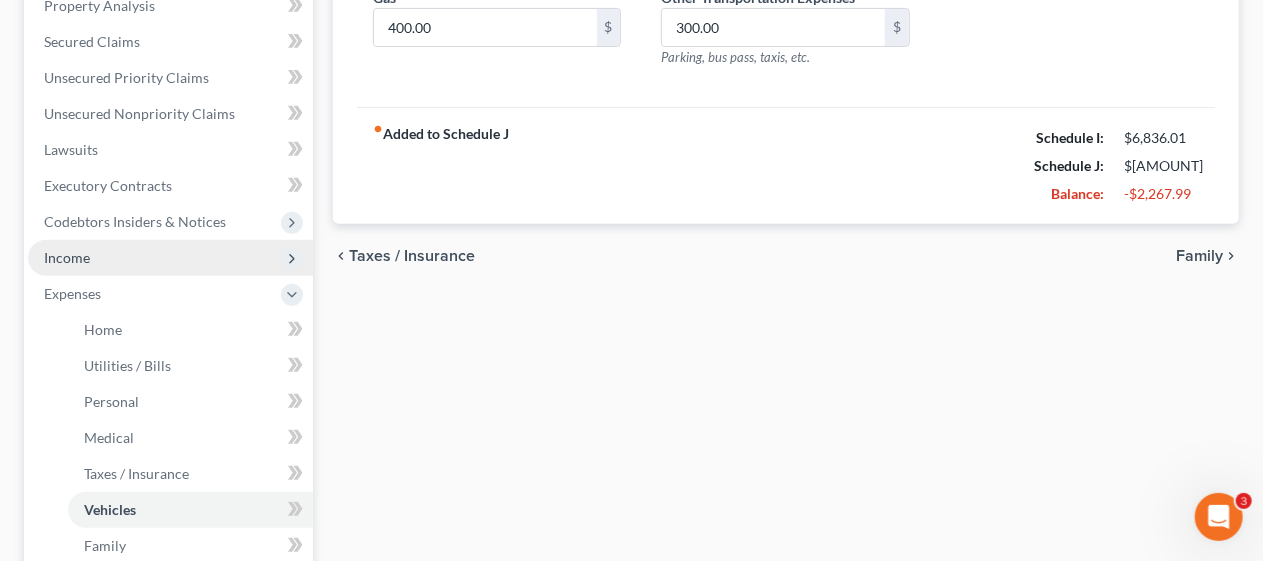 click on "Income" at bounding box center (170, 258) 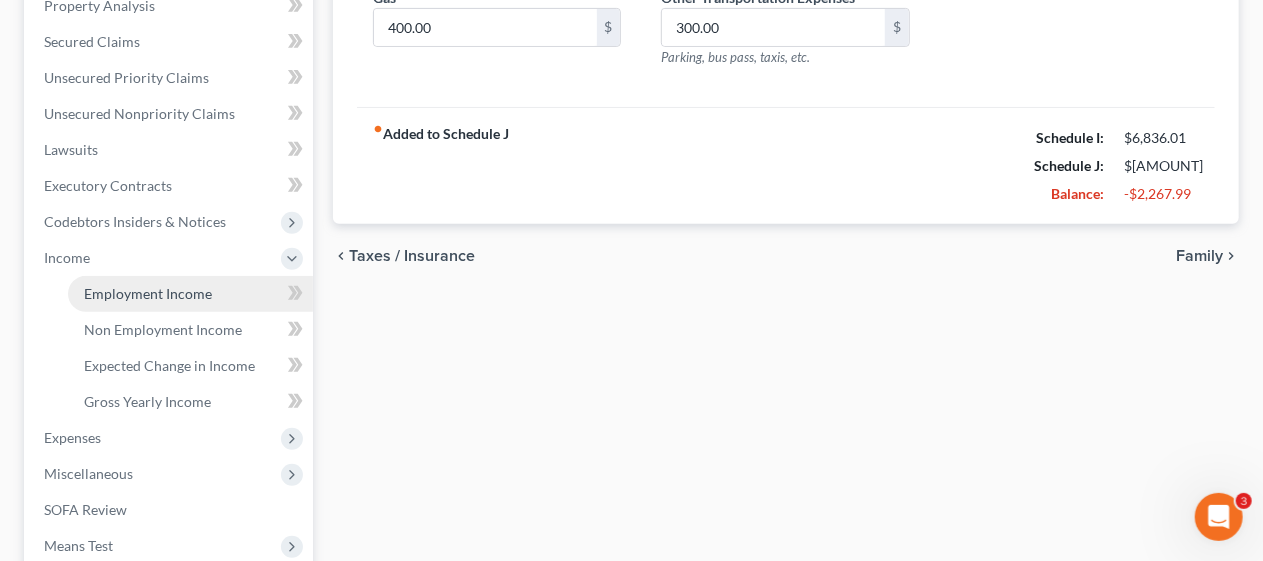 click on "Employment Income" at bounding box center [148, 293] 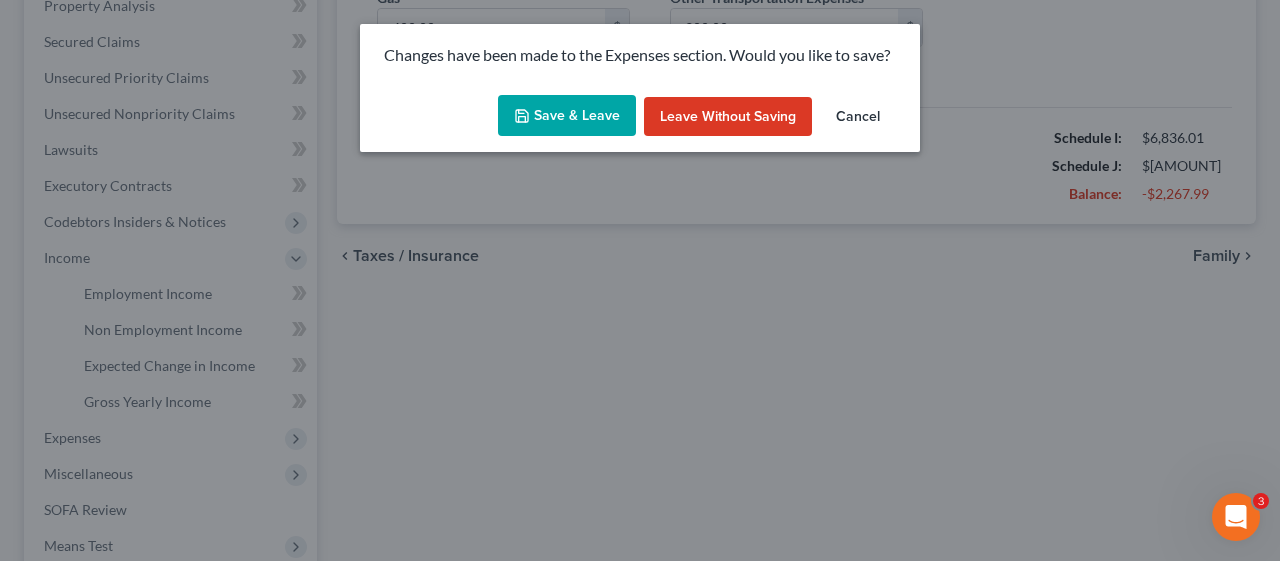 click on "Save & Leave" at bounding box center (567, 116) 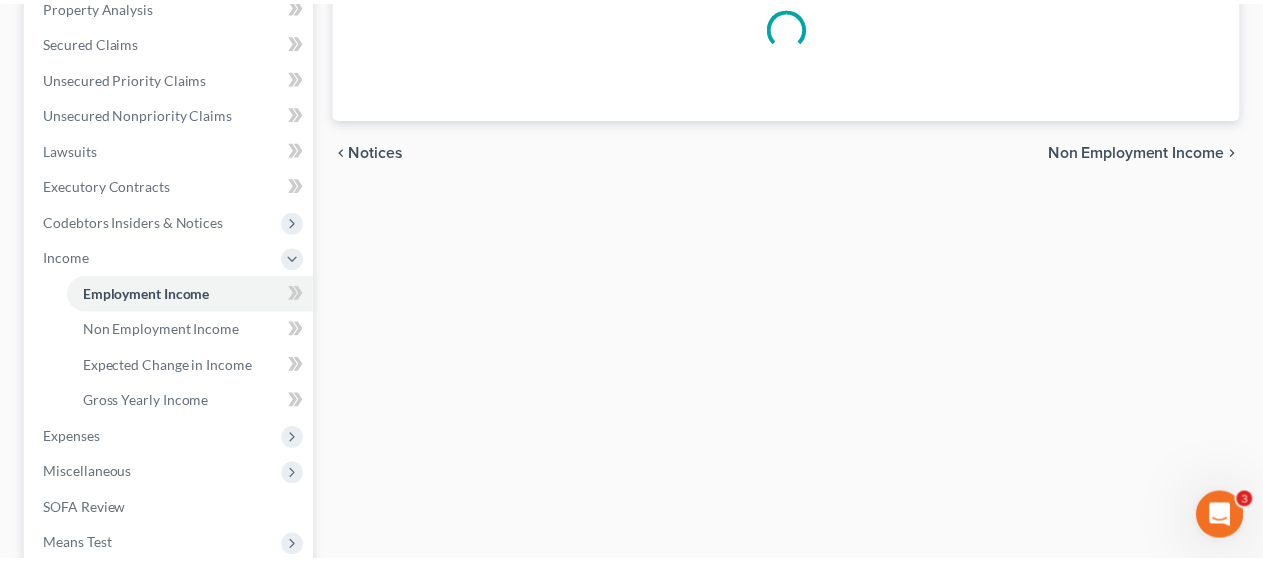 scroll, scrollTop: 0, scrollLeft: 0, axis: both 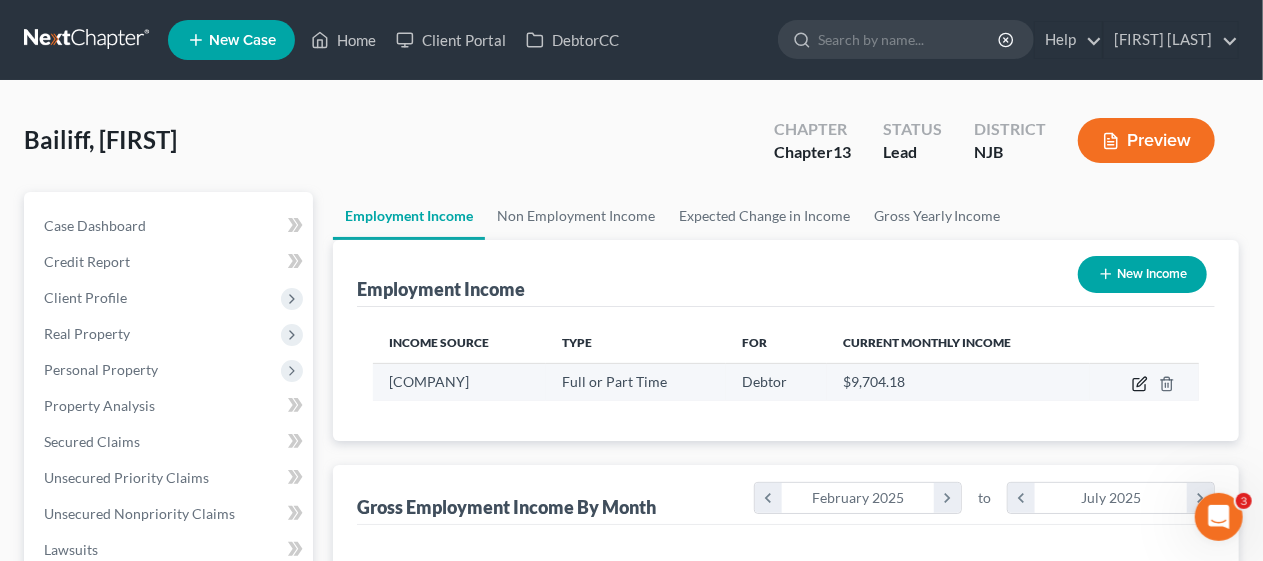 click 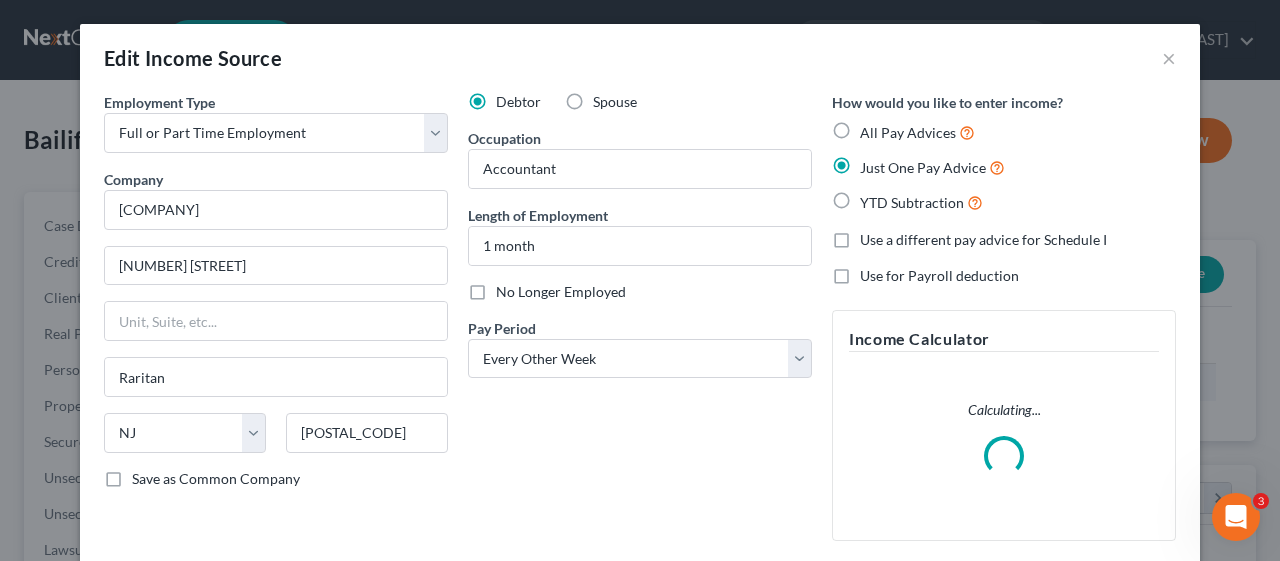 scroll, scrollTop: 999644, scrollLeft: 999487, axis: both 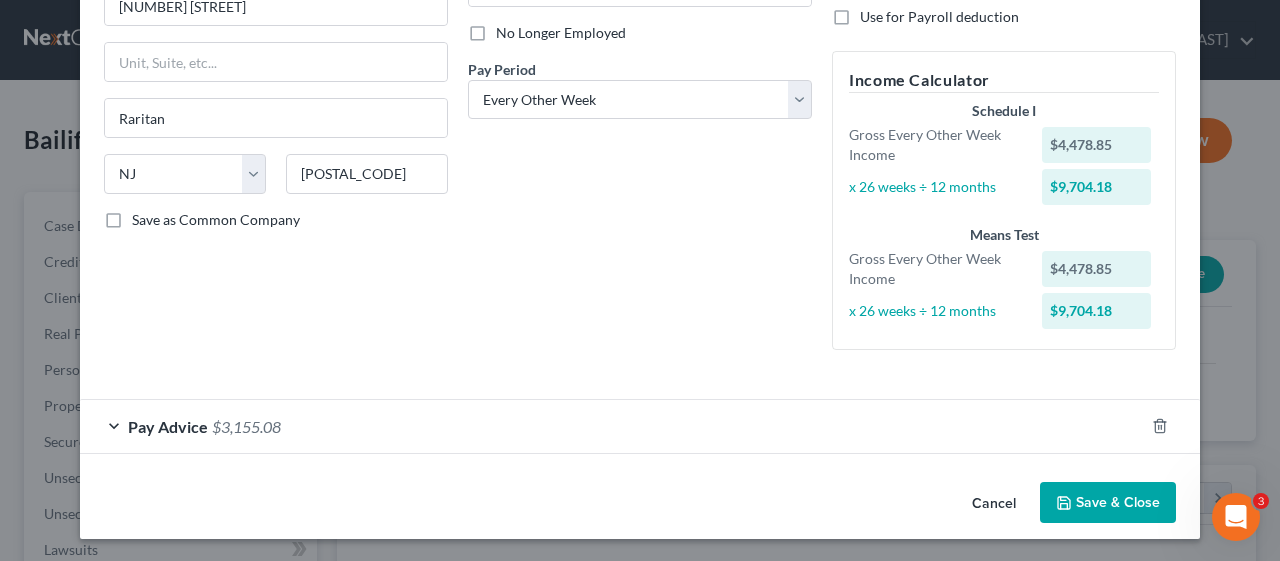 click on "Pay Advice $3,155.08" at bounding box center (612, 426) 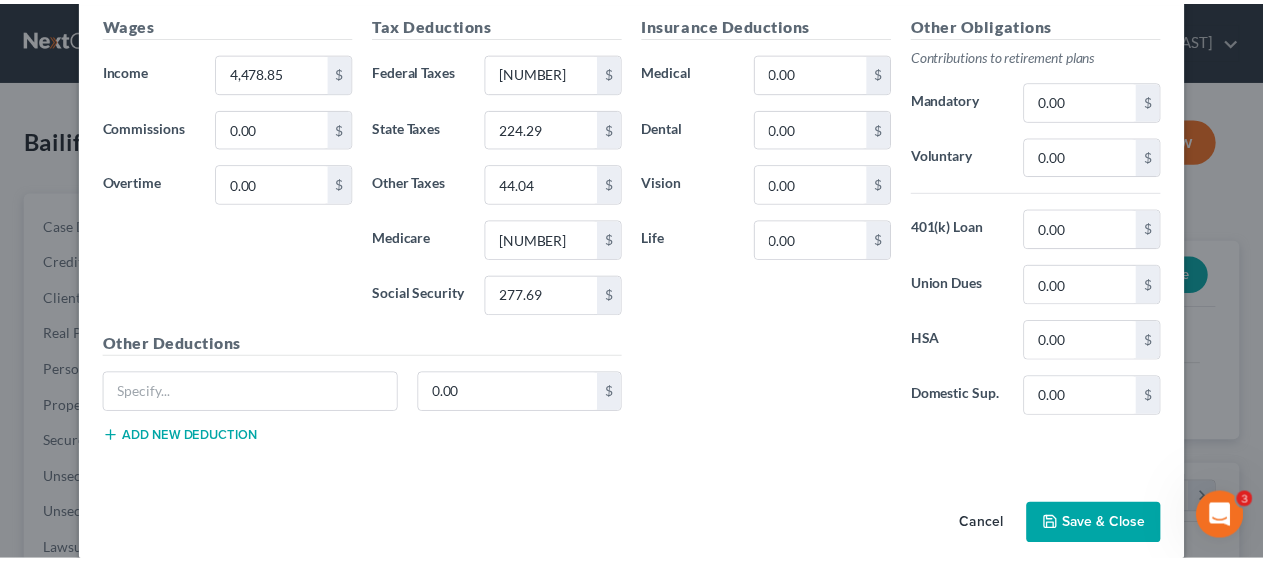 scroll, scrollTop: 743, scrollLeft: 0, axis: vertical 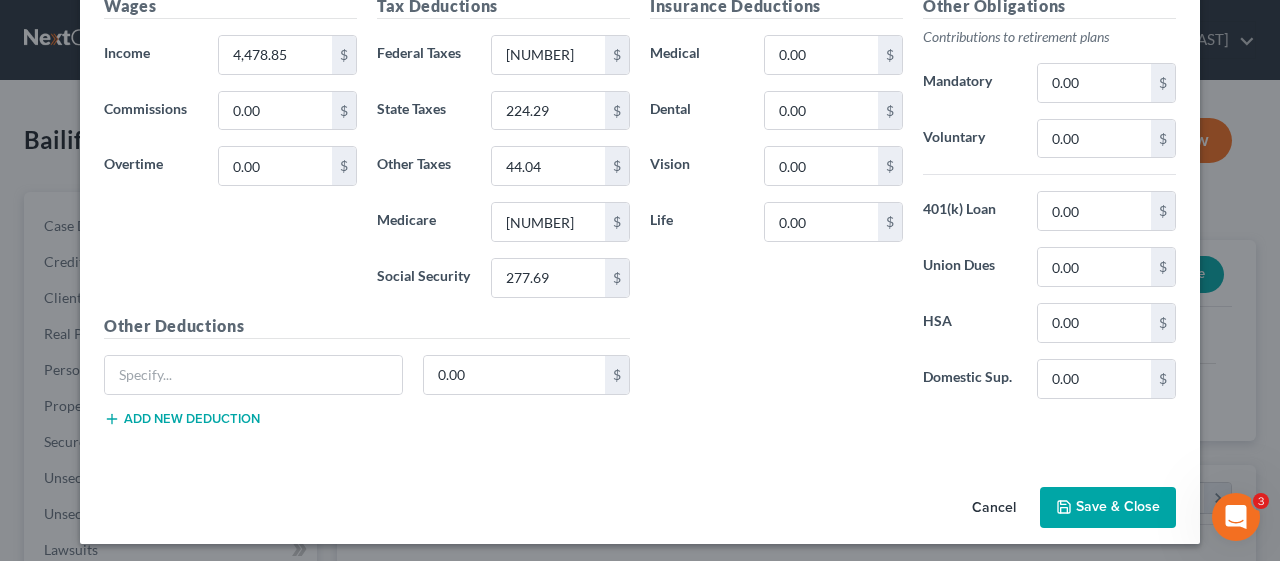 click on "Save & Close" at bounding box center [1108, 508] 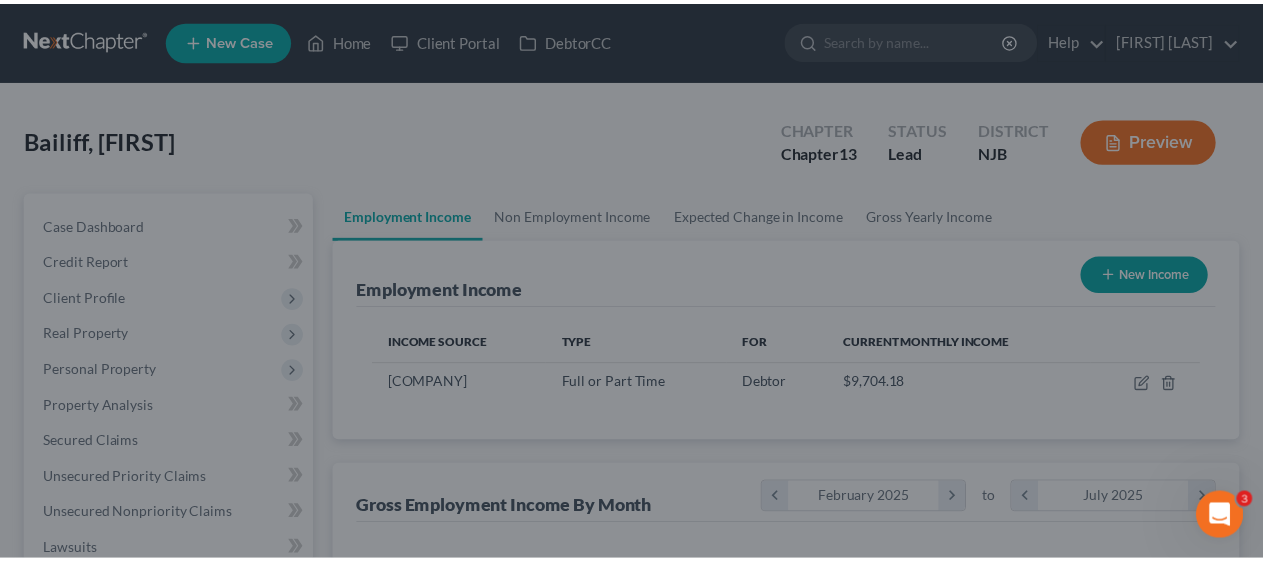 scroll, scrollTop: 356, scrollLeft: 505, axis: both 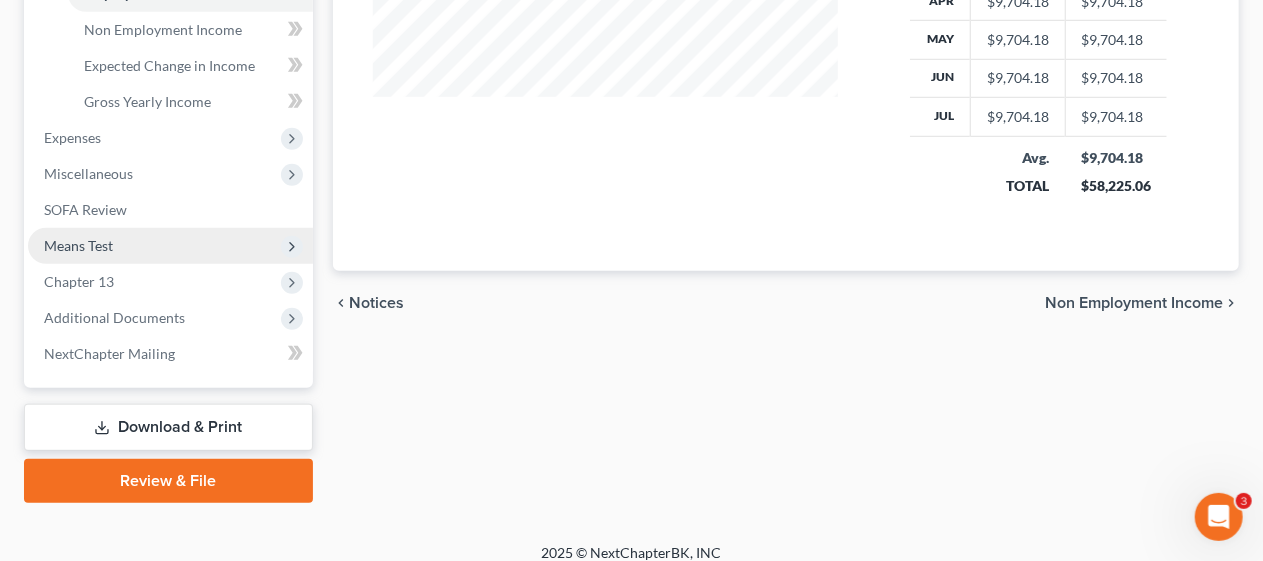 click on "Means Test" at bounding box center (170, 246) 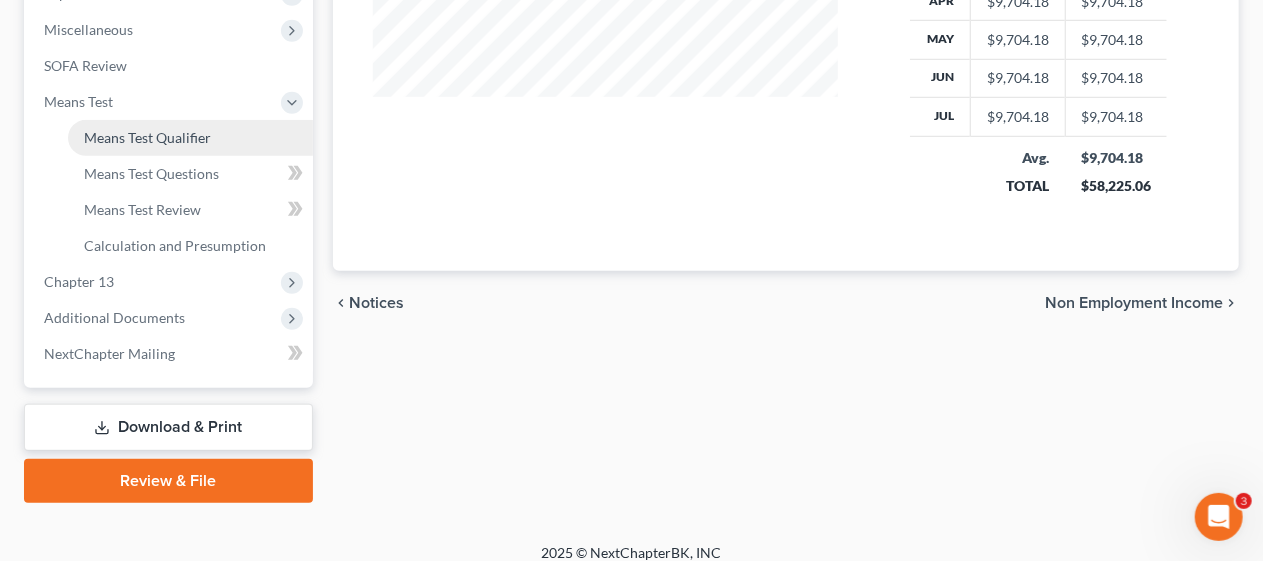 click on "Means Test Qualifier" at bounding box center (147, 137) 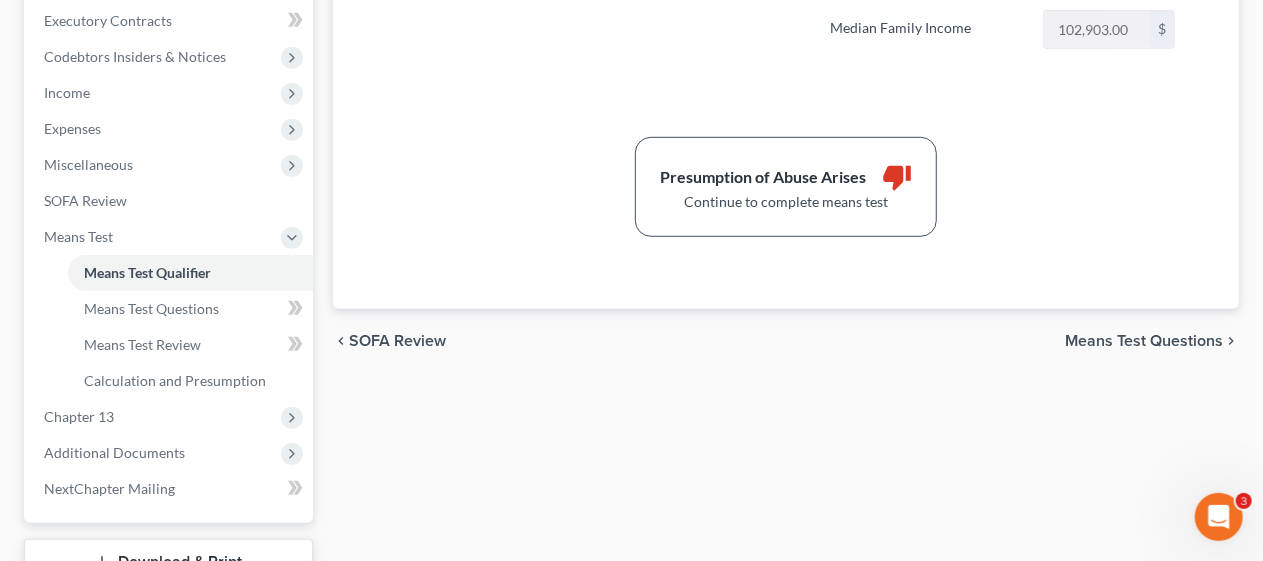 scroll, scrollTop: 600, scrollLeft: 0, axis: vertical 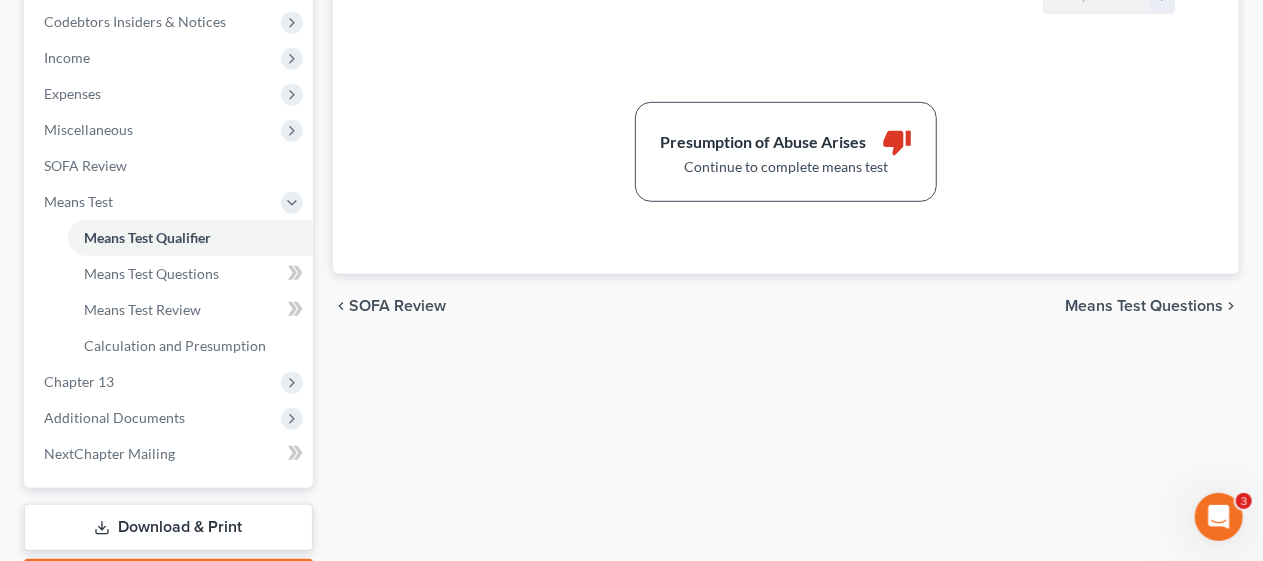 click on "Means Test Questions" at bounding box center (1144, 306) 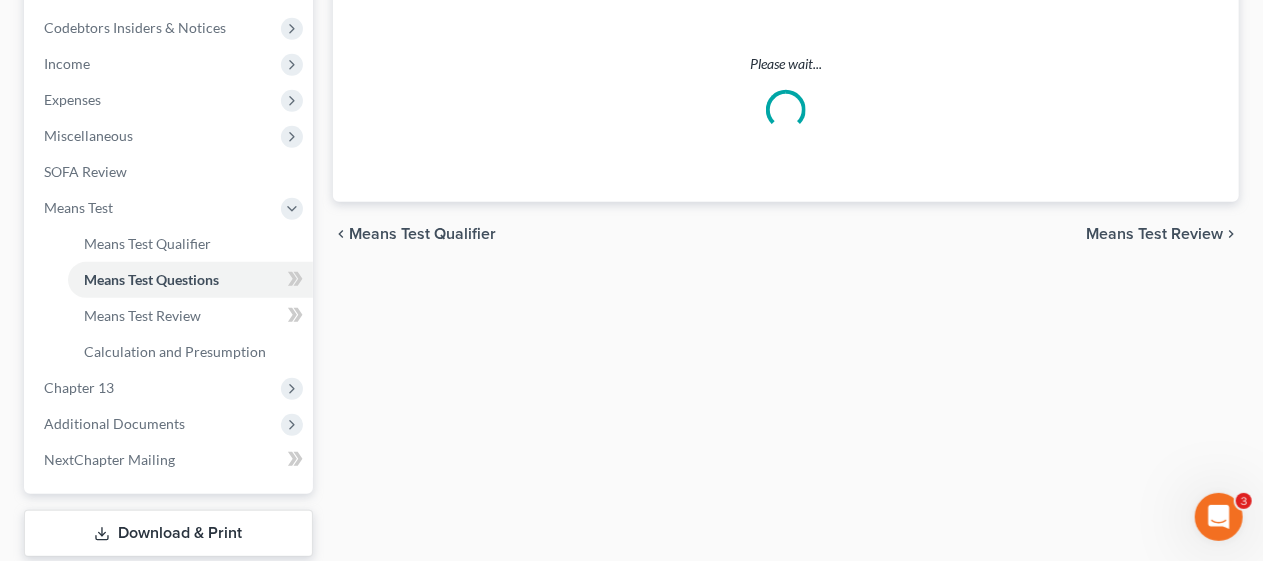 select on "1" 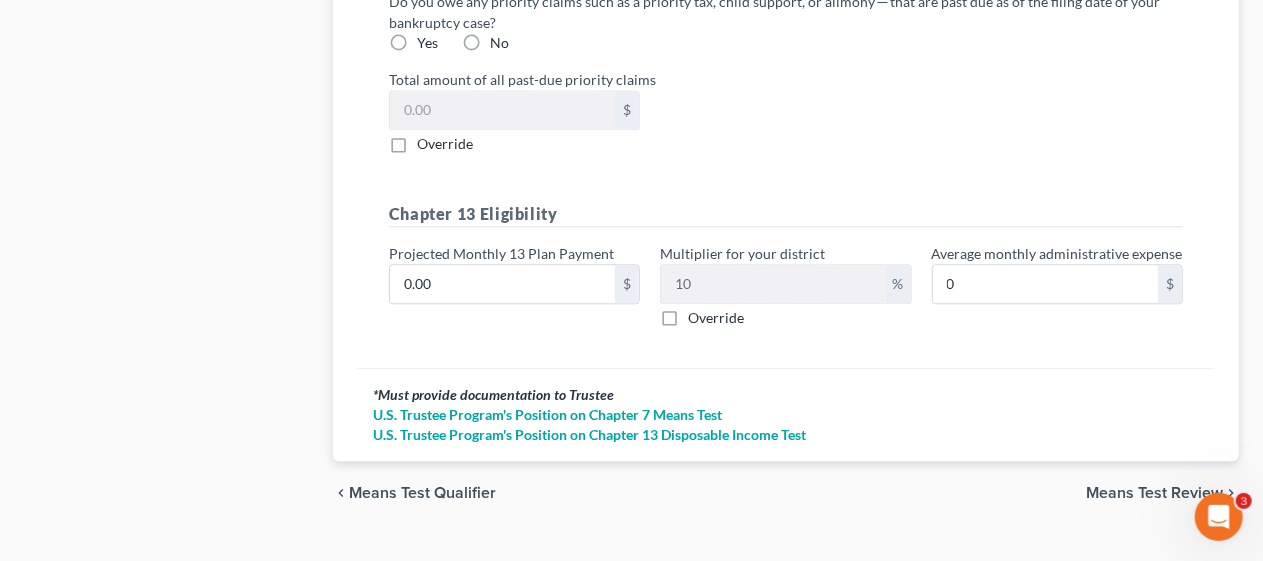 scroll, scrollTop: 2275, scrollLeft: 0, axis: vertical 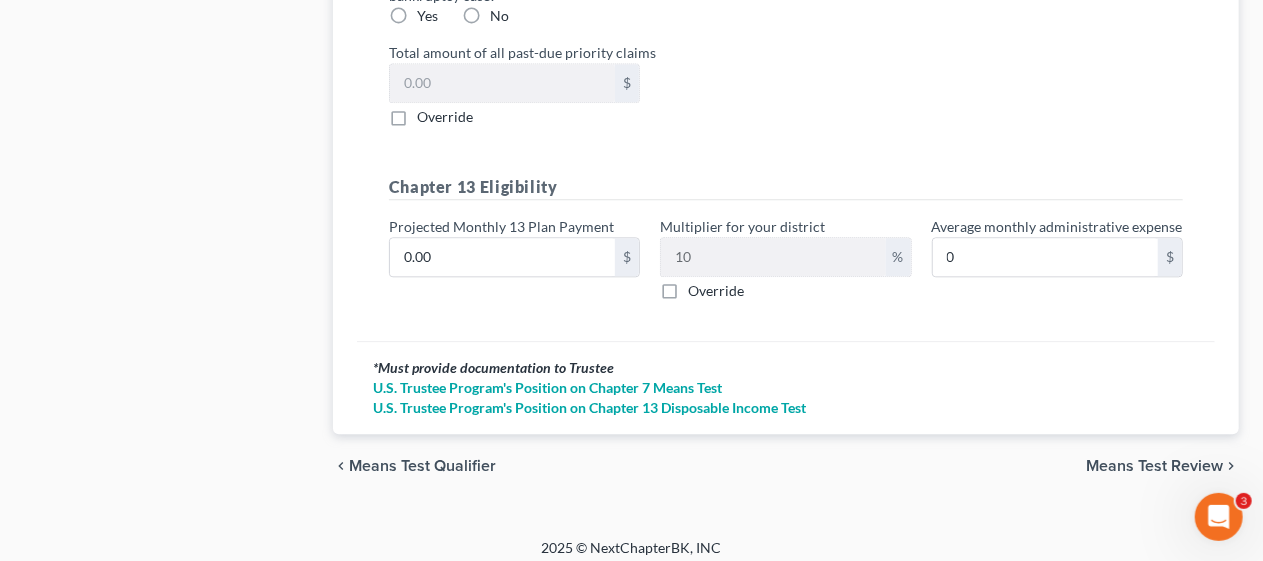 click on "Means Test Review" at bounding box center (1154, 466) 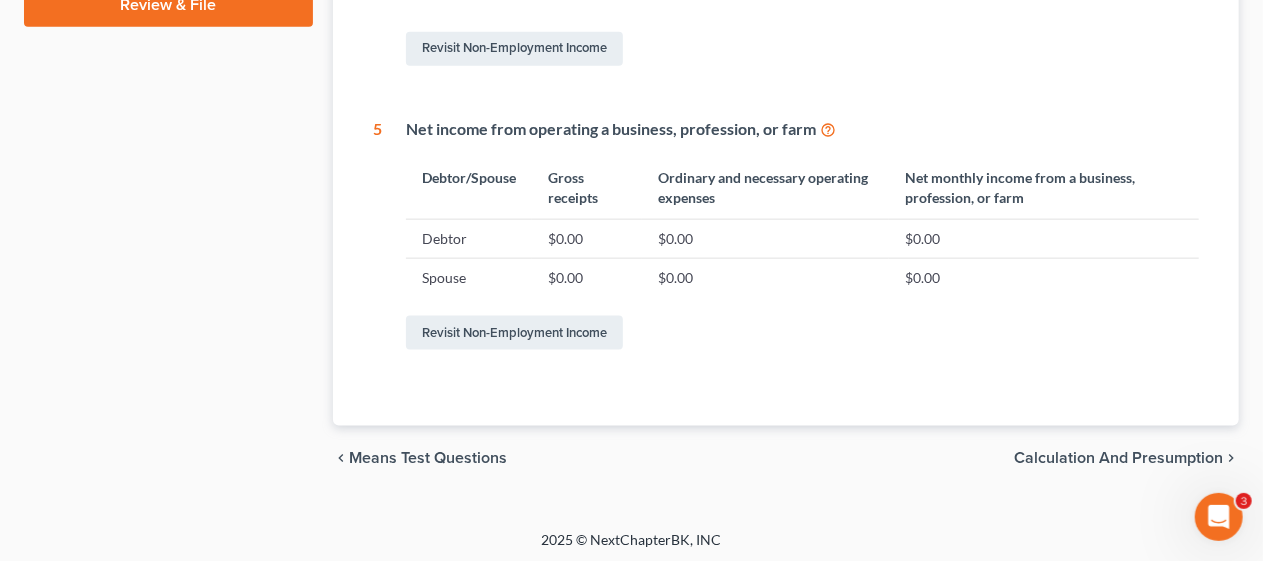 scroll, scrollTop: 1178, scrollLeft: 0, axis: vertical 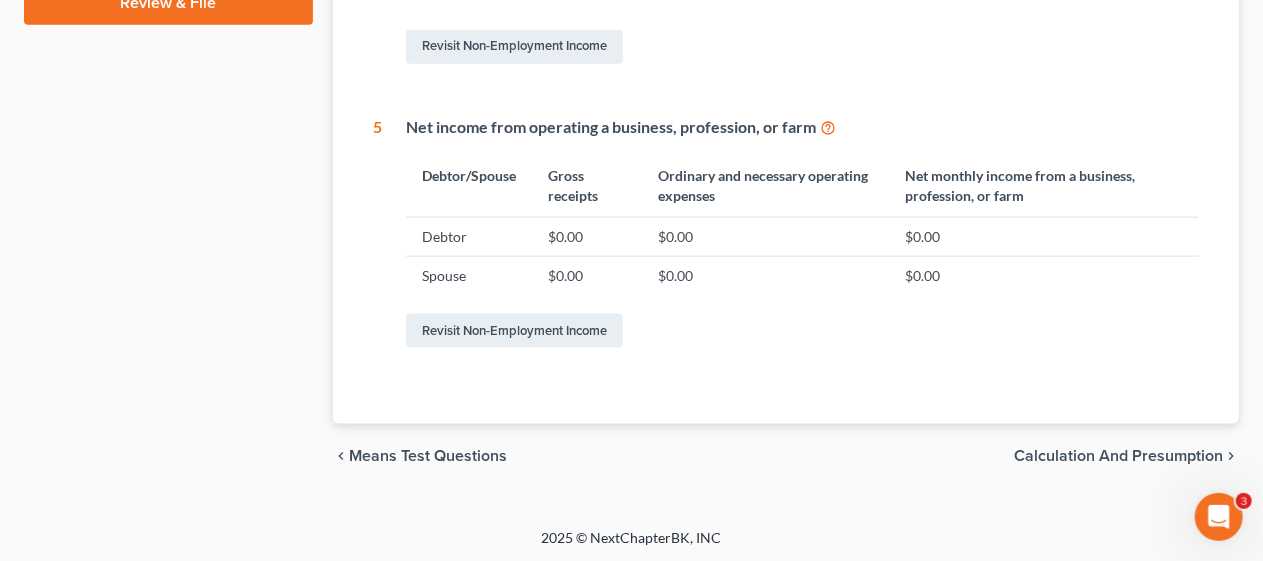 click on "Calculation and Presumption" at bounding box center [1118, 456] 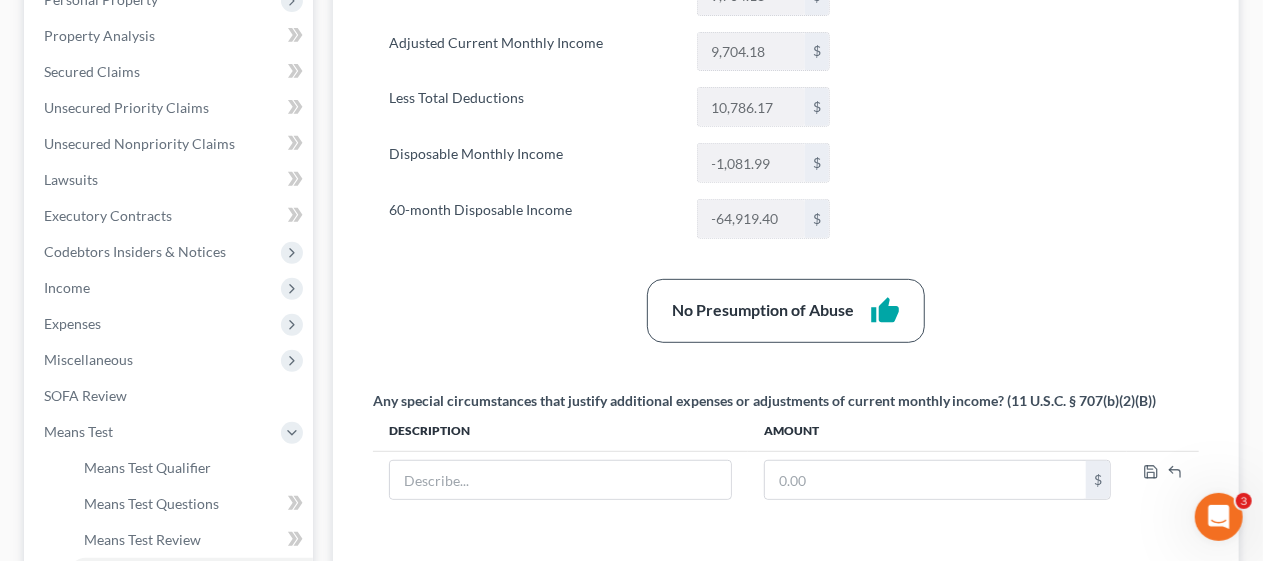 scroll, scrollTop: 400, scrollLeft: 0, axis: vertical 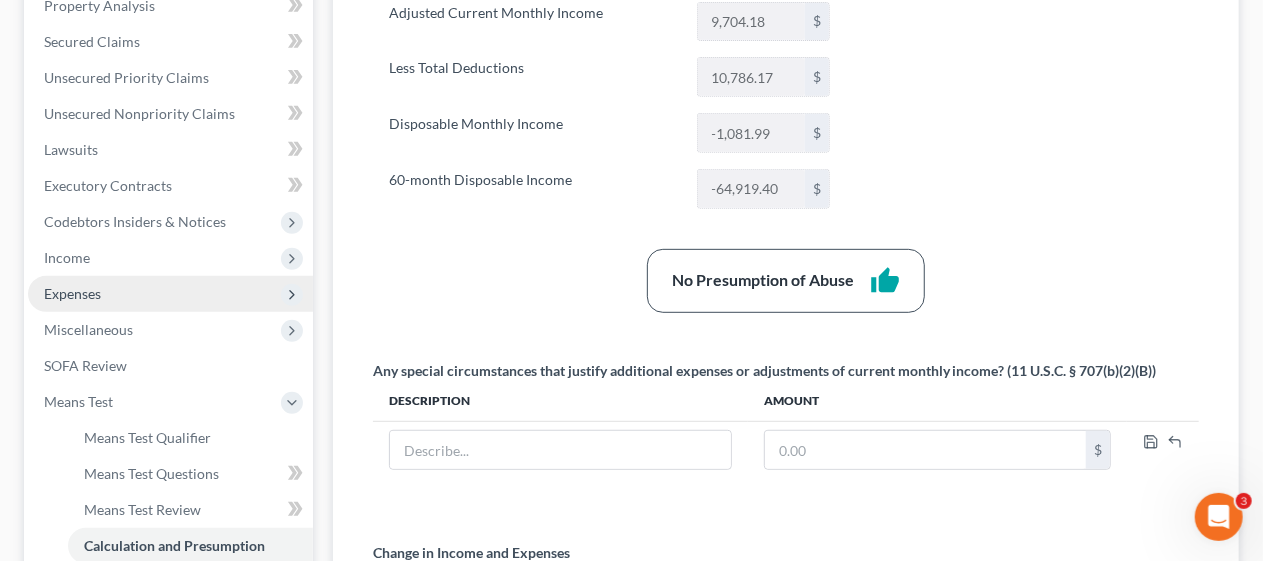 click on "Expenses" at bounding box center (170, 294) 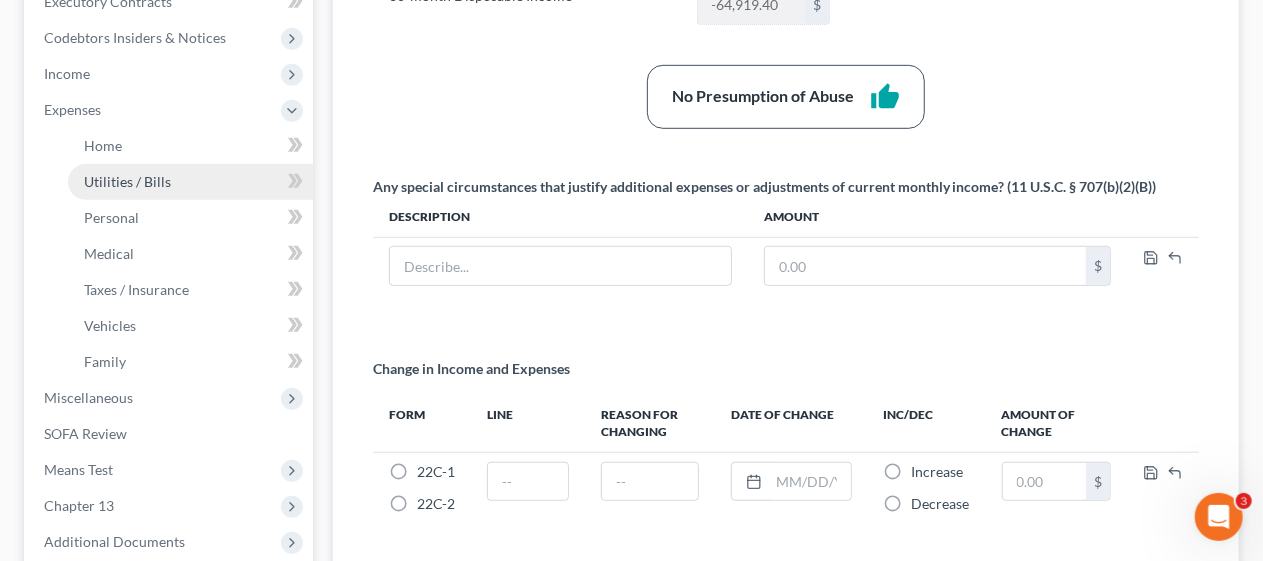 scroll, scrollTop: 700, scrollLeft: 0, axis: vertical 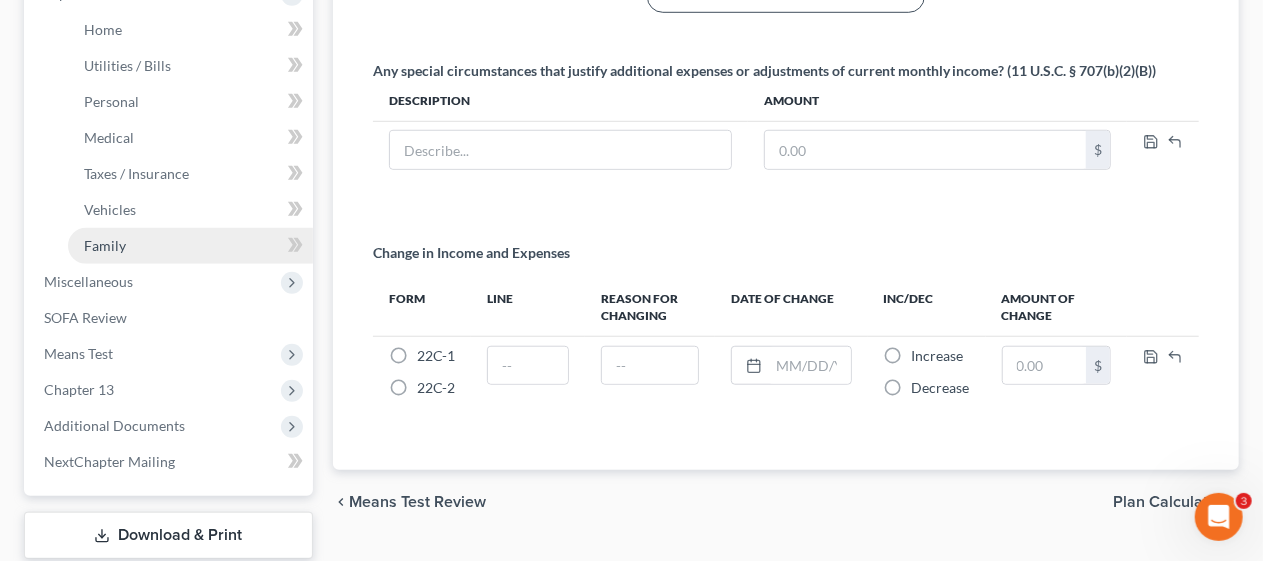 click on "Family" at bounding box center (190, 246) 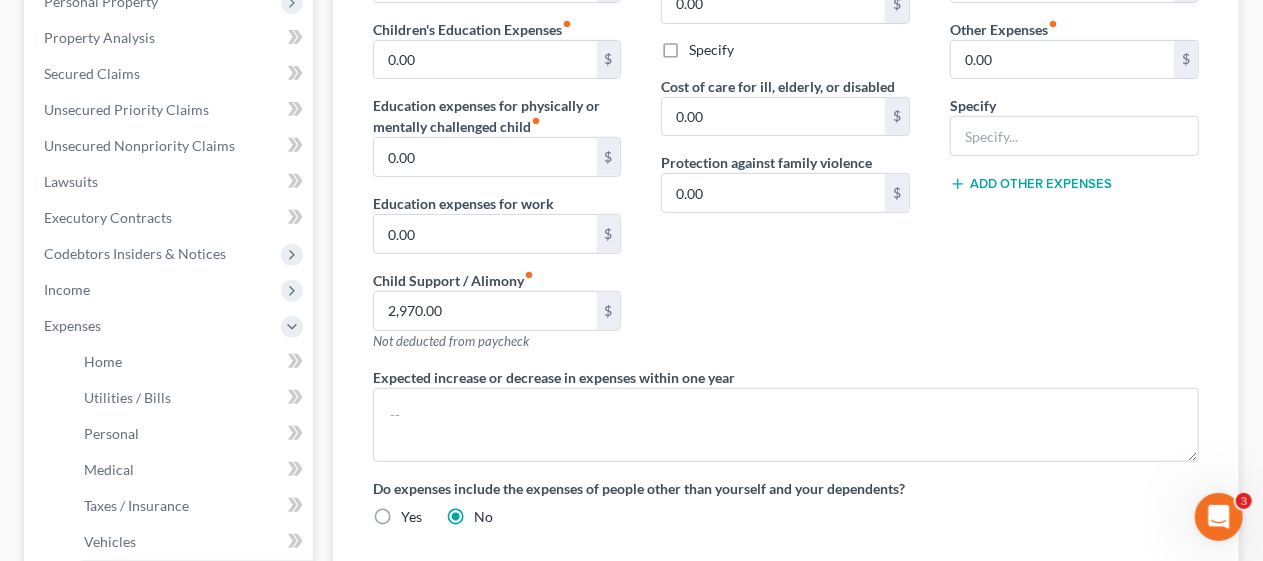 scroll, scrollTop: 400, scrollLeft: 0, axis: vertical 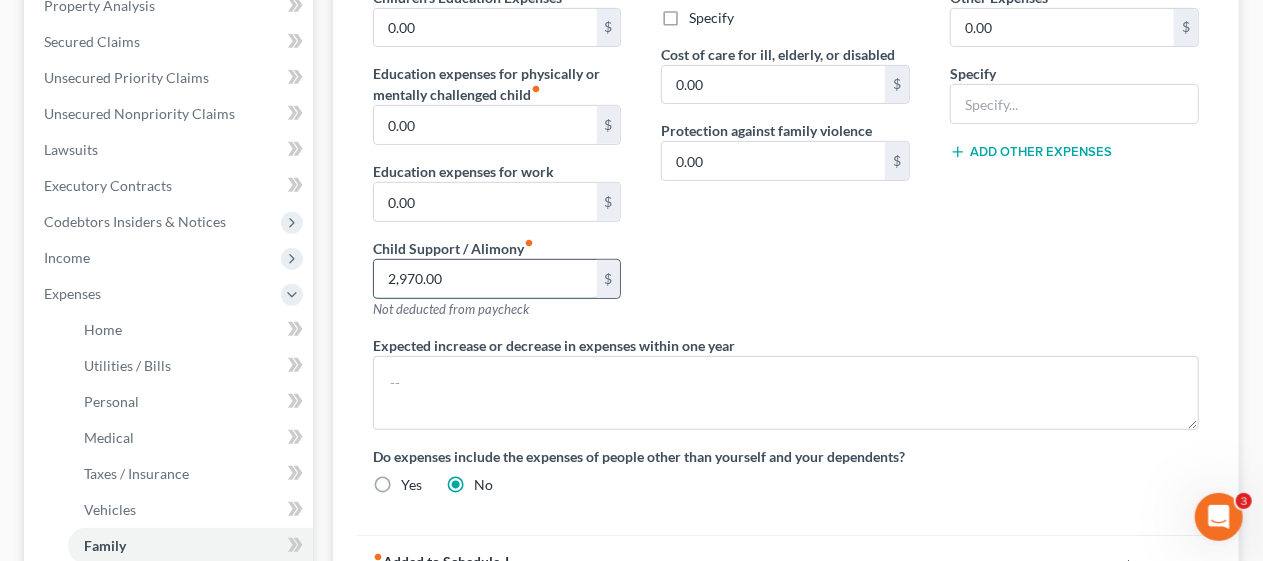 click on "2,970.00" at bounding box center (485, 279) 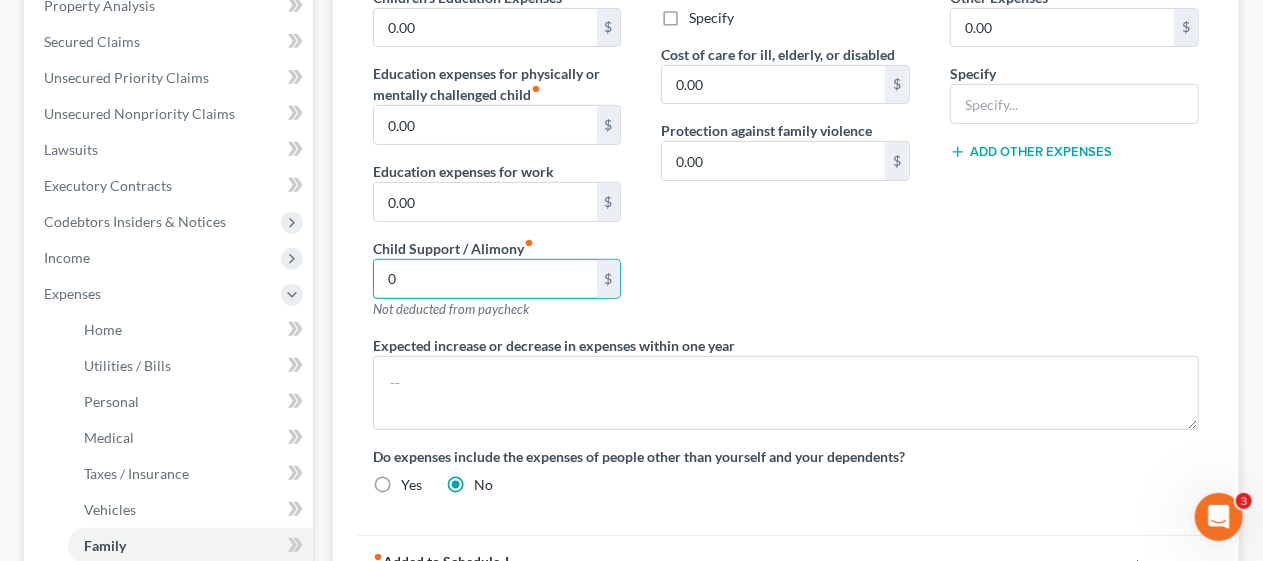 type on "0" 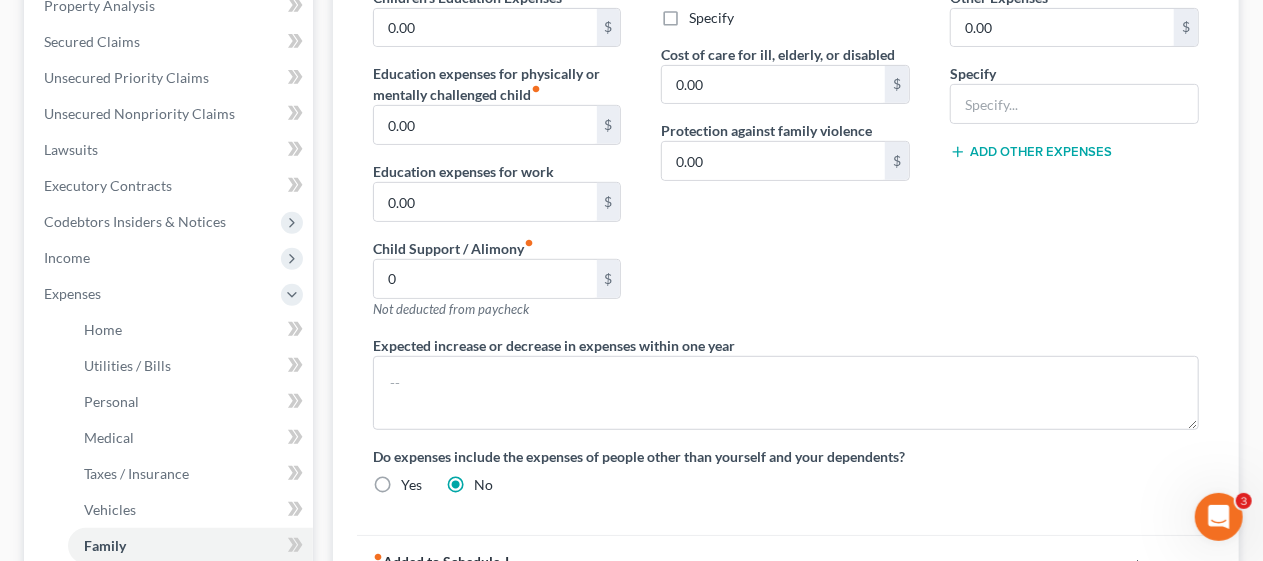 click on "Contributions to other family members  fiber_manual_record 0.00 $ Specify Cost of care for ill, elderly, or disabled 0.00 $ Protection against family violence 0.00 $" at bounding box center (785, 122) 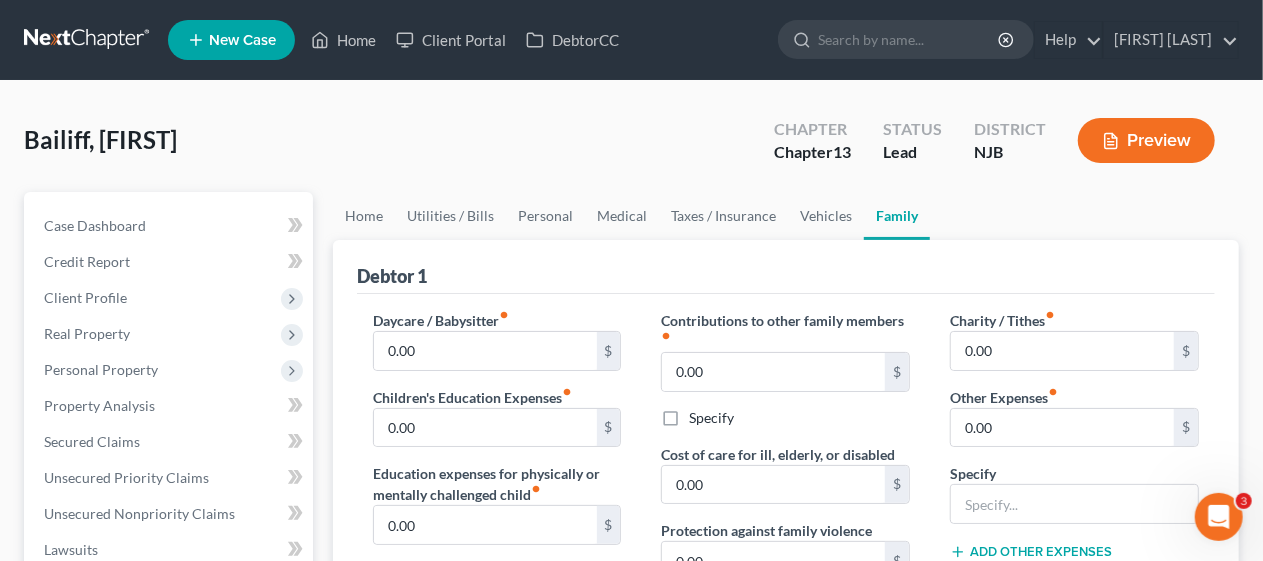 scroll, scrollTop: 0, scrollLeft: 0, axis: both 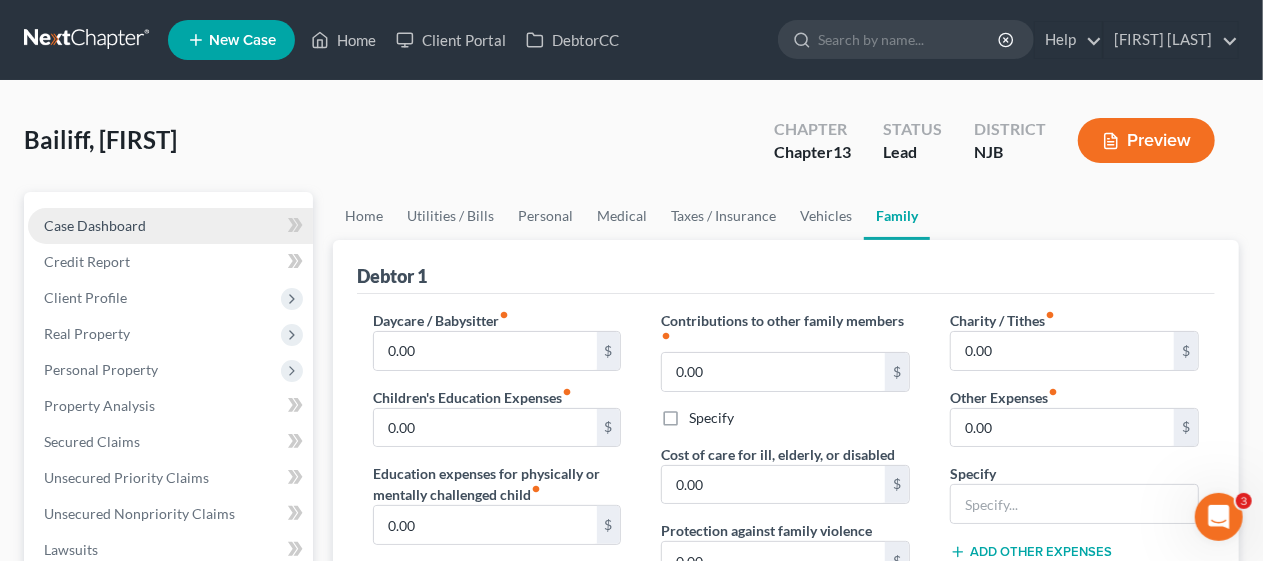 click on "Case Dashboard" at bounding box center (95, 225) 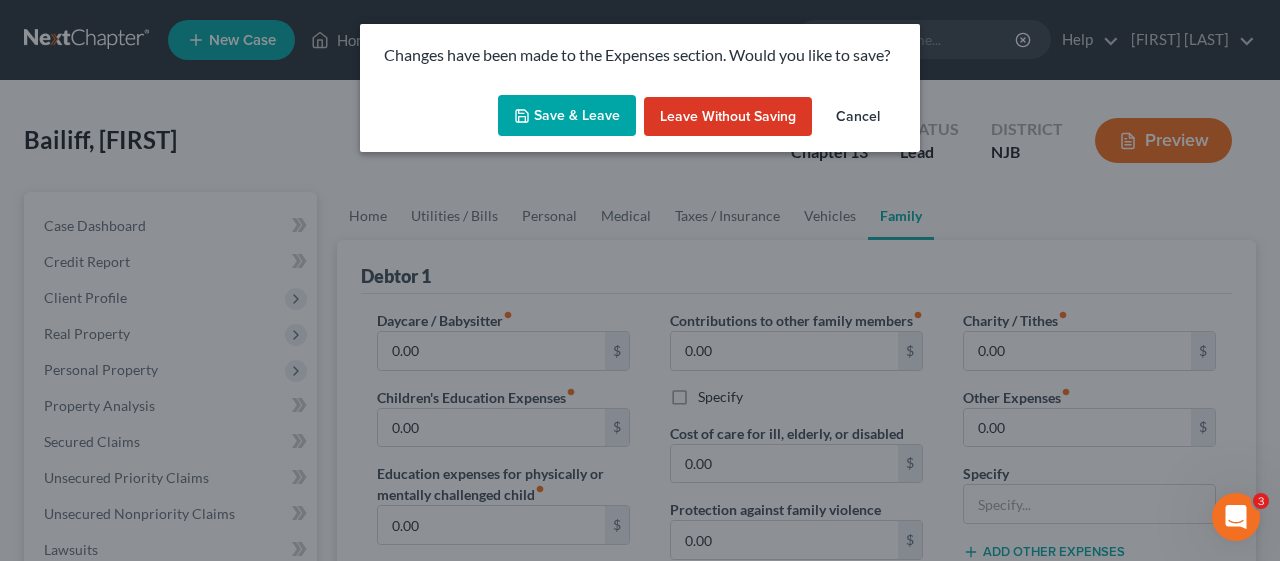 click on "Save & Leave" at bounding box center (567, 116) 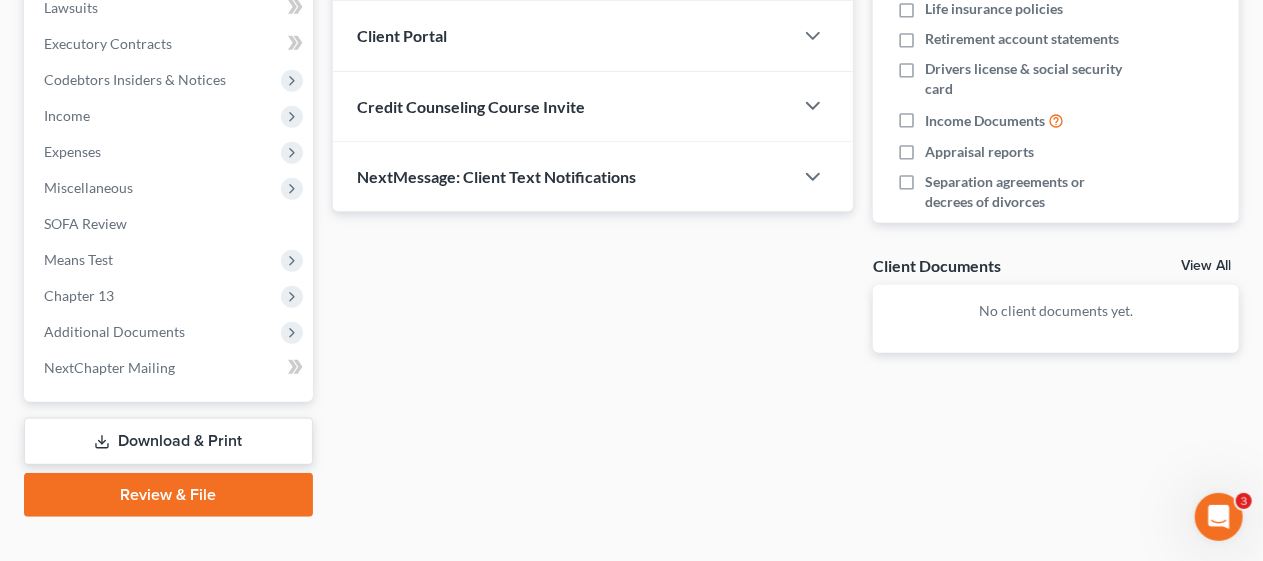 scroll, scrollTop: 571, scrollLeft: 0, axis: vertical 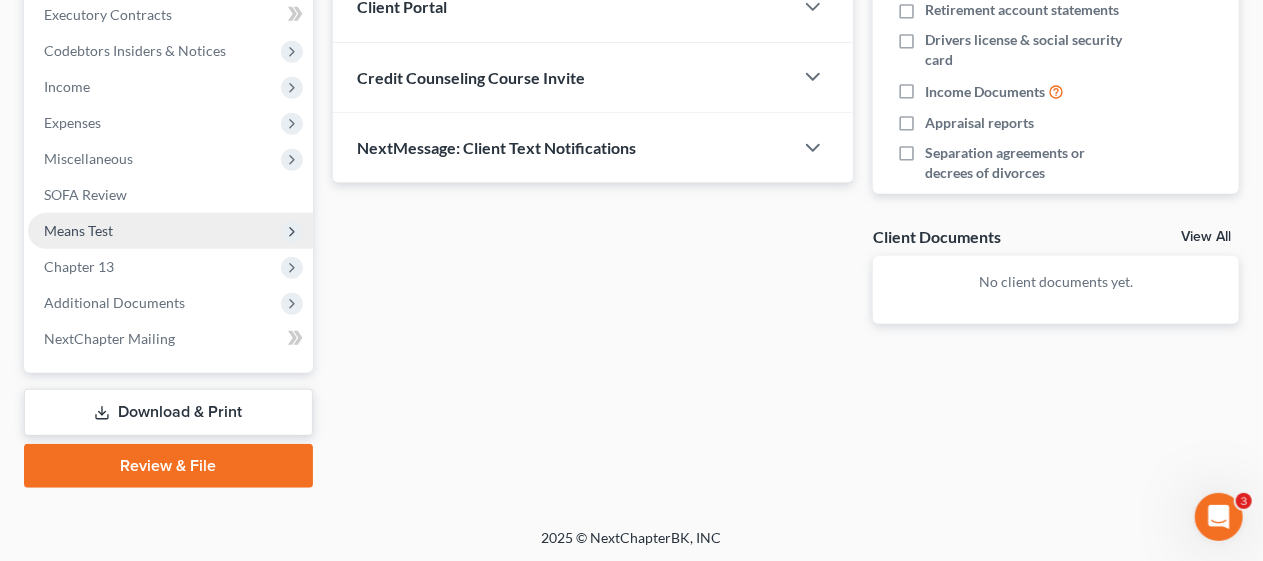 click on "Means Test" at bounding box center (170, 231) 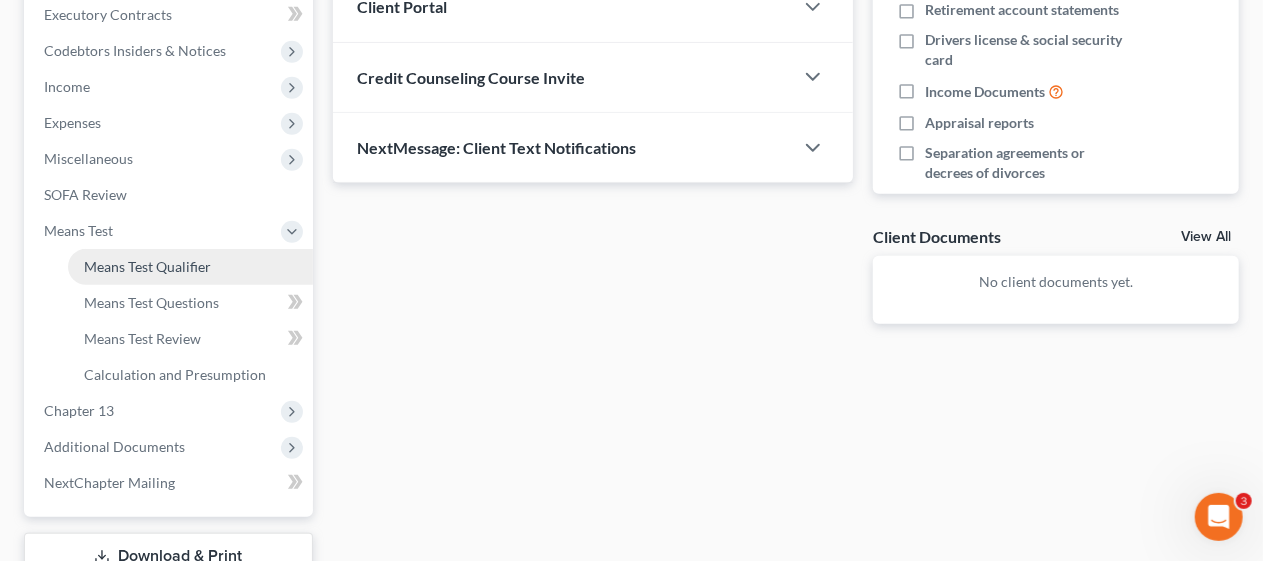 click on "Means Test Qualifier" at bounding box center (147, 266) 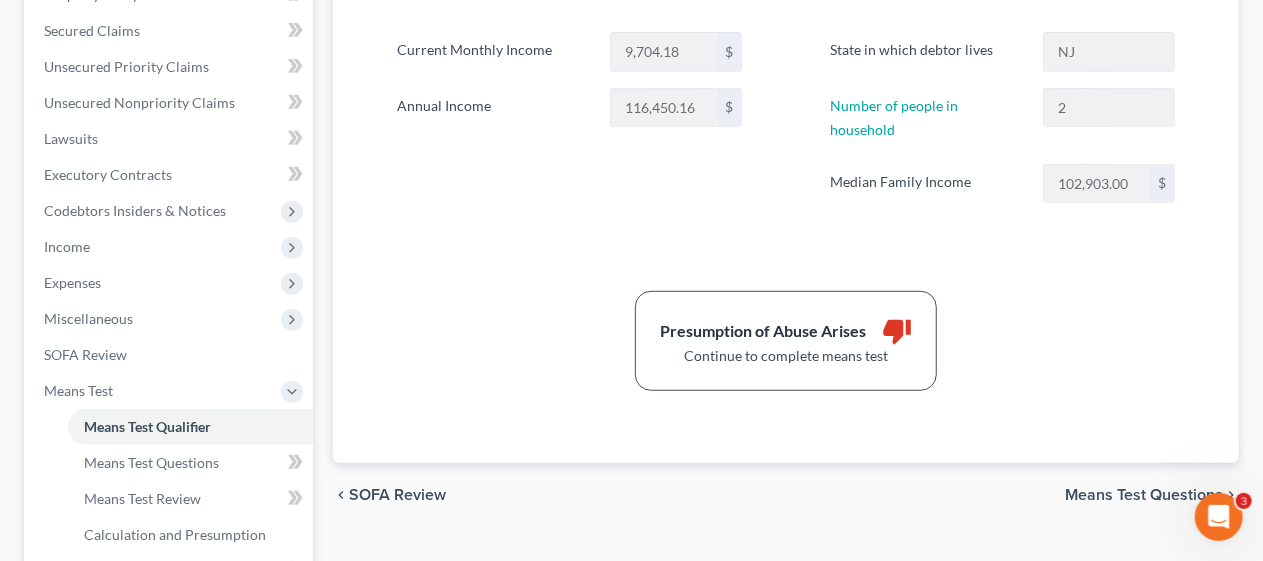 scroll, scrollTop: 600, scrollLeft: 0, axis: vertical 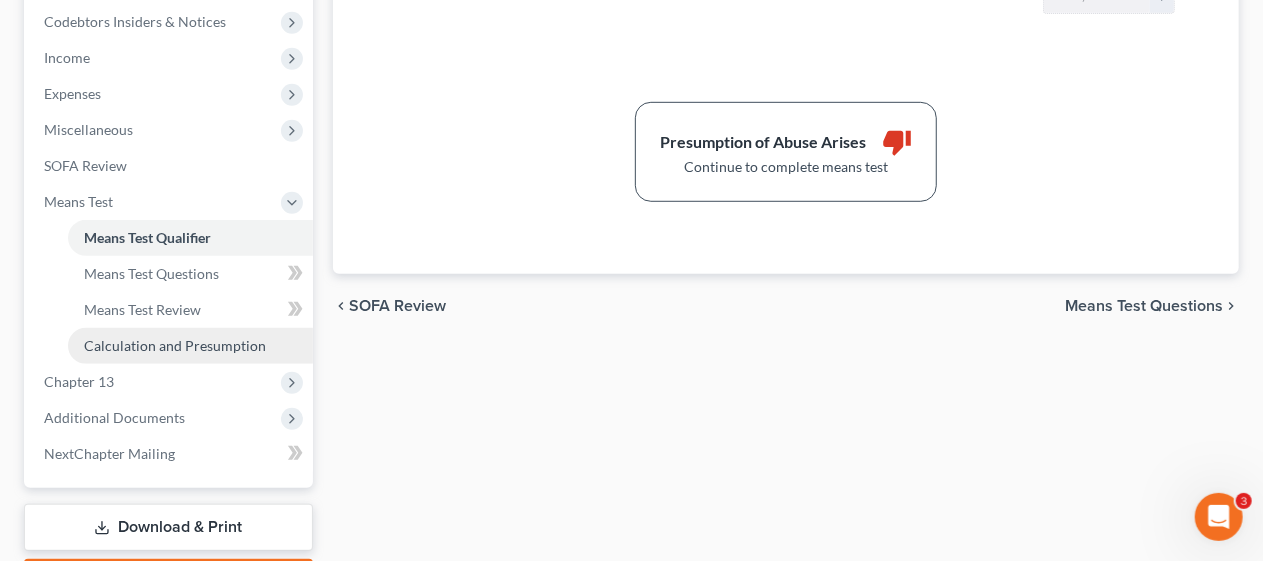 click on "Calculation and Presumption" at bounding box center [175, 345] 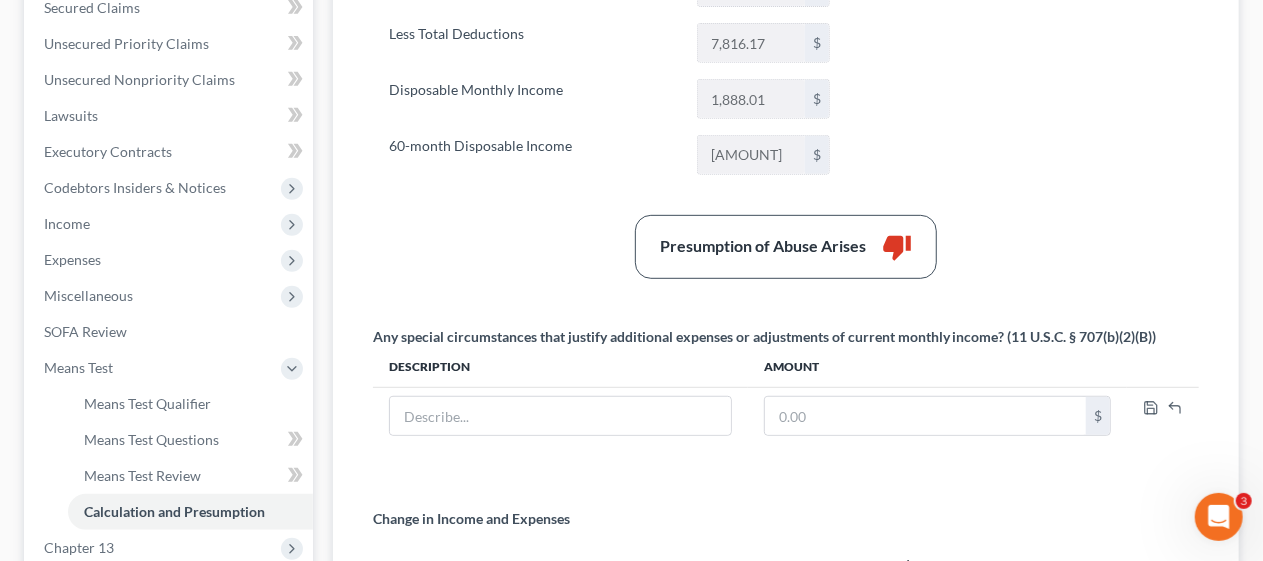 scroll, scrollTop: 500, scrollLeft: 0, axis: vertical 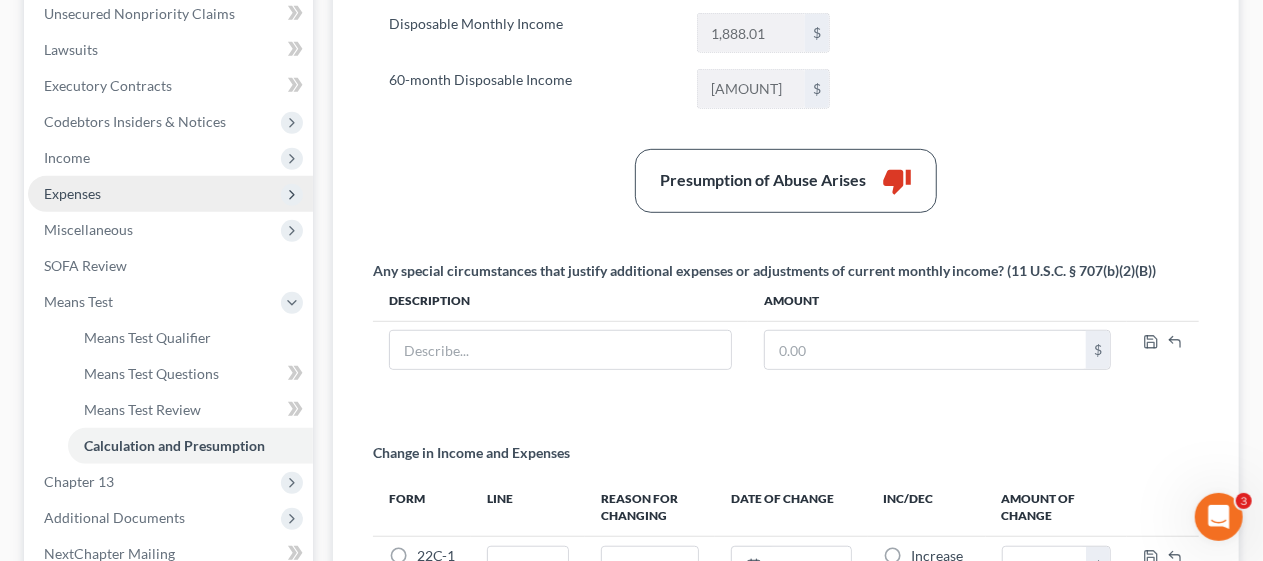 click on "Expenses" at bounding box center [170, 194] 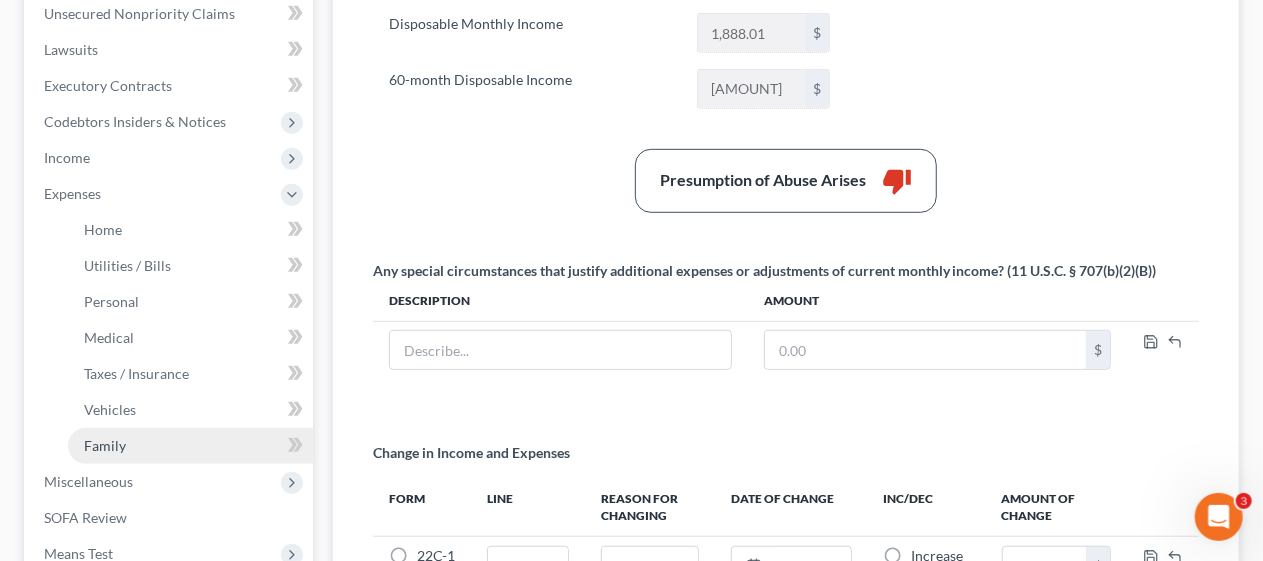 click on "Family" at bounding box center (190, 446) 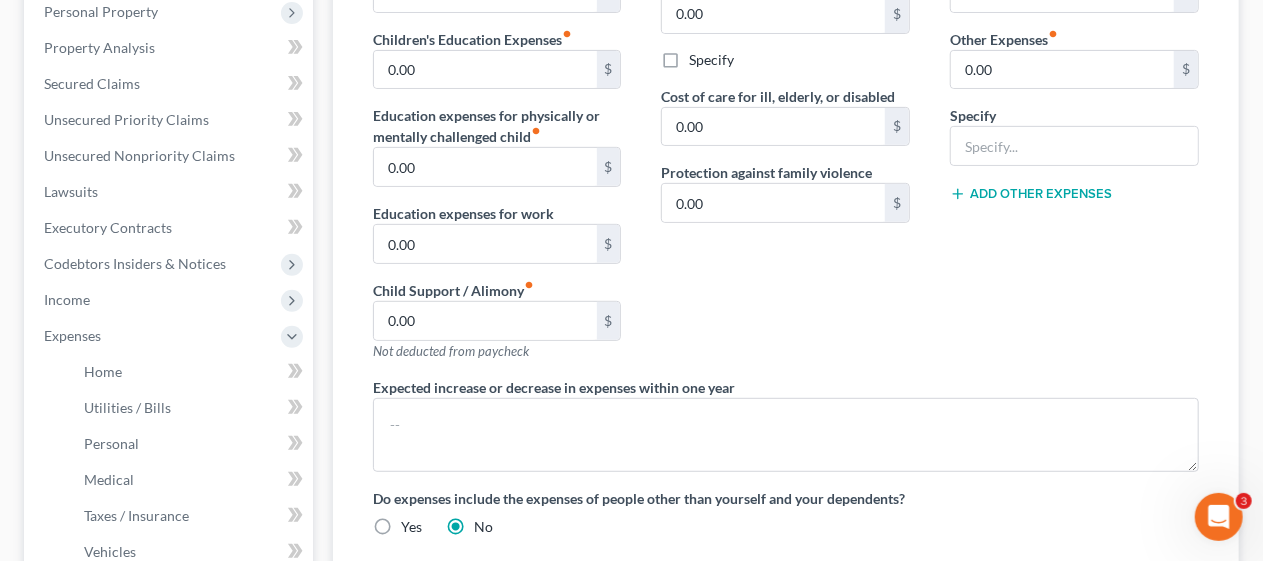 scroll, scrollTop: 400, scrollLeft: 0, axis: vertical 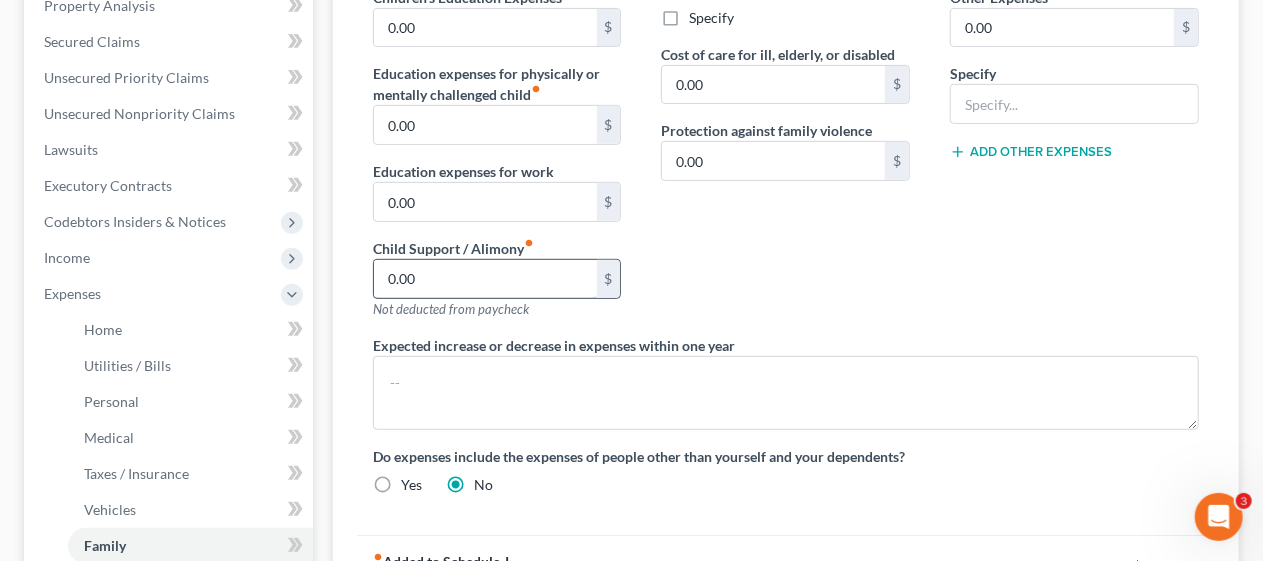 click on "0.00" at bounding box center [485, 279] 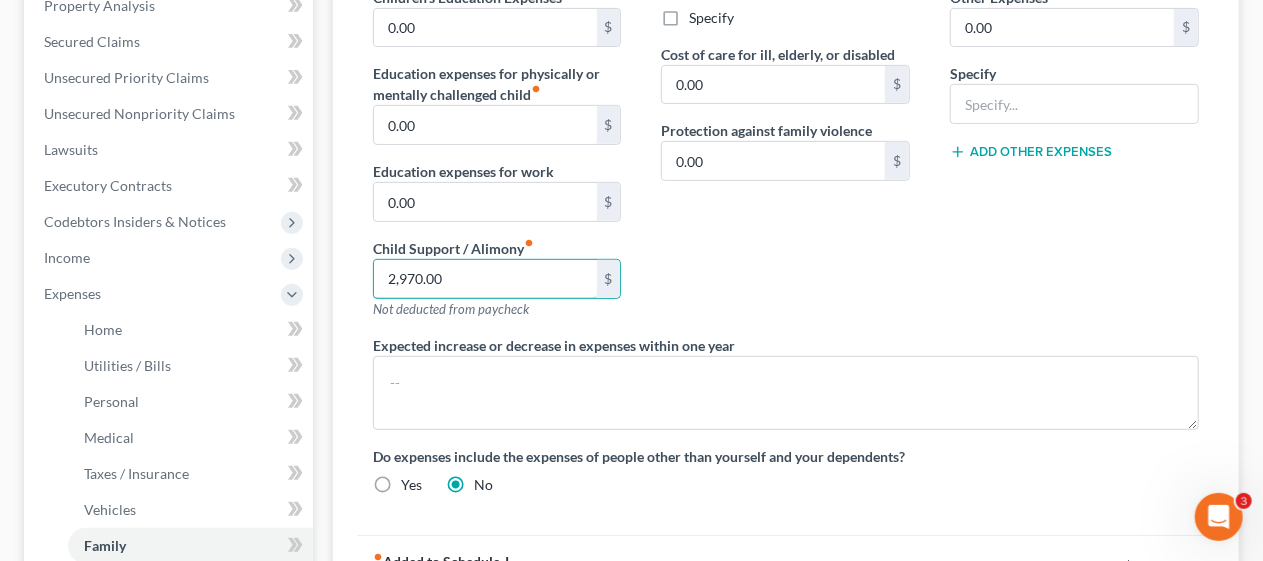type on "2,970.00" 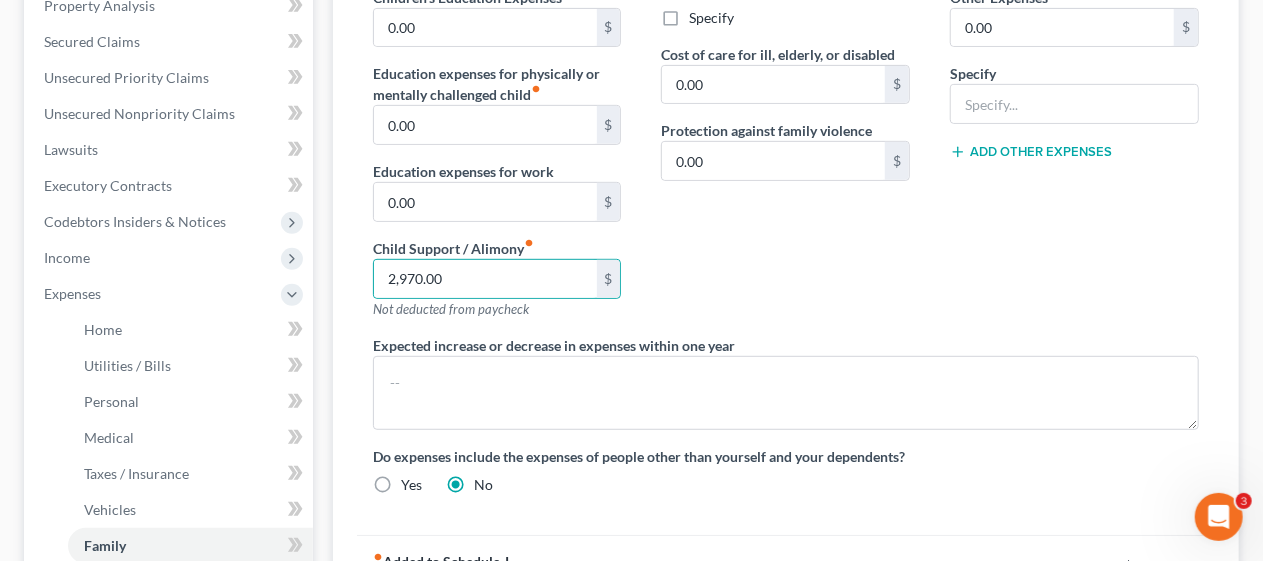 click on "Contributions to other family members  fiber_manual_record 0.00 $ Specify Cost of care for ill, elderly, or disabled 0.00 $ Protection against family violence 0.00 $" at bounding box center [785, 122] 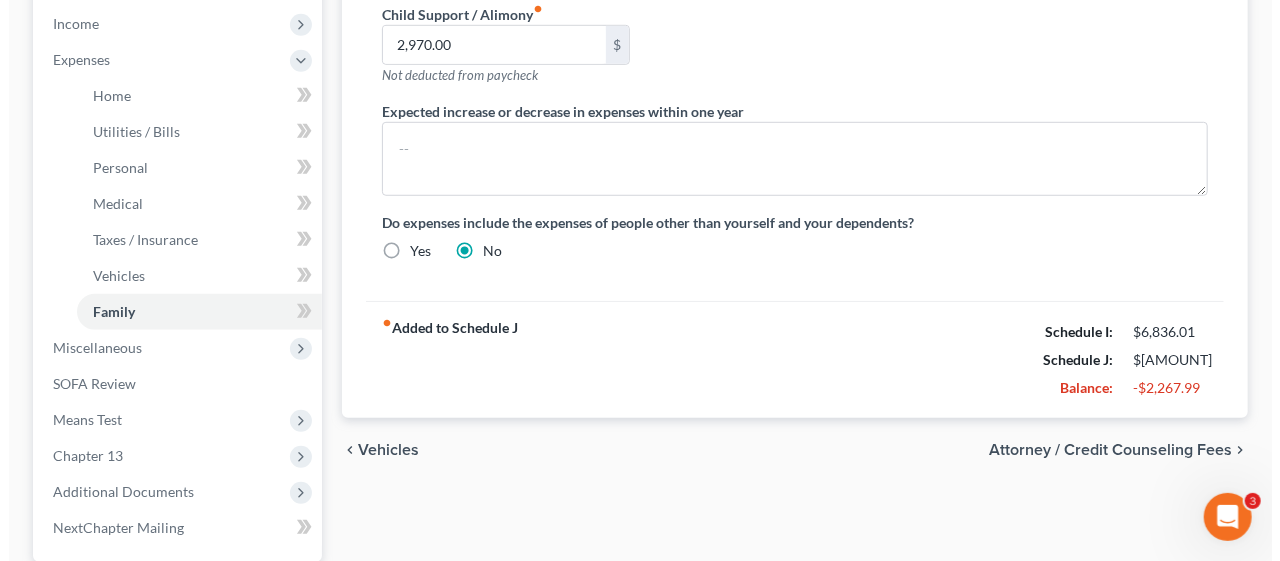 scroll, scrollTop: 700, scrollLeft: 0, axis: vertical 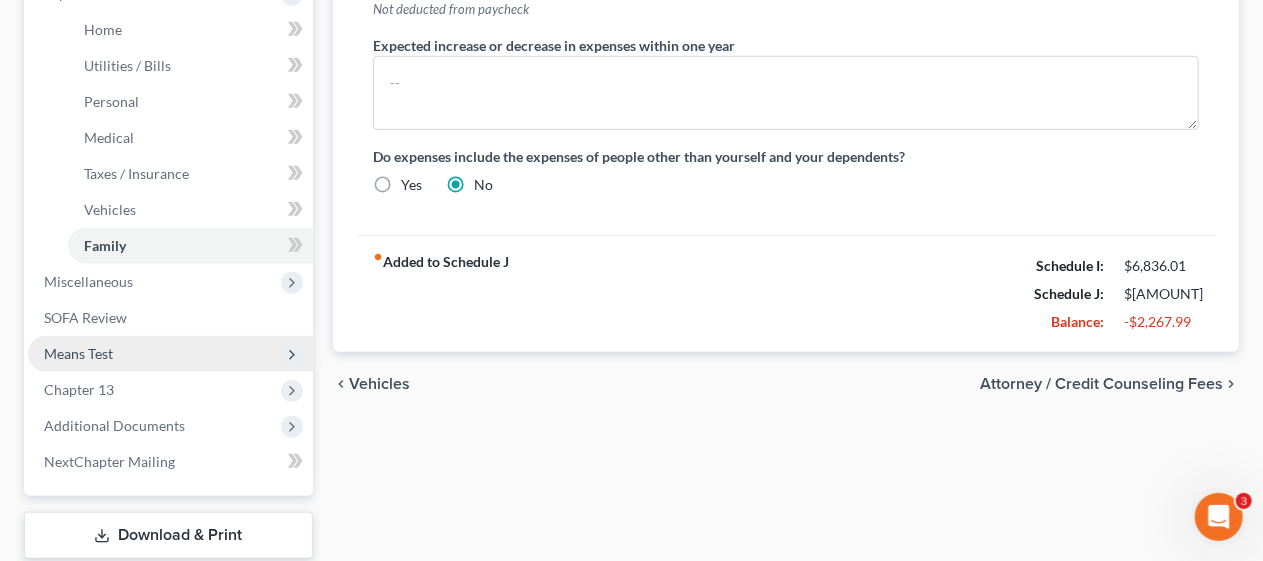click on "Means Test" at bounding box center [170, 354] 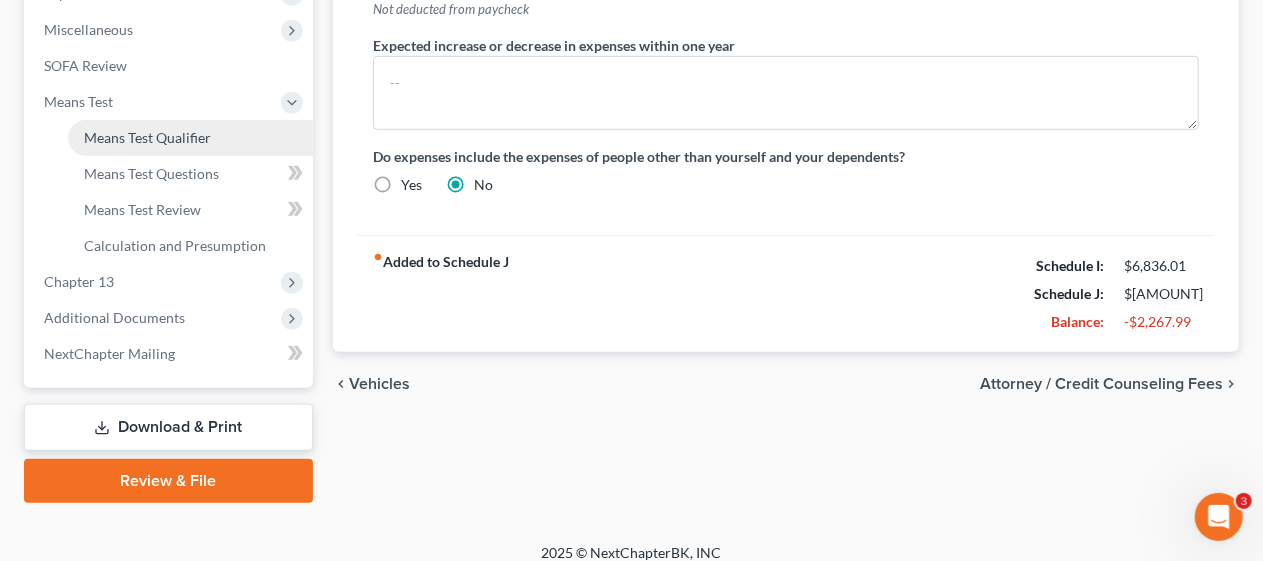 click on "Means Test Qualifier" at bounding box center (147, 137) 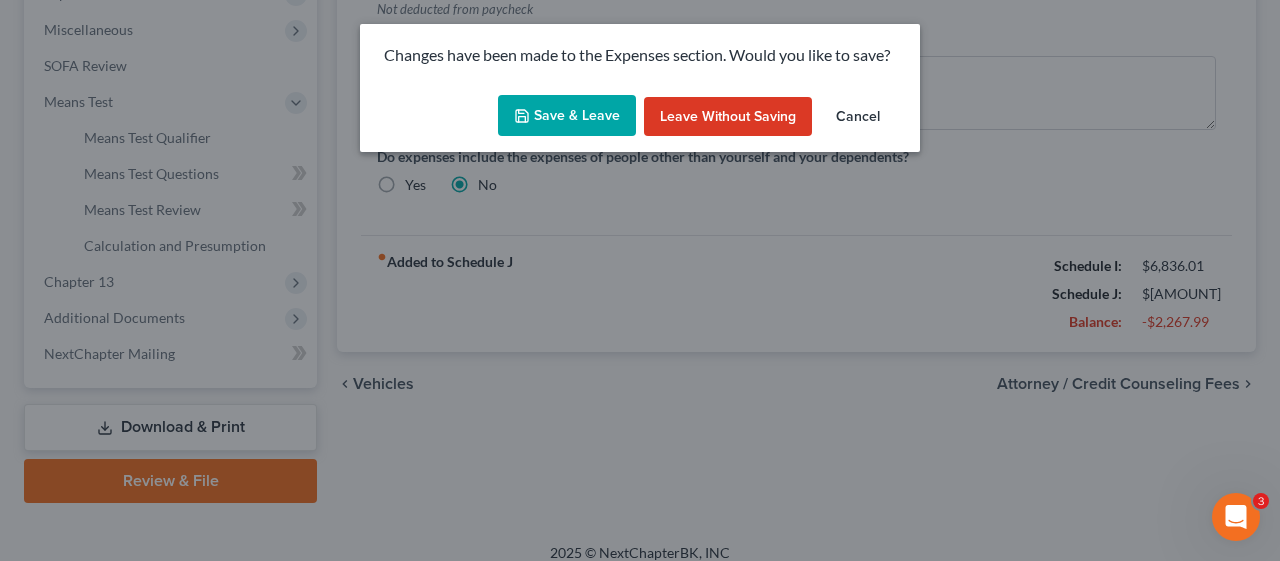 click on "Save & Leave" at bounding box center (567, 116) 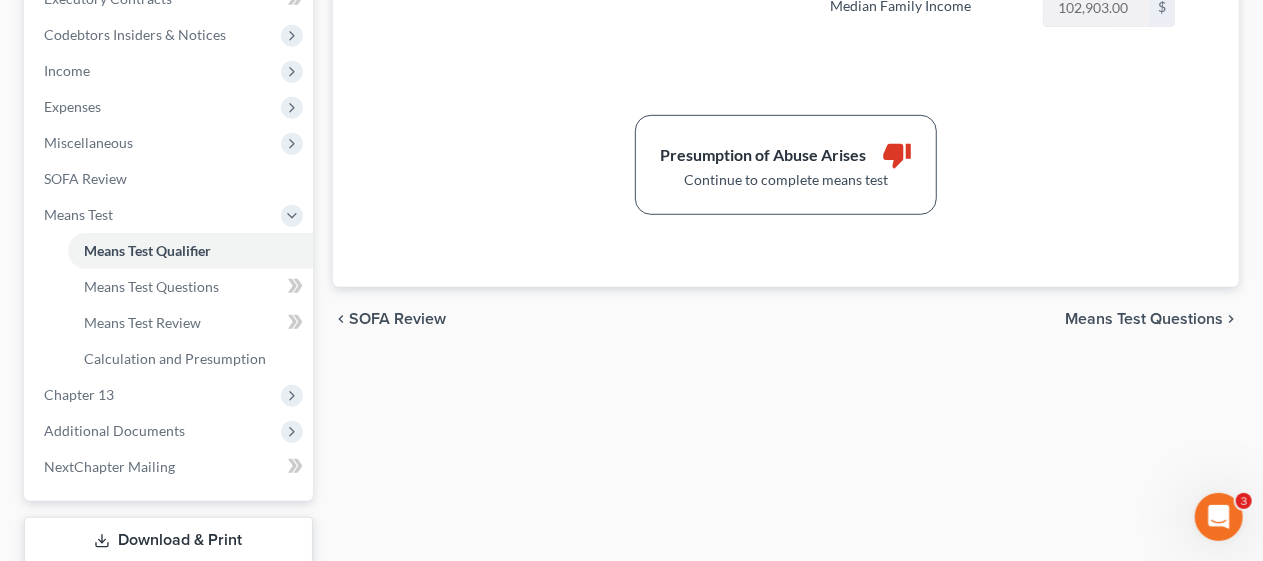 scroll, scrollTop: 600, scrollLeft: 0, axis: vertical 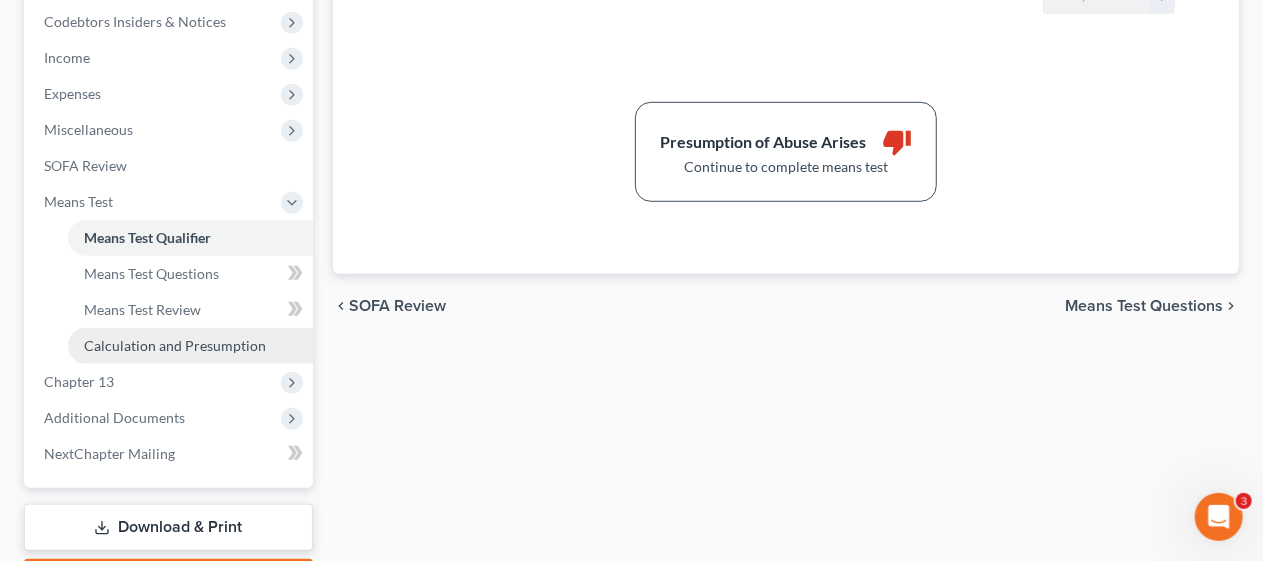 click on "Calculation and Presumption" at bounding box center [175, 345] 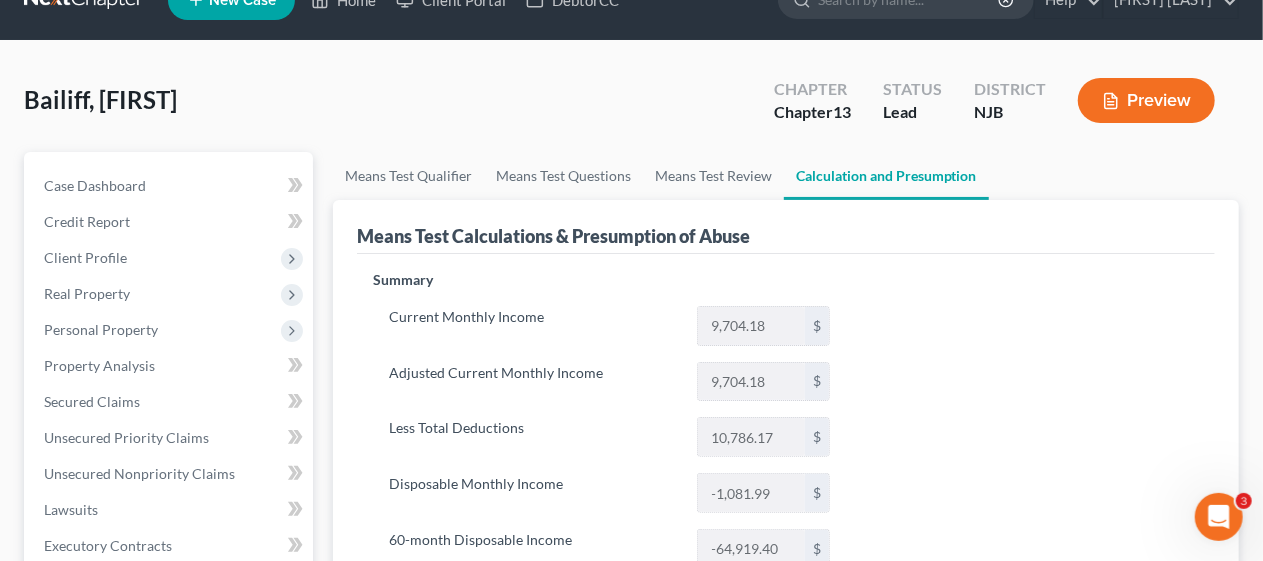 scroll, scrollTop: 0, scrollLeft: 0, axis: both 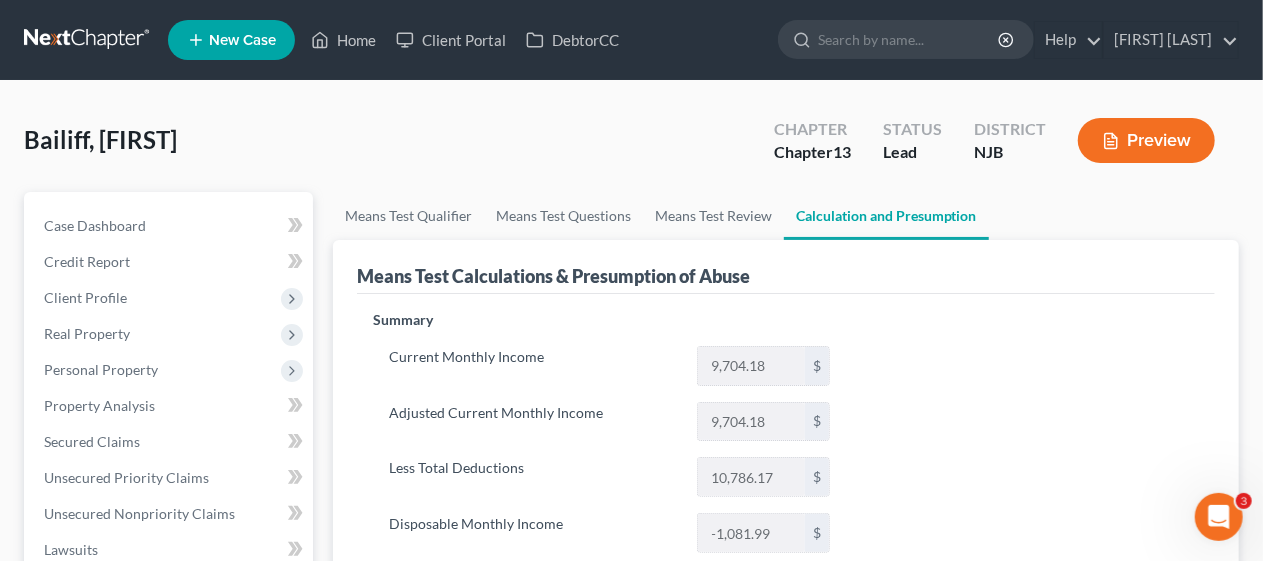 click on "Bailiff, [FIRST] Upgraded Chapter Chapter  13 Status Lead District NJB Preview" at bounding box center [631, 148] 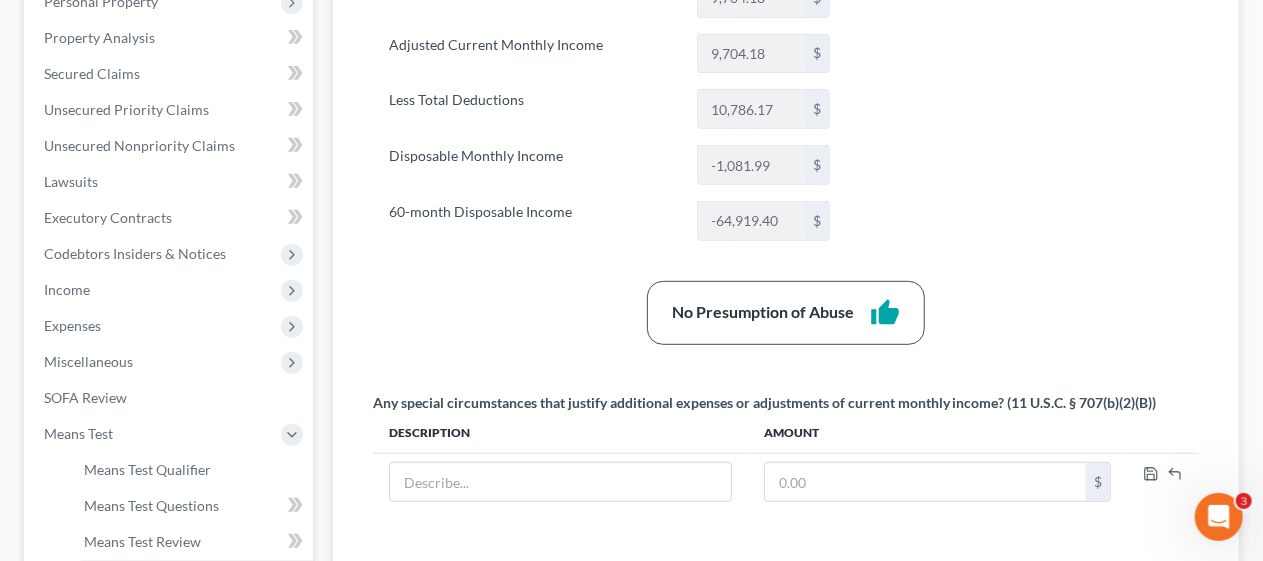 scroll, scrollTop: 400, scrollLeft: 0, axis: vertical 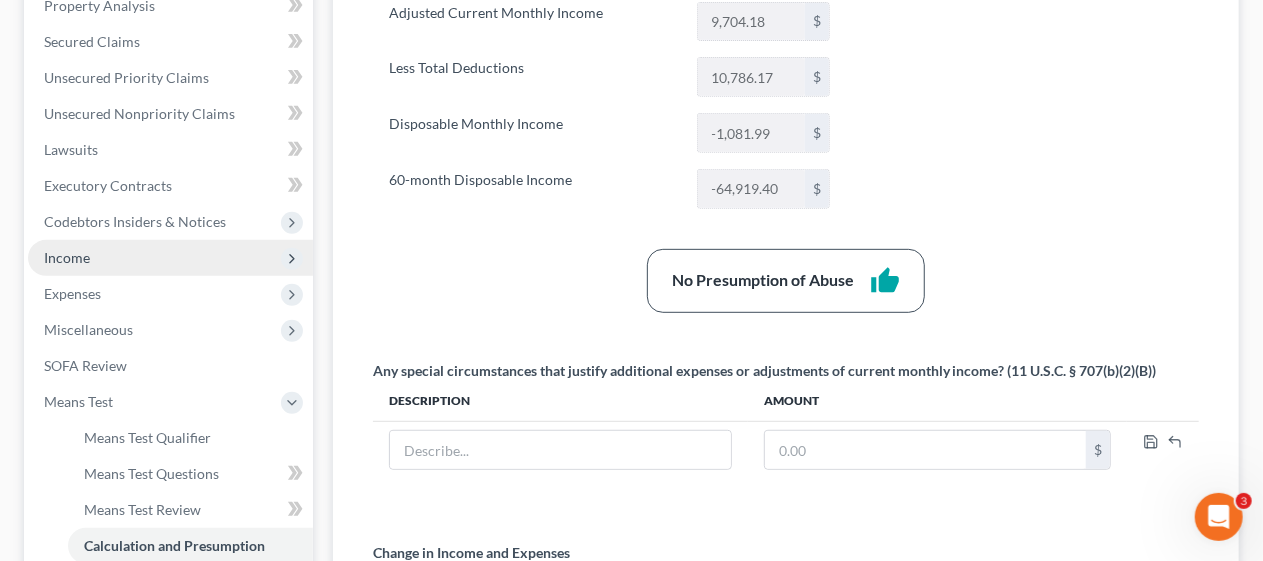 click on "Income" at bounding box center [170, 258] 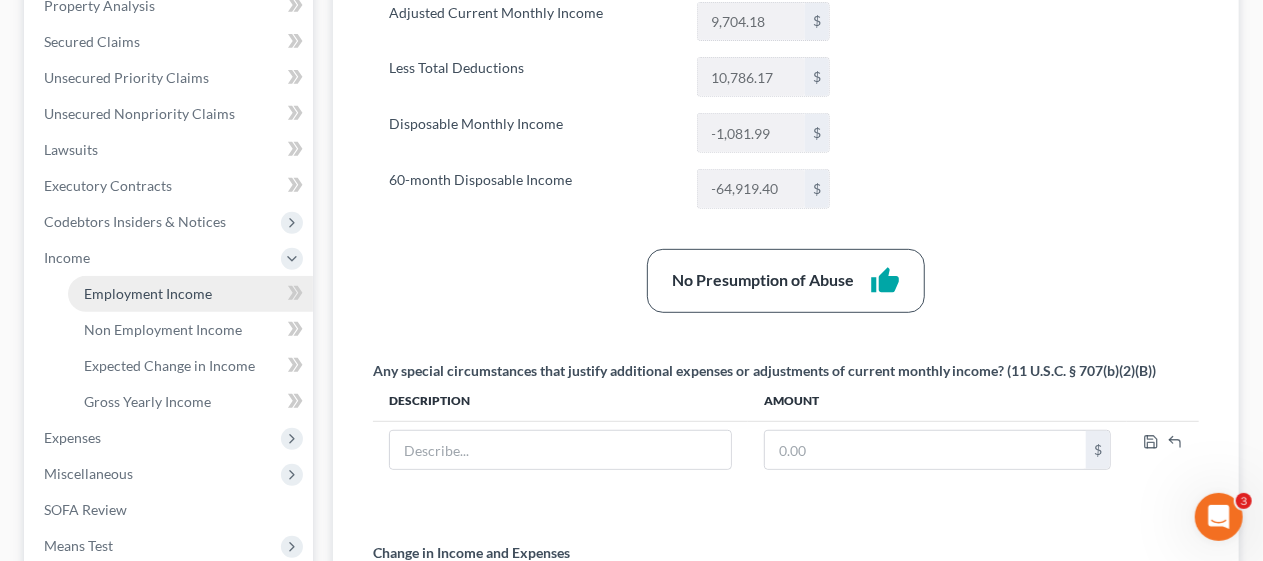 click on "Employment Income" at bounding box center [148, 293] 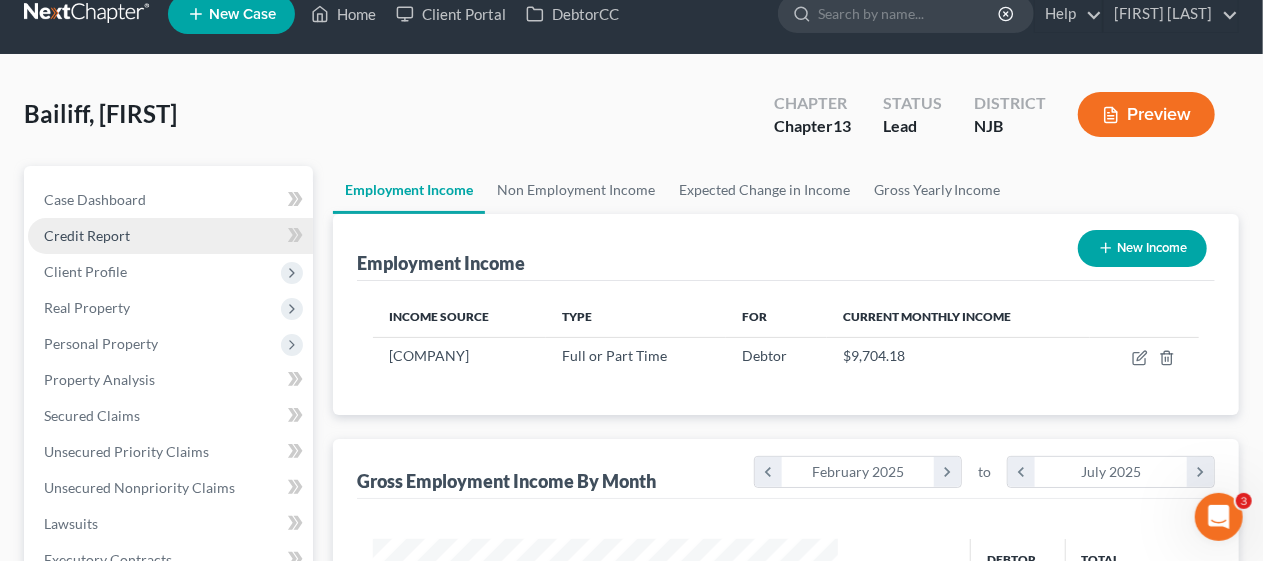 scroll, scrollTop: 0, scrollLeft: 0, axis: both 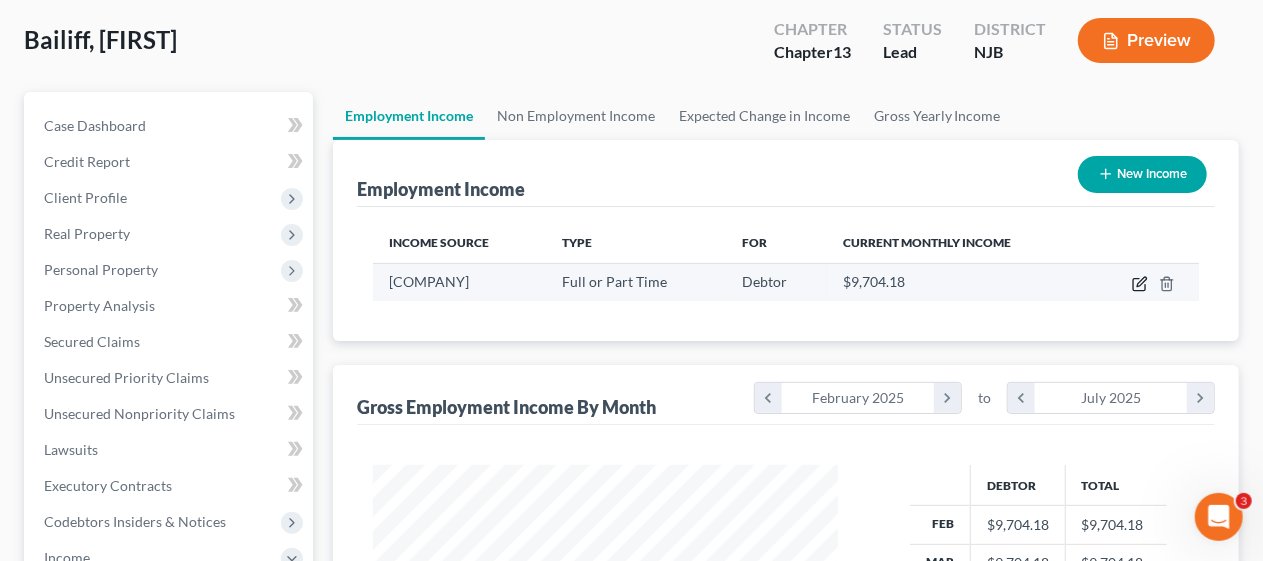 click 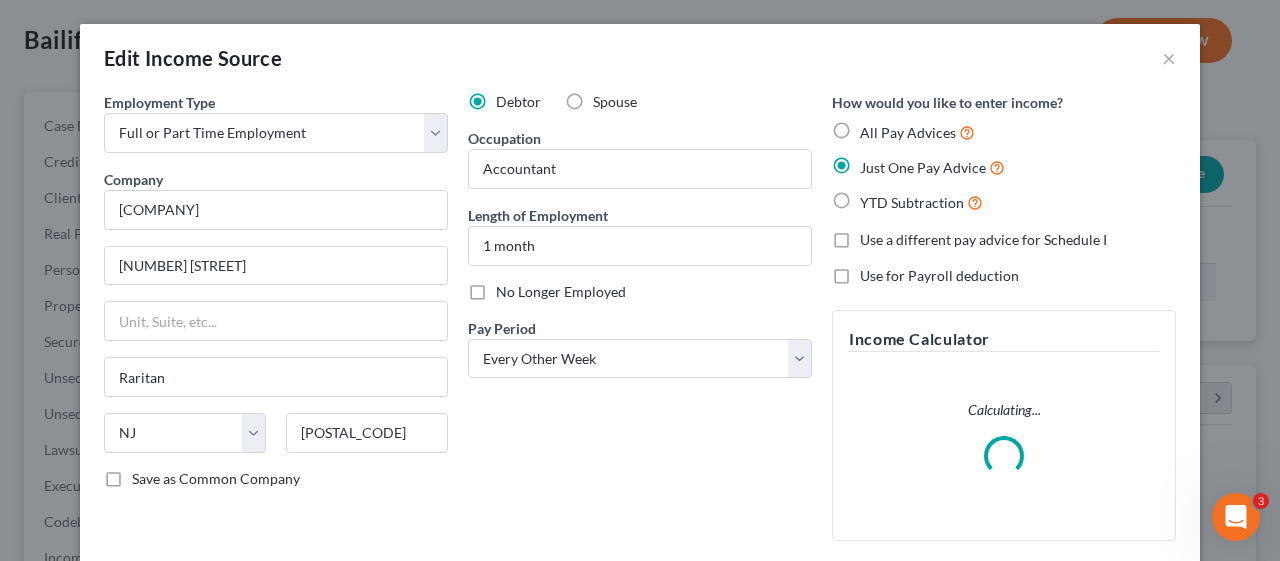 scroll, scrollTop: 999644, scrollLeft: 999487, axis: both 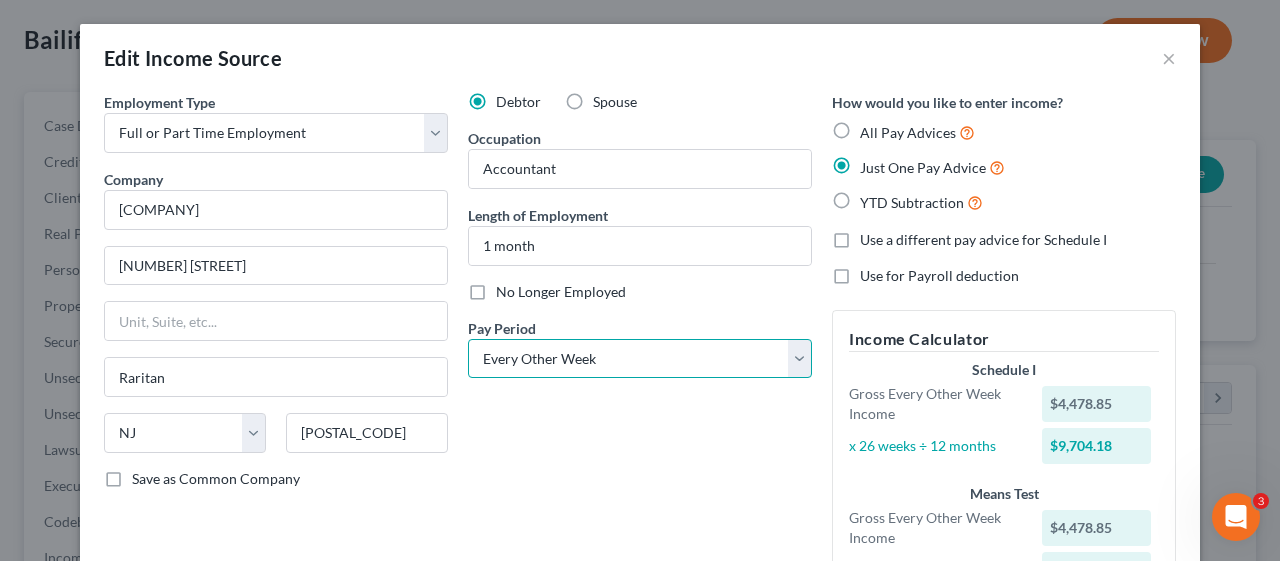 click on "Select Monthly Twice Monthly Every Other Week Weekly" at bounding box center (640, 359) 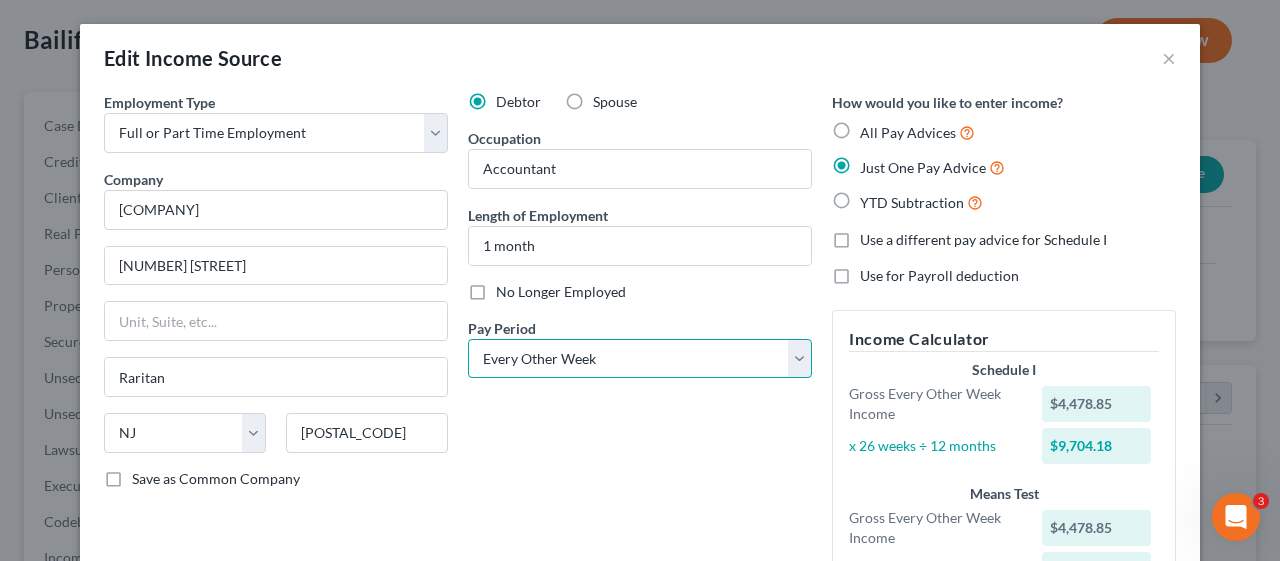 select on "3" 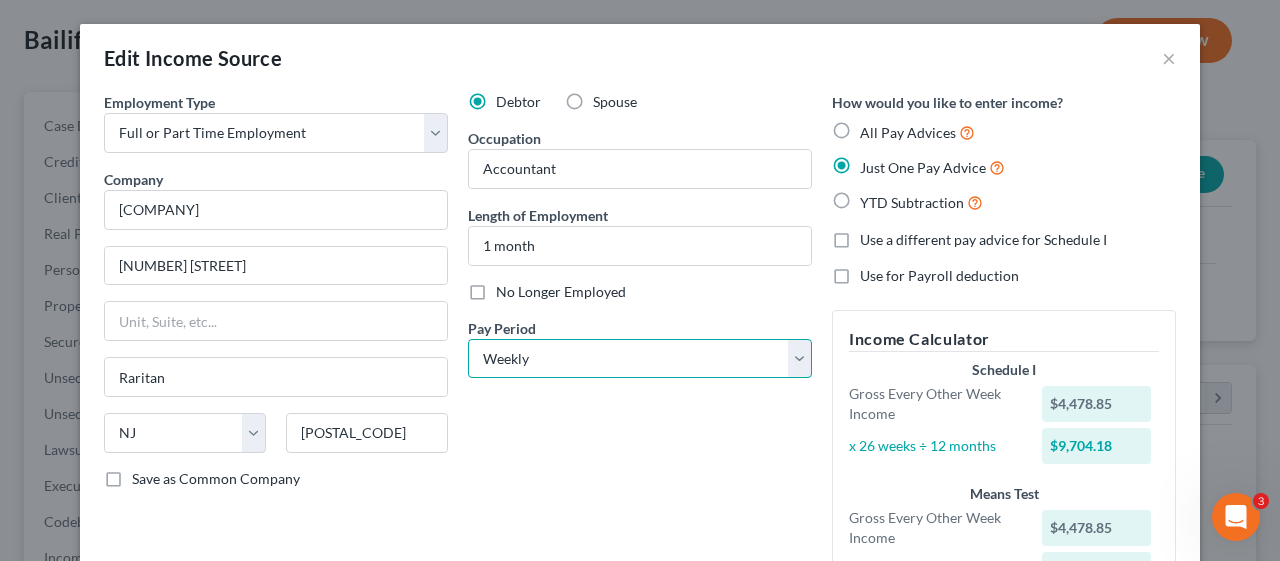 click on "Select Monthly Twice Monthly Every Other Week Weekly" at bounding box center (640, 359) 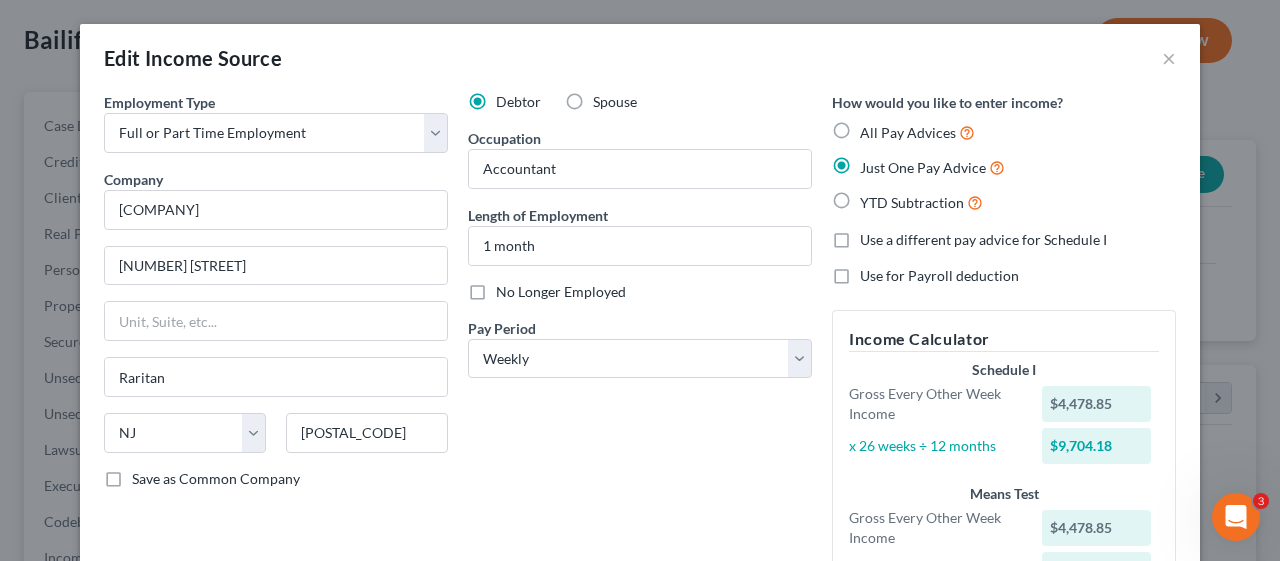click on "Debtor Spouse Occupation Accountant Length of Employment 1 month No Longer Employed
Pay Period
*
Select Monthly Twice Monthly Every Other Week Weekly" at bounding box center (640, 358) 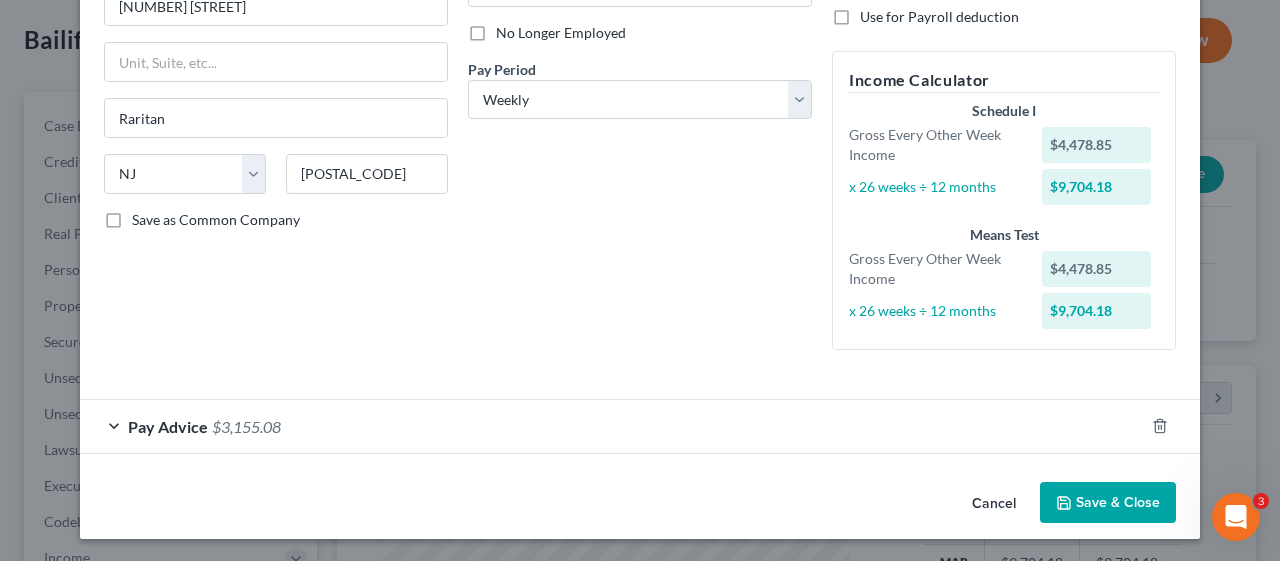 scroll, scrollTop: 251, scrollLeft: 0, axis: vertical 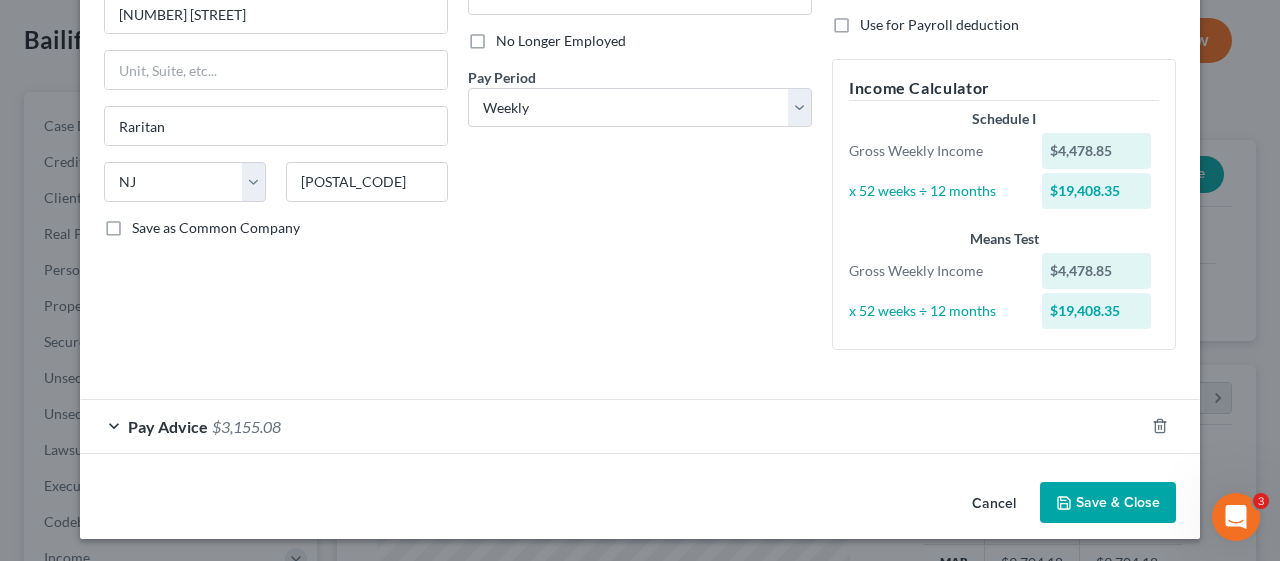 click on "Pay Advice" at bounding box center (168, 426) 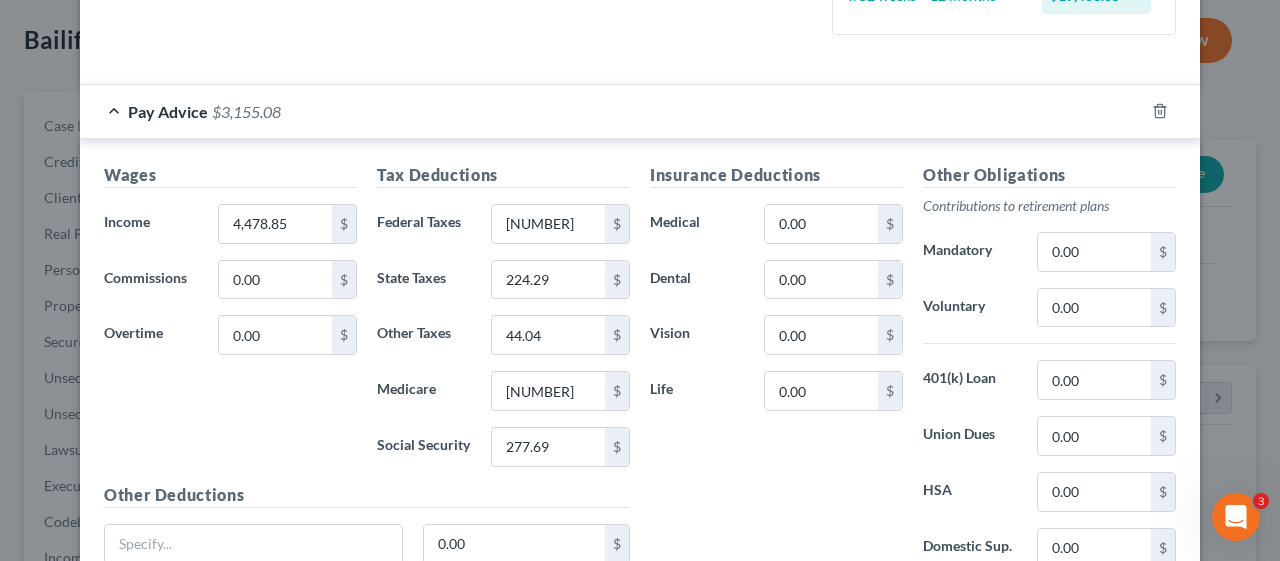 scroll, scrollTop: 535, scrollLeft: 0, axis: vertical 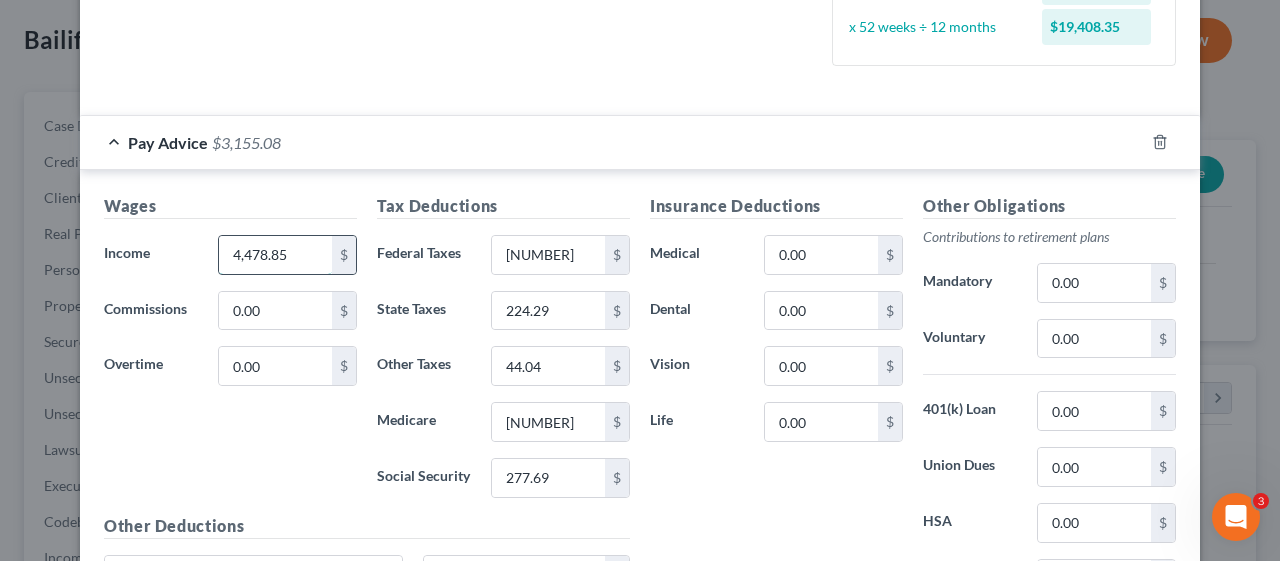 click on "4,478.85" at bounding box center (275, 255) 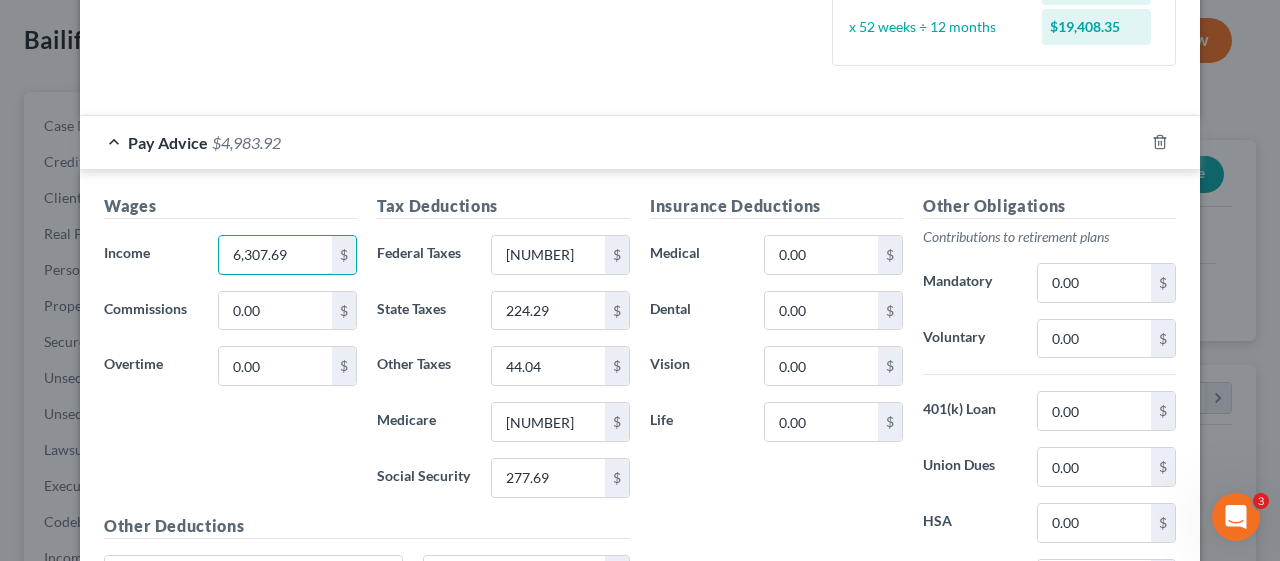 scroll, scrollTop: 335, scrollLeft: 0, axis: vertical 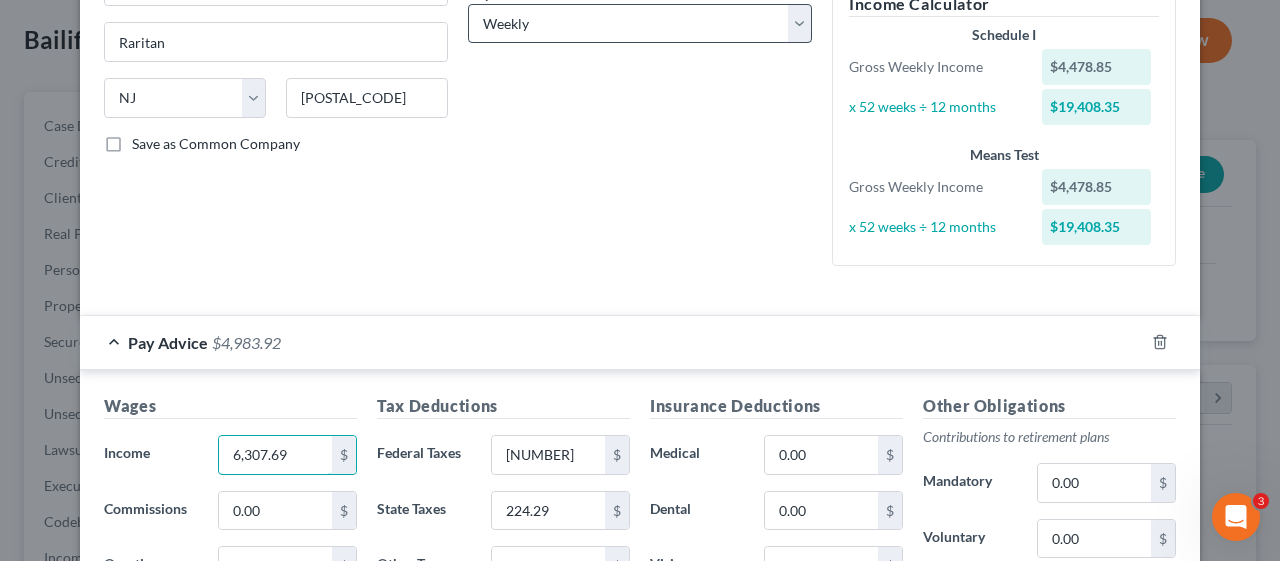 type on "6,307.69" 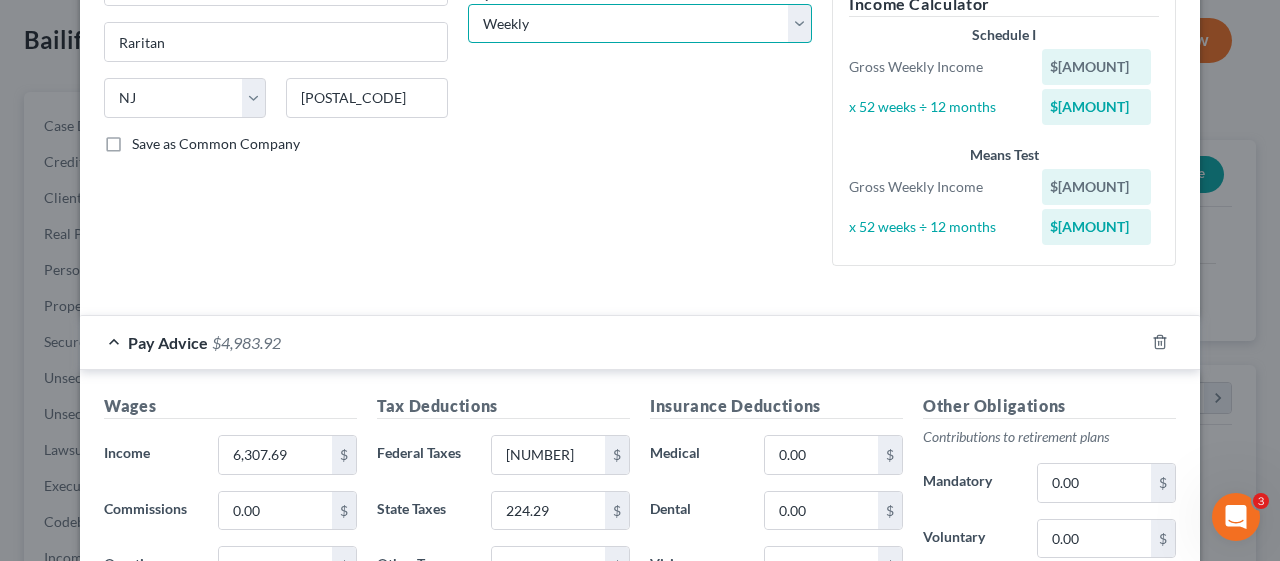 drag, startPoint x: 794, startPoint y: 24, endPoint x: 770, endPoint y: 30, distance: 24.738634 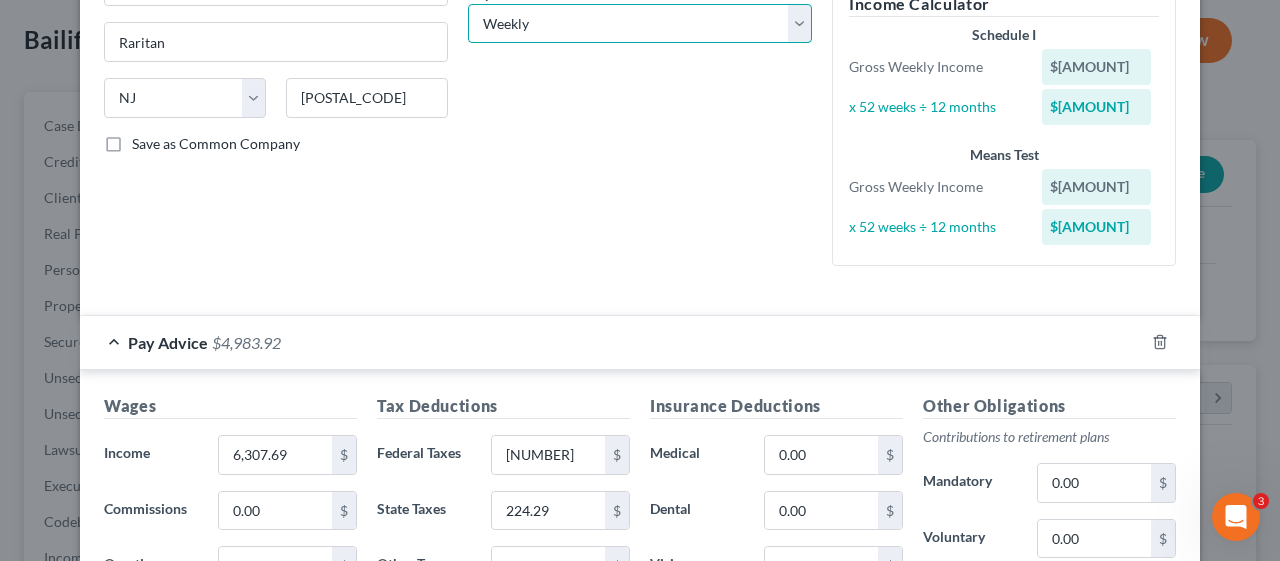 select on "2" 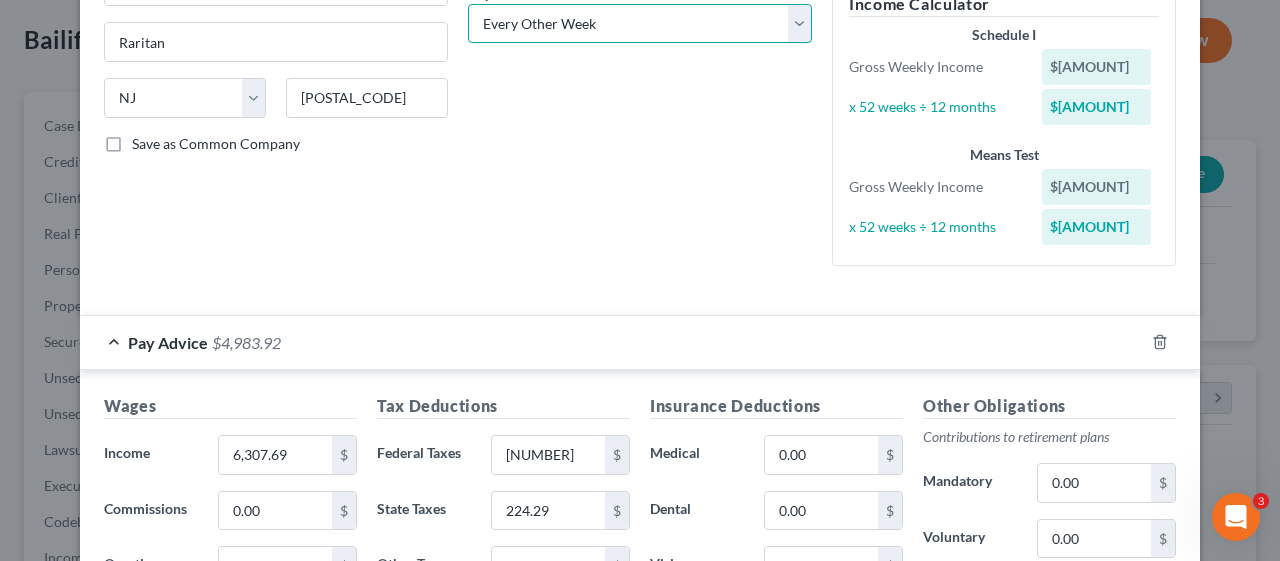 click on "Select Monthly Twice Monthly Every Other Week Weekly" at bounding box center (640, 24) 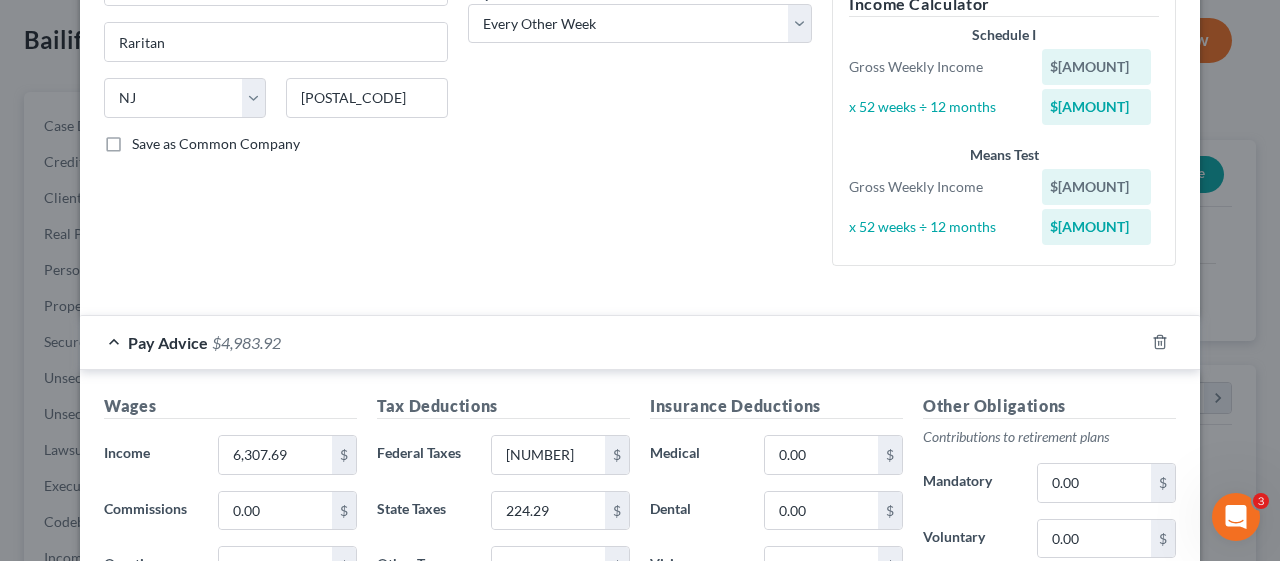 click on "Debtor Spouse Occupation Accountant Length of Employment 1 month No Longer Employed
Pay Period
*
Select Monthly Twice Monthly Every Other Week Weekly" at bounding box center (640, 19) 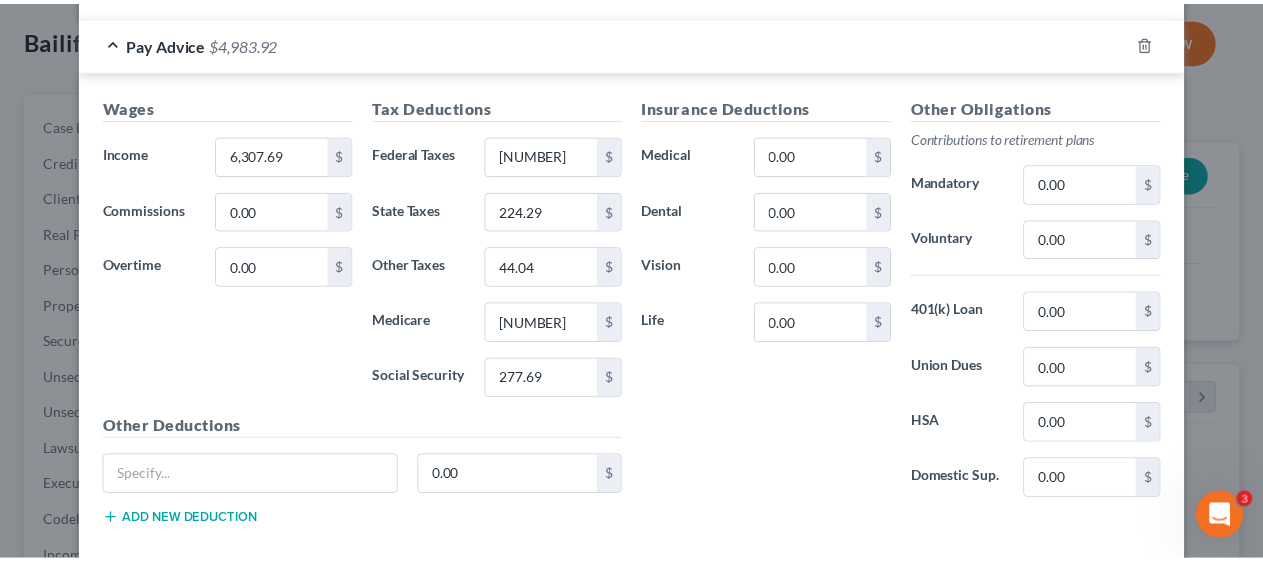 scroll, scrollTop: 743, scrollLeft: 0, axis: vertical 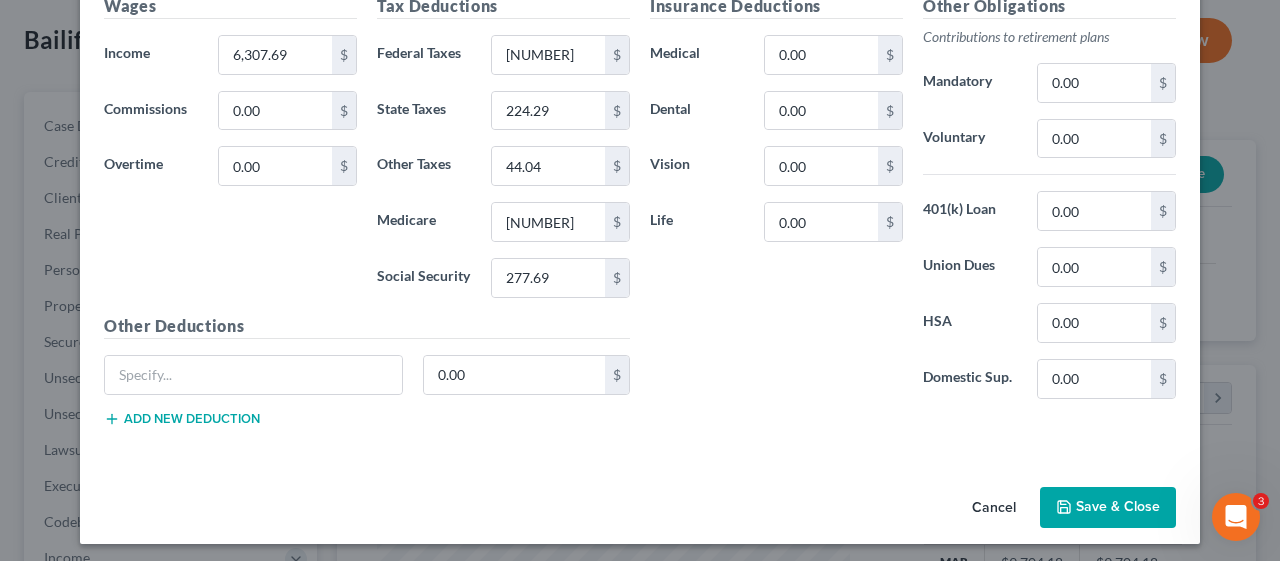 click on "Save & Close" at bounding box center [1108, 508] 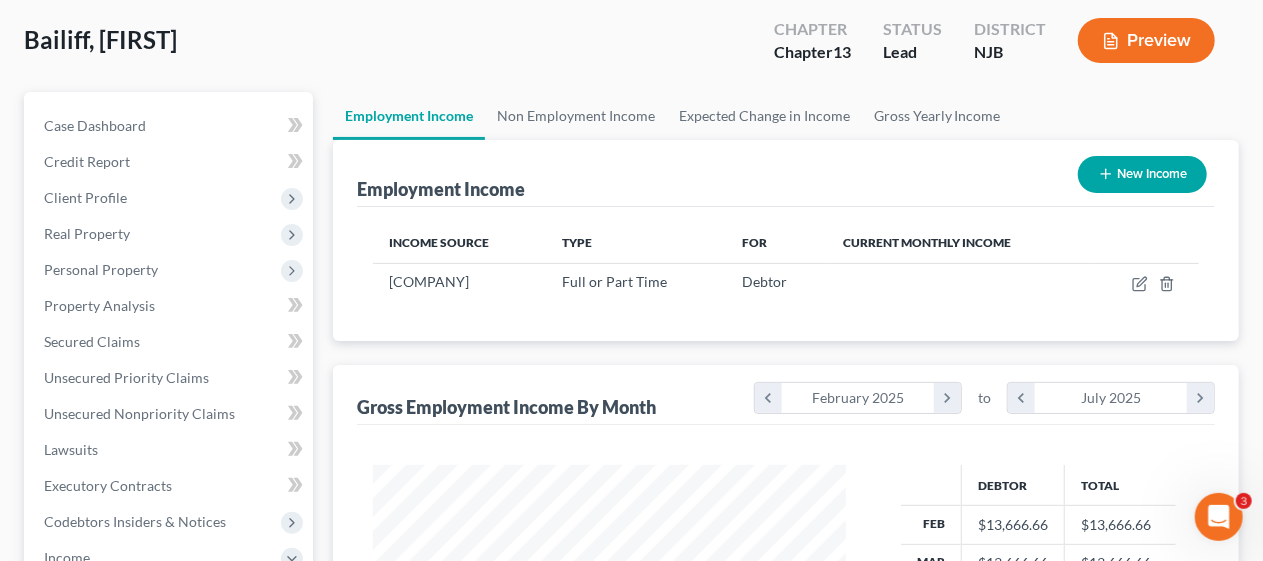 scroll, scrollTop: 356, scrollLeft: 505, axis: both 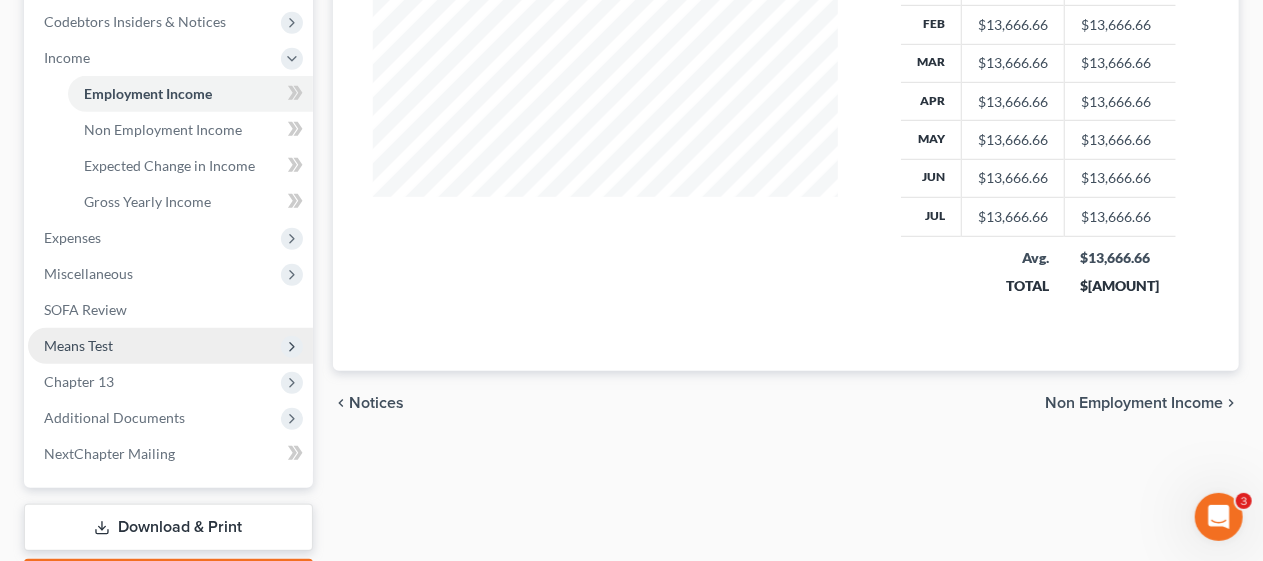 click on "Means Test" at bounding box center [170, 346] 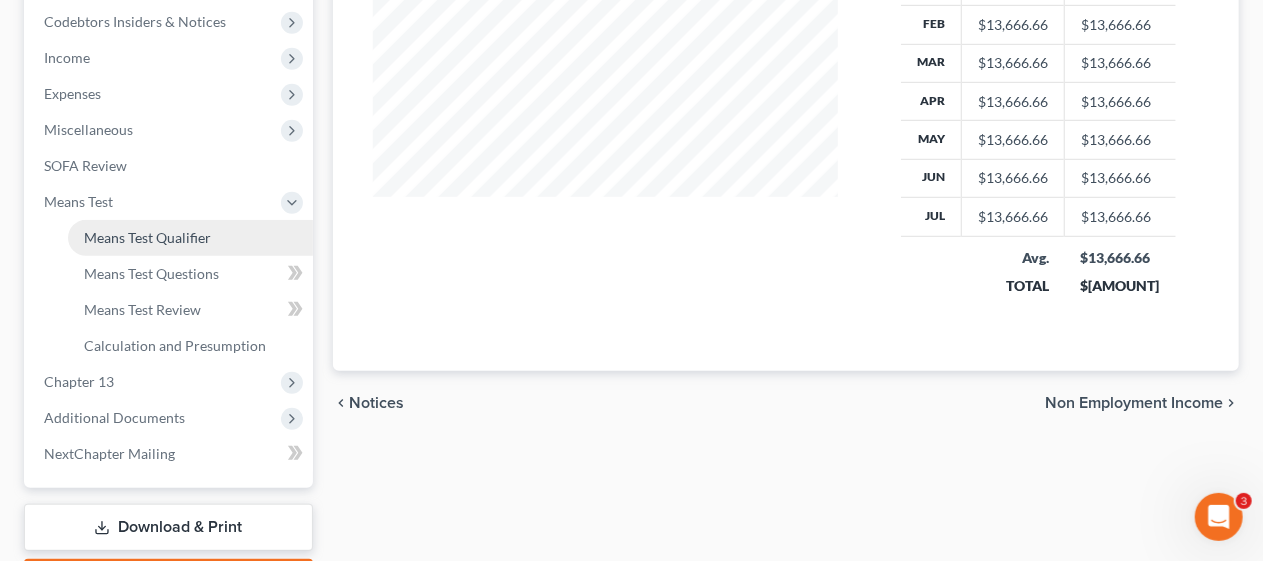 click on "Means Test Qualifier" at bounding box center [190, 238] 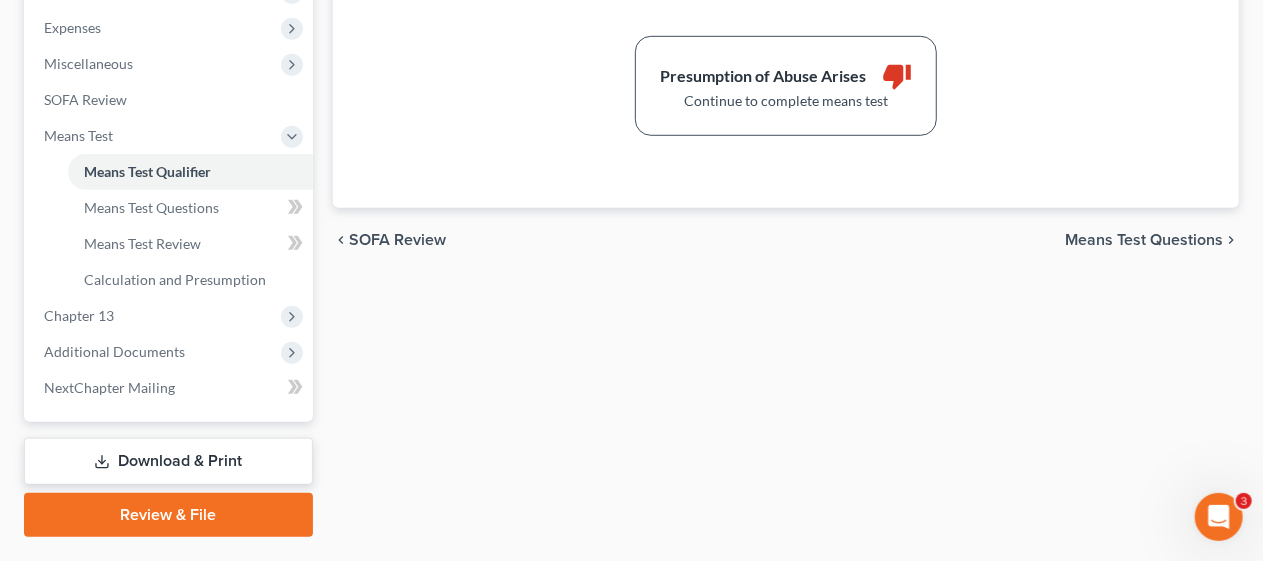 scroll, scrollTop: 700, scrollLeft: 0, axis: vertical 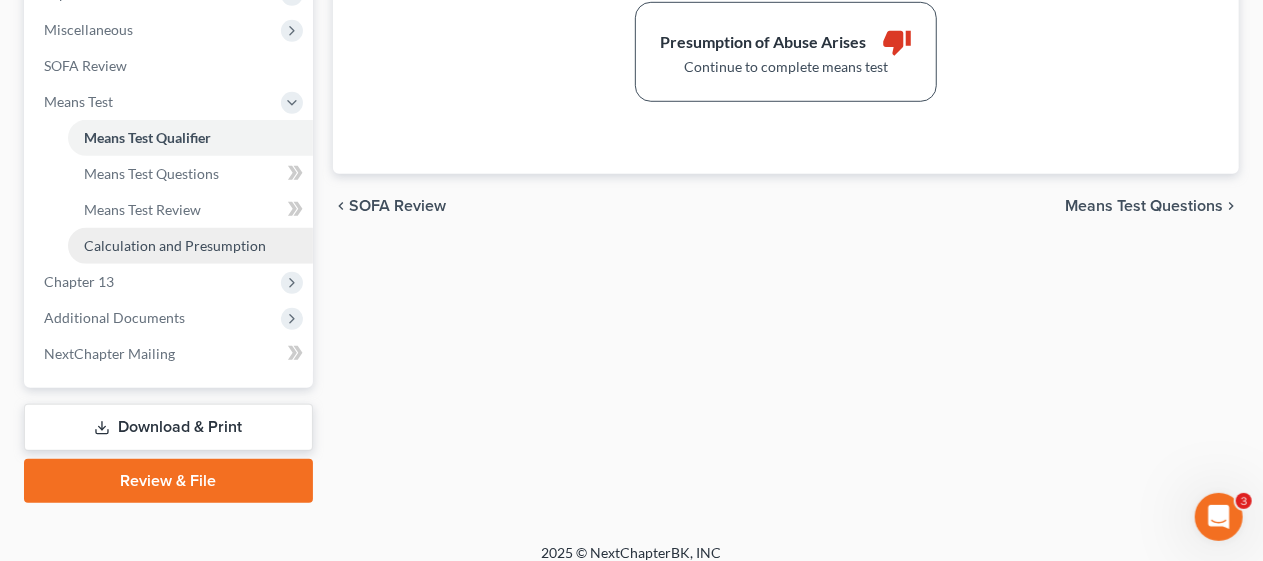click on "Calculation and Presumption" at bounding box center (175, 245) 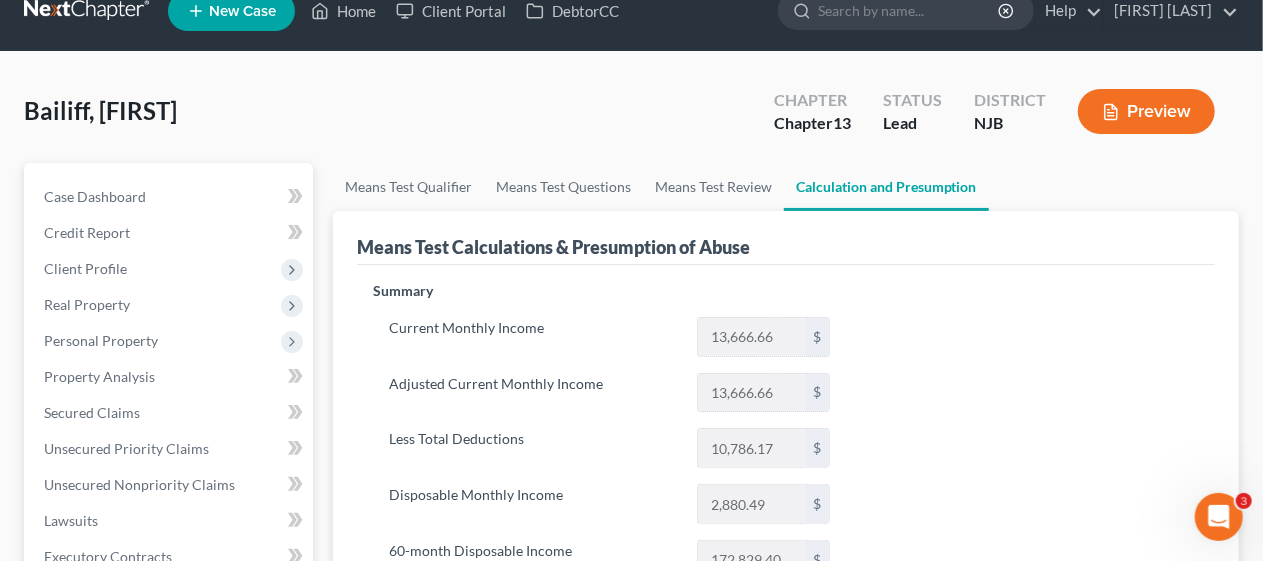 scroll, scrollTop: 0, scrollLeft: 0, axis: both 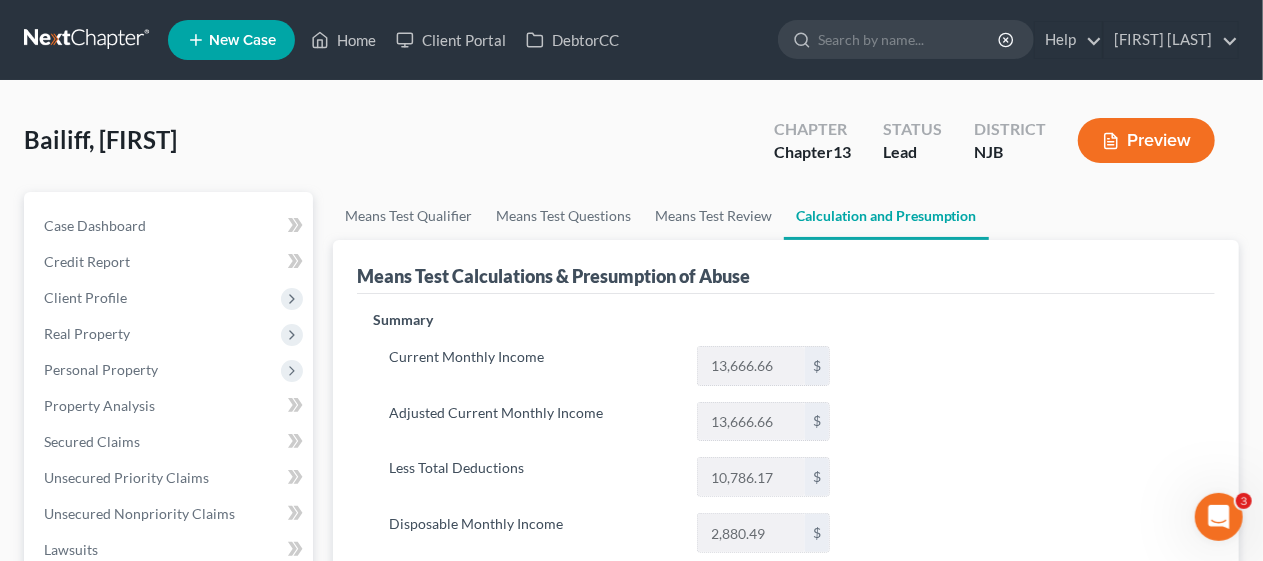 click on "Bailiff, [FIRST] Upgraded Chapter Chapter  13 Status Lead District NJB Preview" at bounding box center (631, 148) 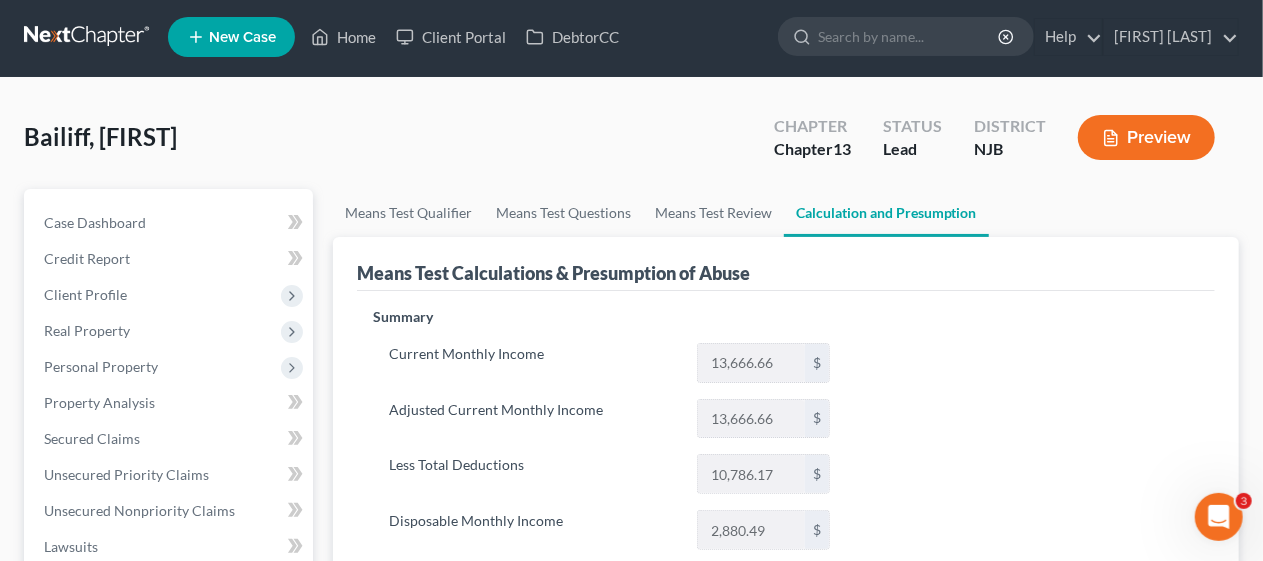 scroll, scrollTop: 0, scrollLeft: 0, axis: both 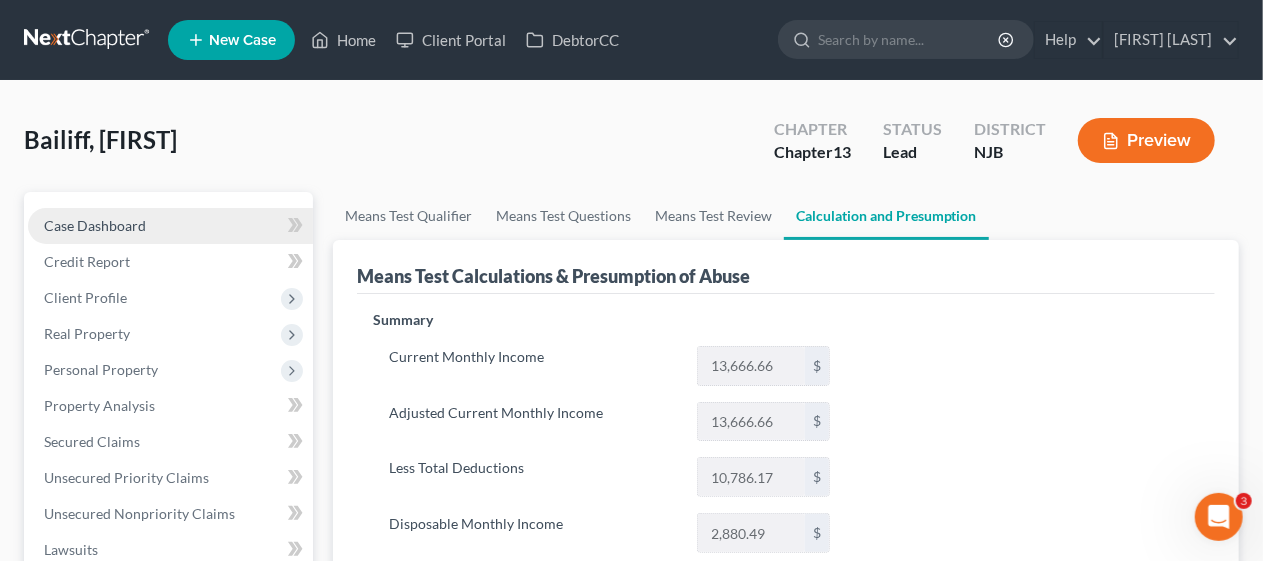 click on "Case Dashboard" at bounding box center (170, 226) 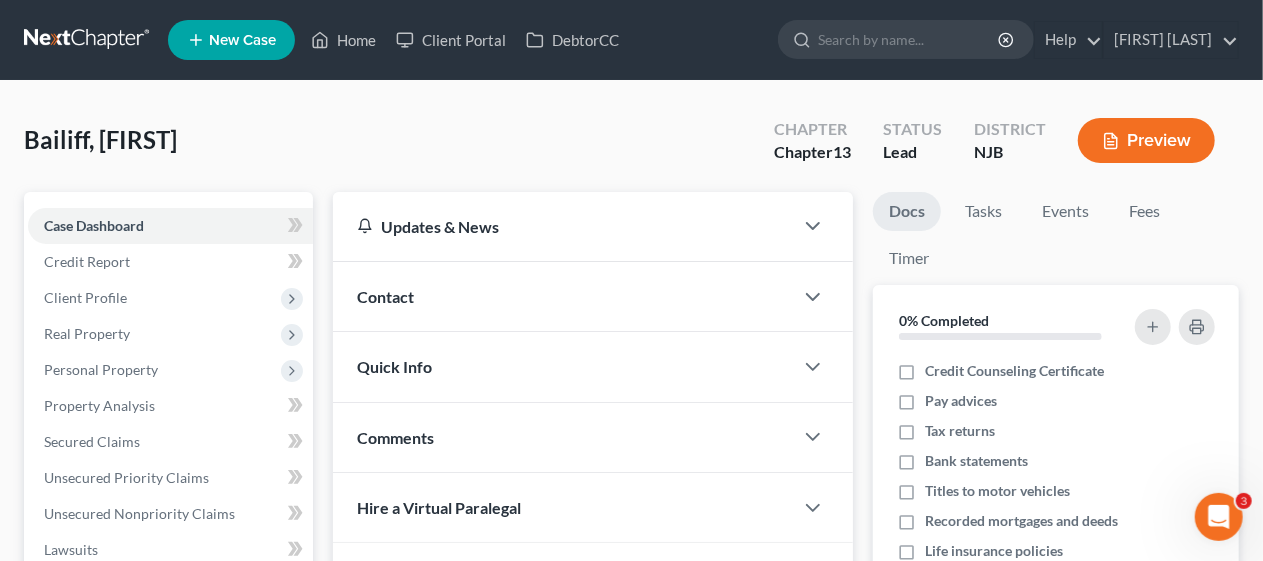 click on "Bailiff, [FIRST] Upgraded Chapter Chapter  13 Status Lead District NJB Preview" at bounding box center [631, 148] 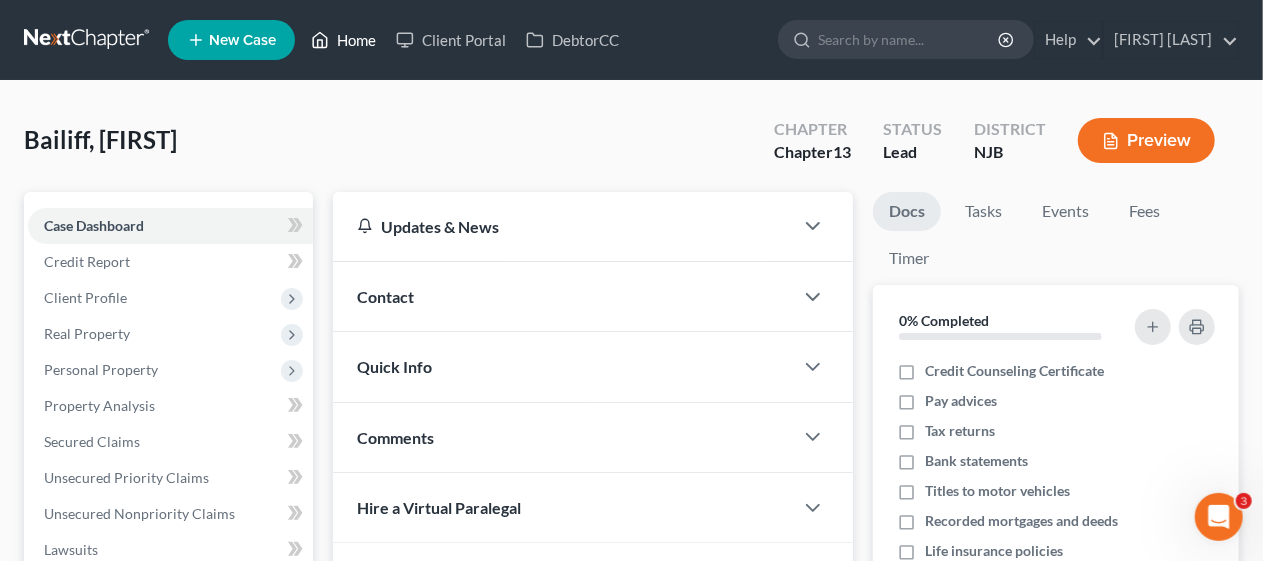 click on "Home" at bounding box center [343, 40] 